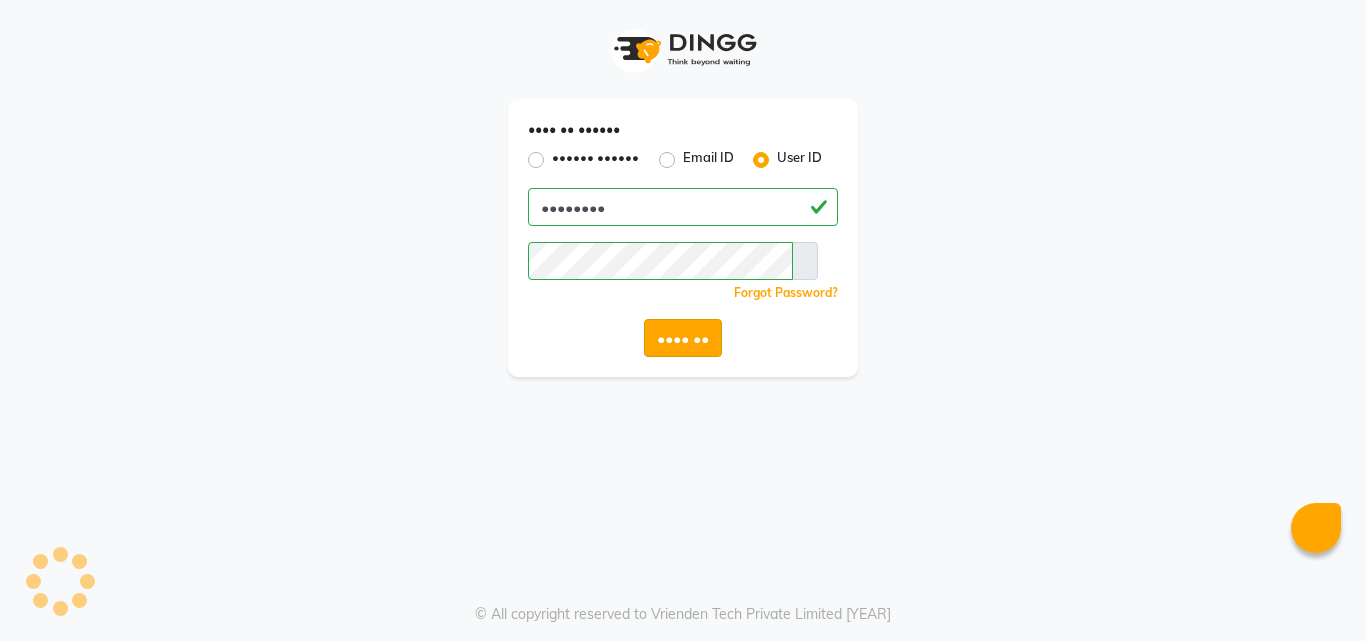 scroll, scrollTop: 0, scrollLeft: 0, axis: both 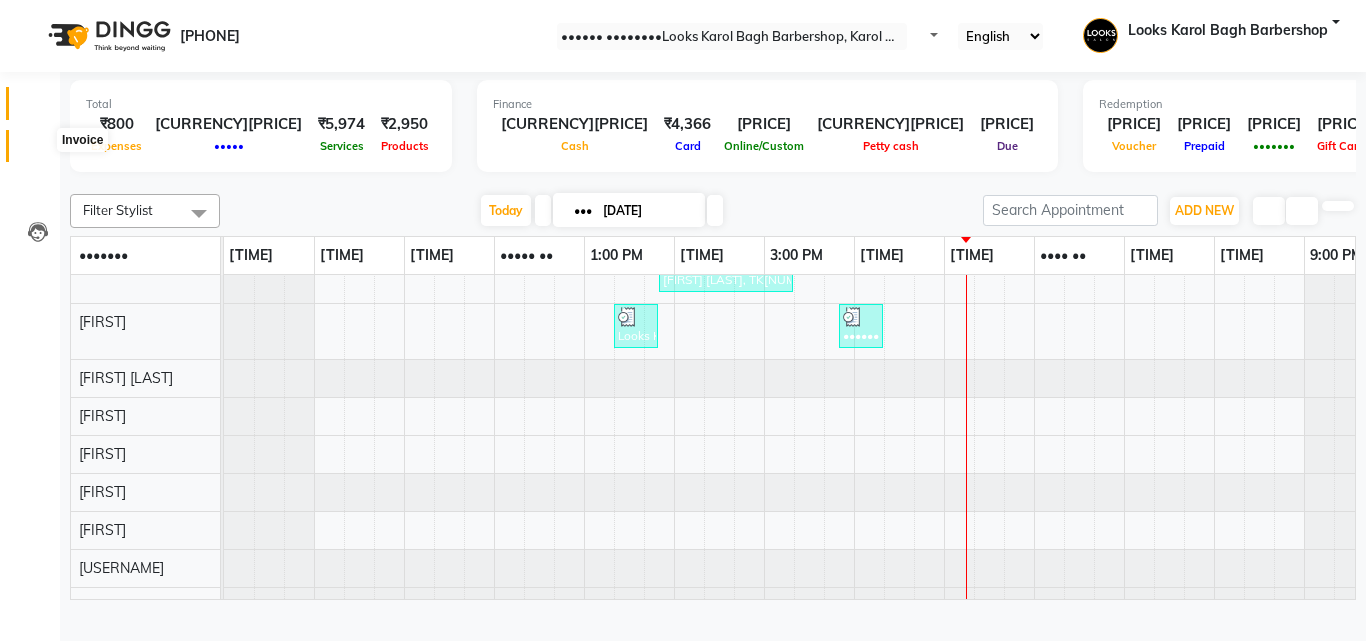 click at bounding box center (37, 151) 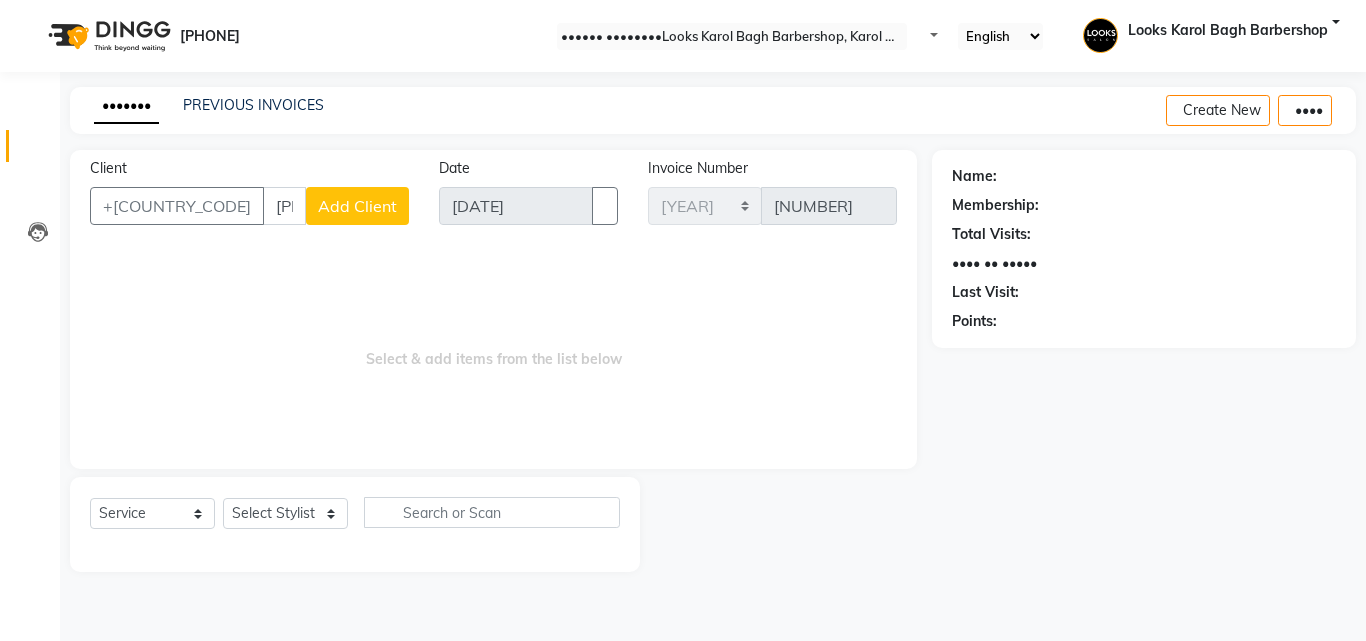 type on "[PHONE]" 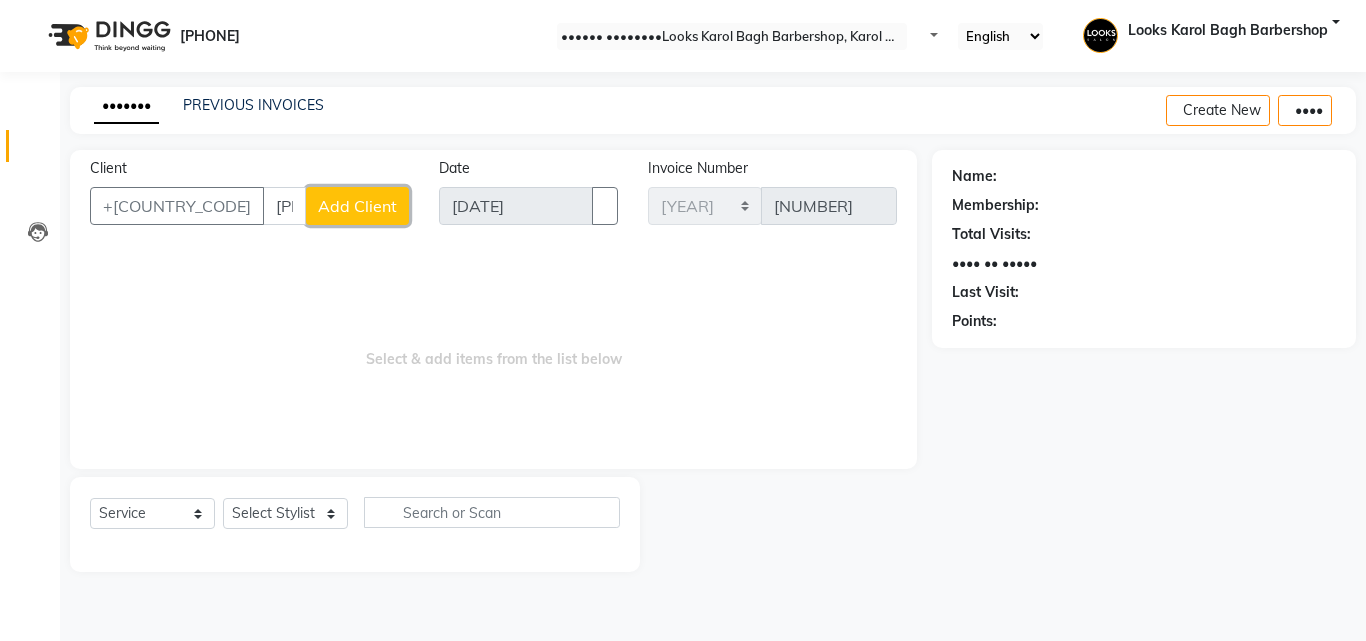 click on "Add Client" at bounding box center [357, 206] 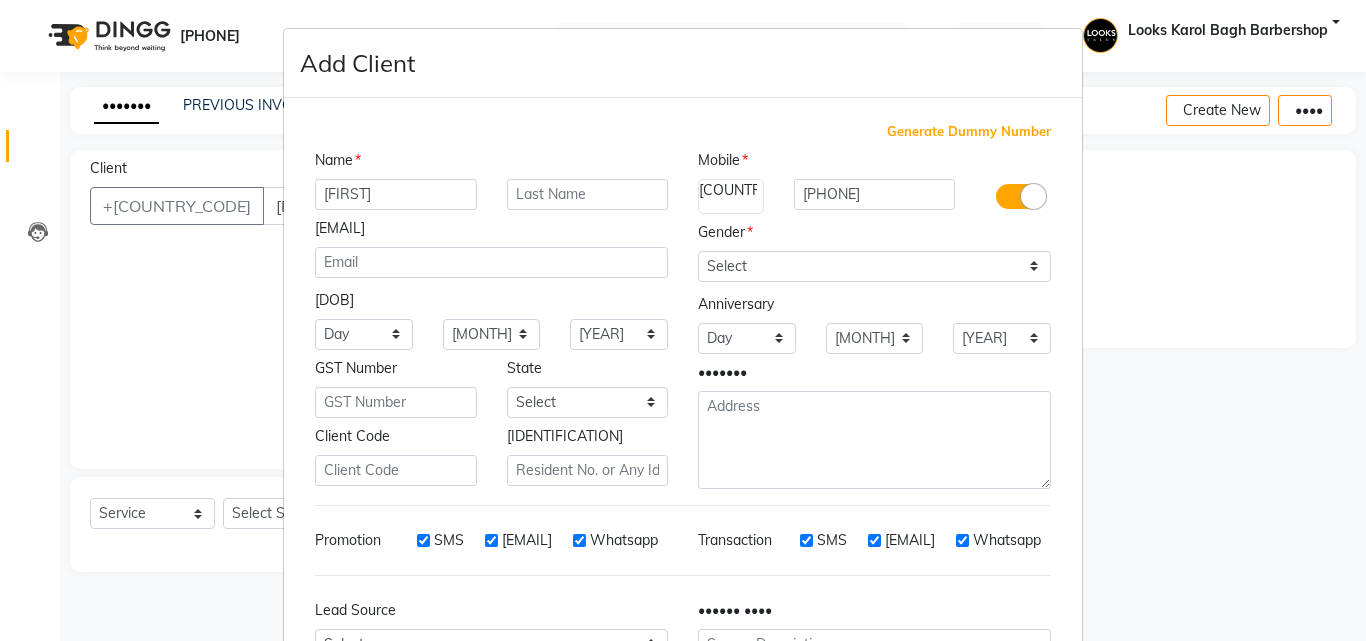 type on "[FIRST]" 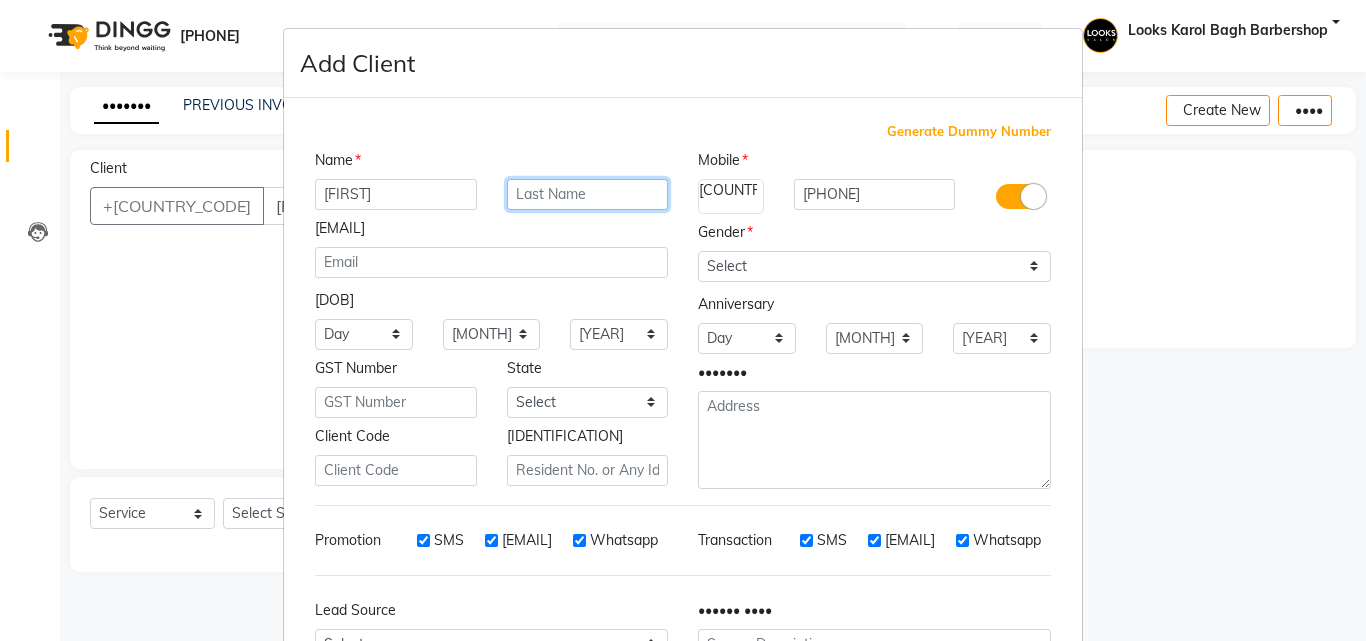 click at bounding box center (588, 194) 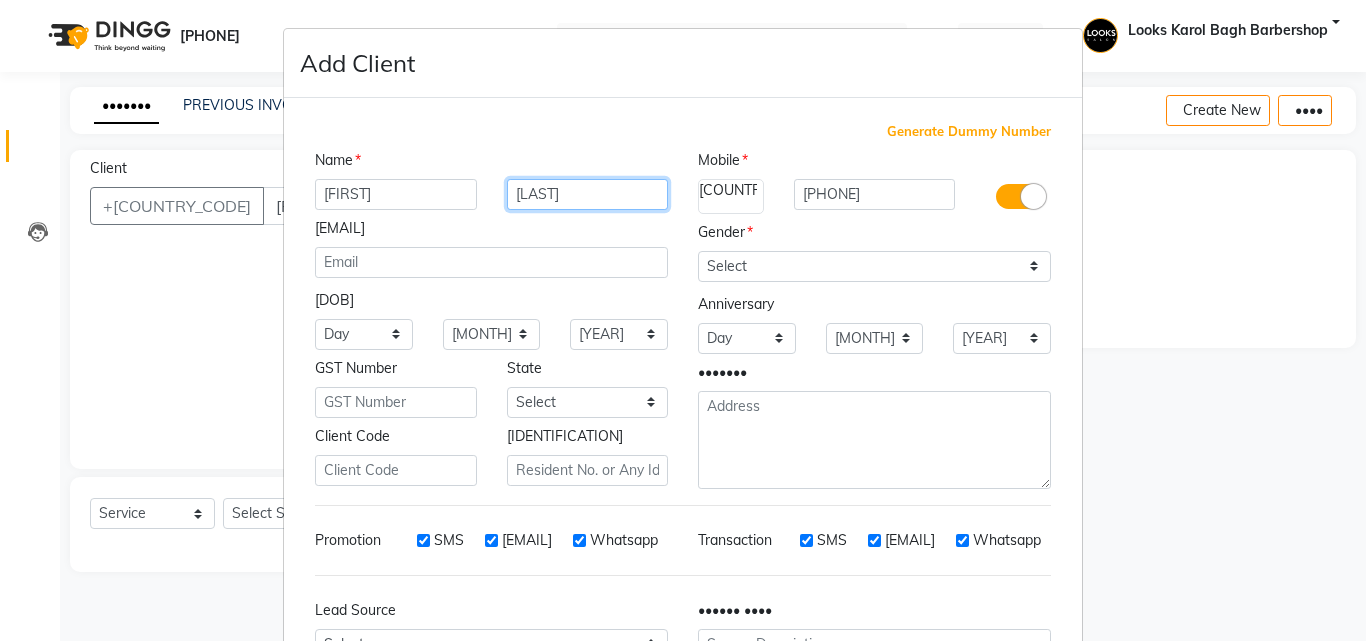 type on "[LAST]" 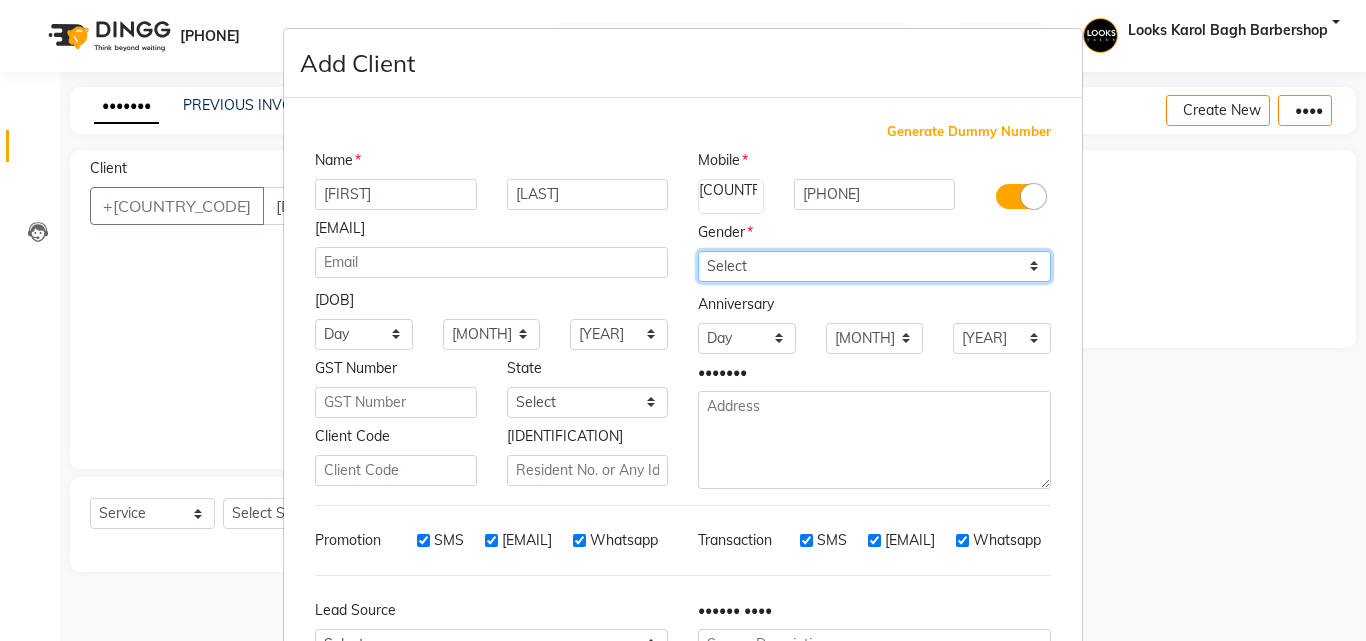click on "Select Male Female Other Prefer Not To Say" at bounding box center (874, 266) 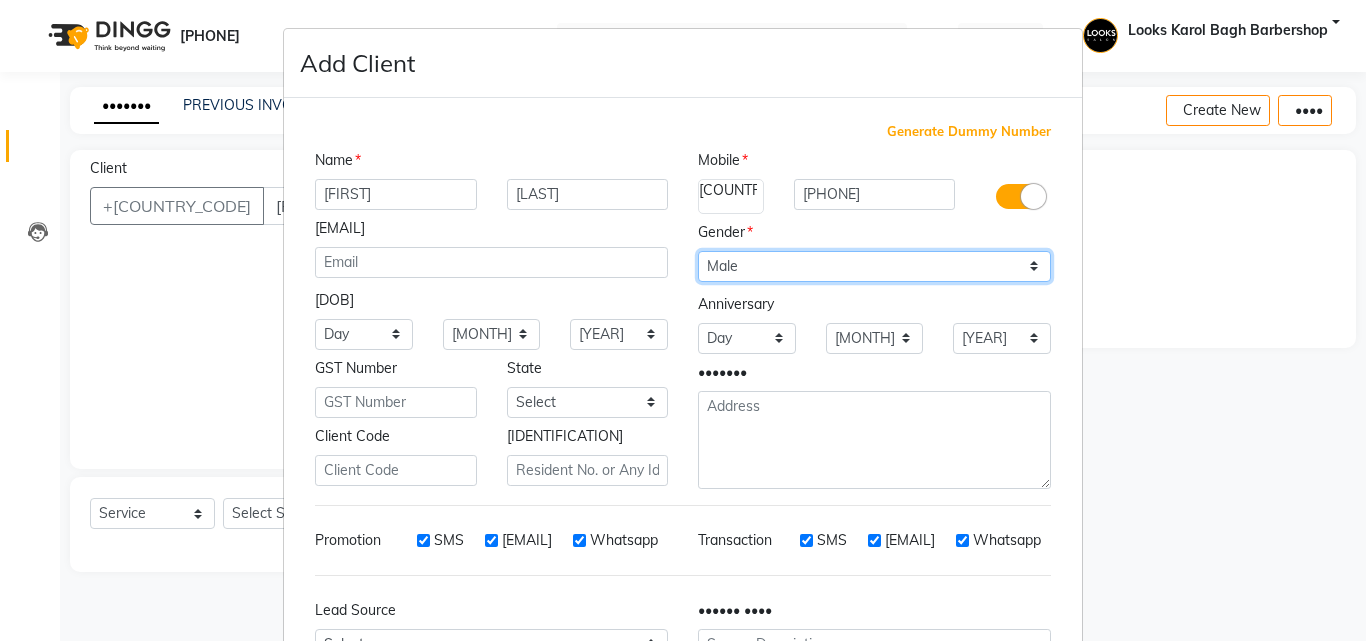 click on "Select Male Female Other Prefer Not To Say" at bounding box center [874, 266] 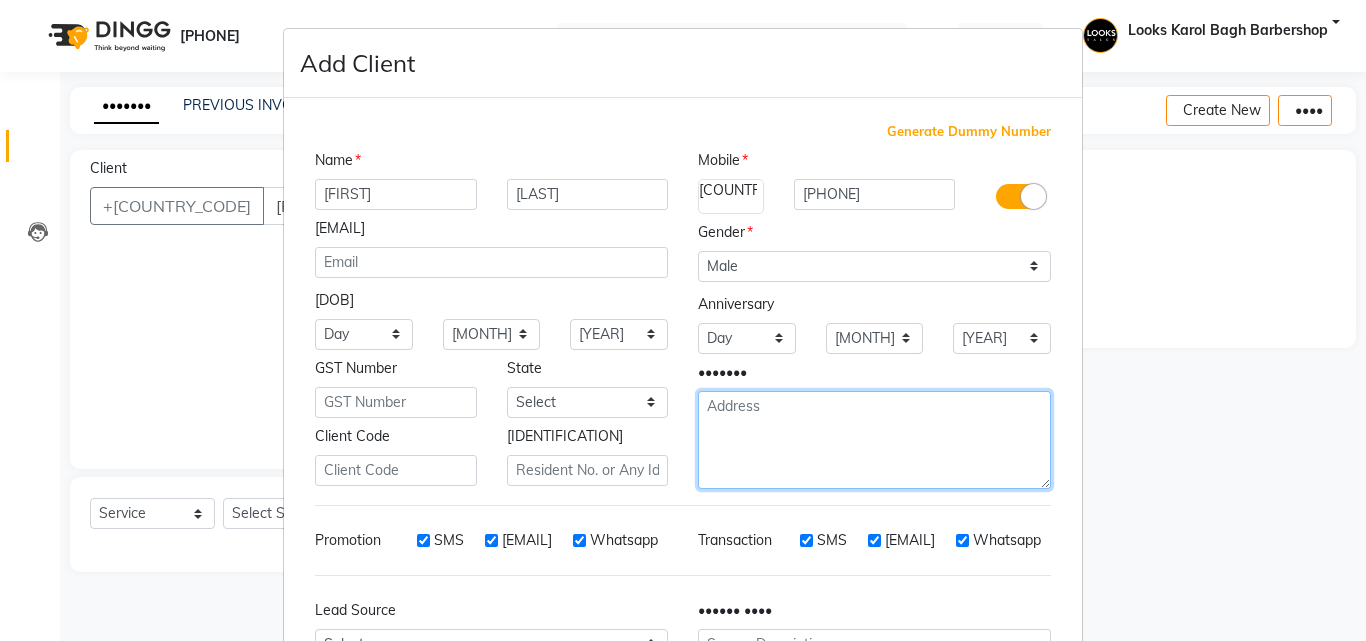 click at bounding box center (874, 440) 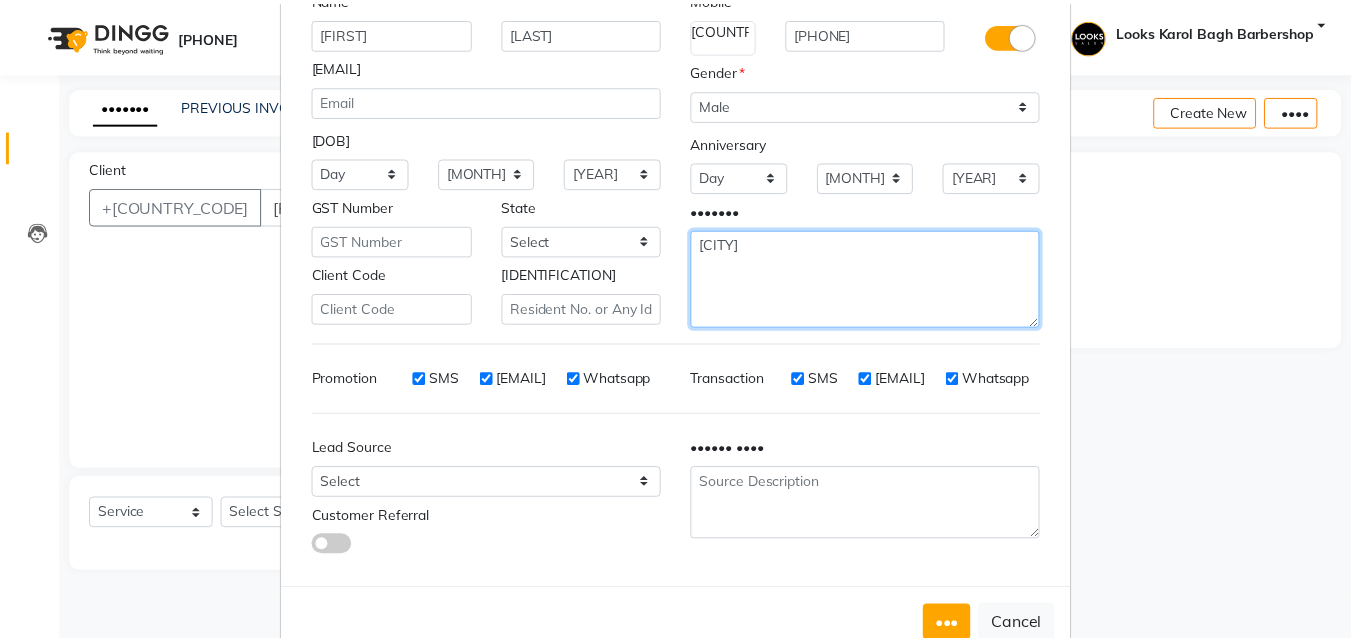 scroll, scrollTop: 208, scrollLeft: 0, axis: vertical 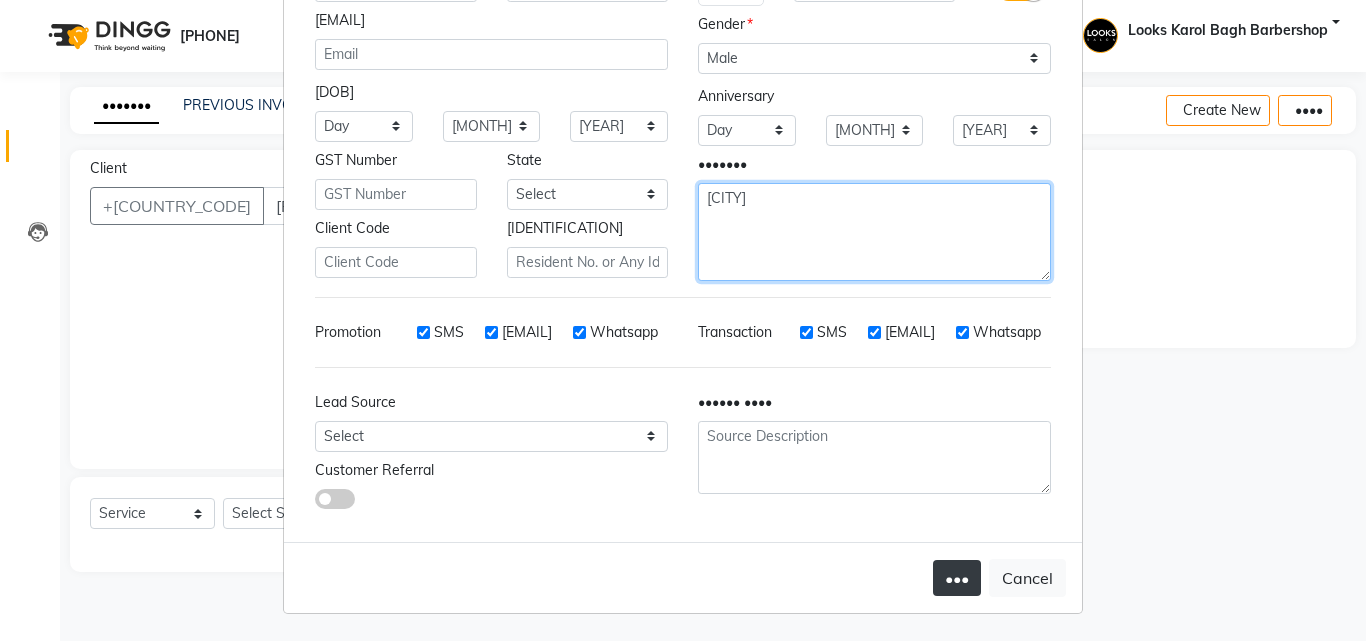 type on "[CITY]" 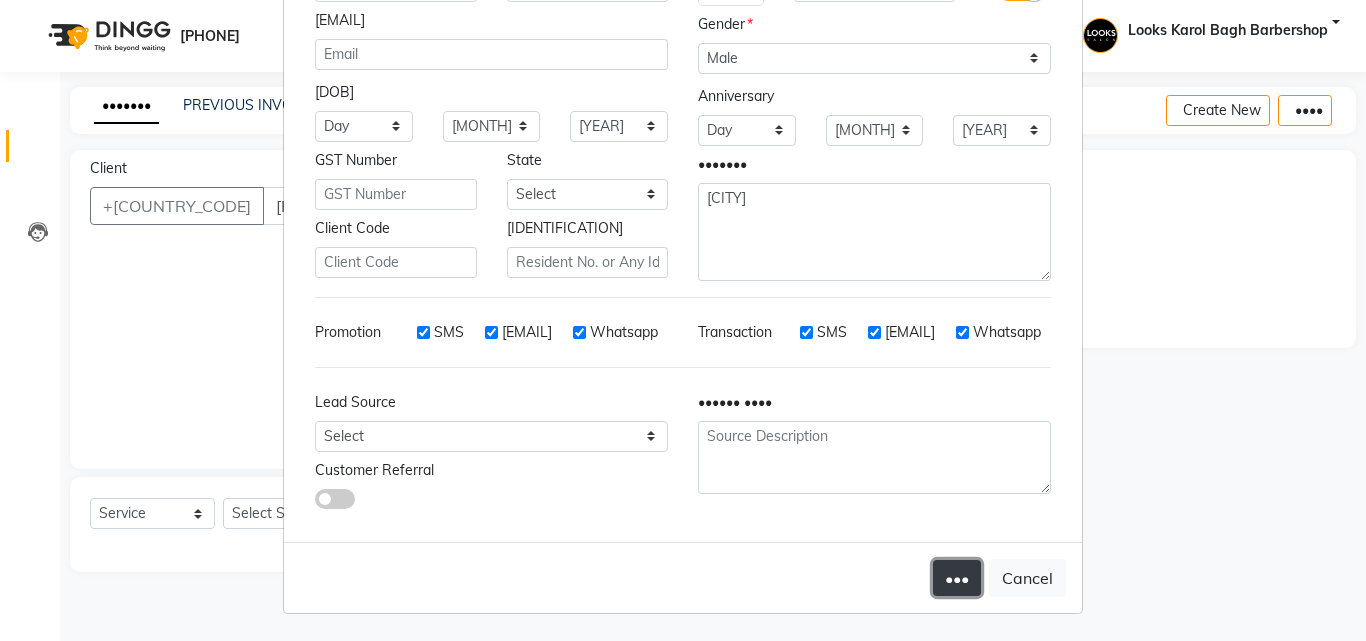 click on "•••" at bounding box center (957, 578) 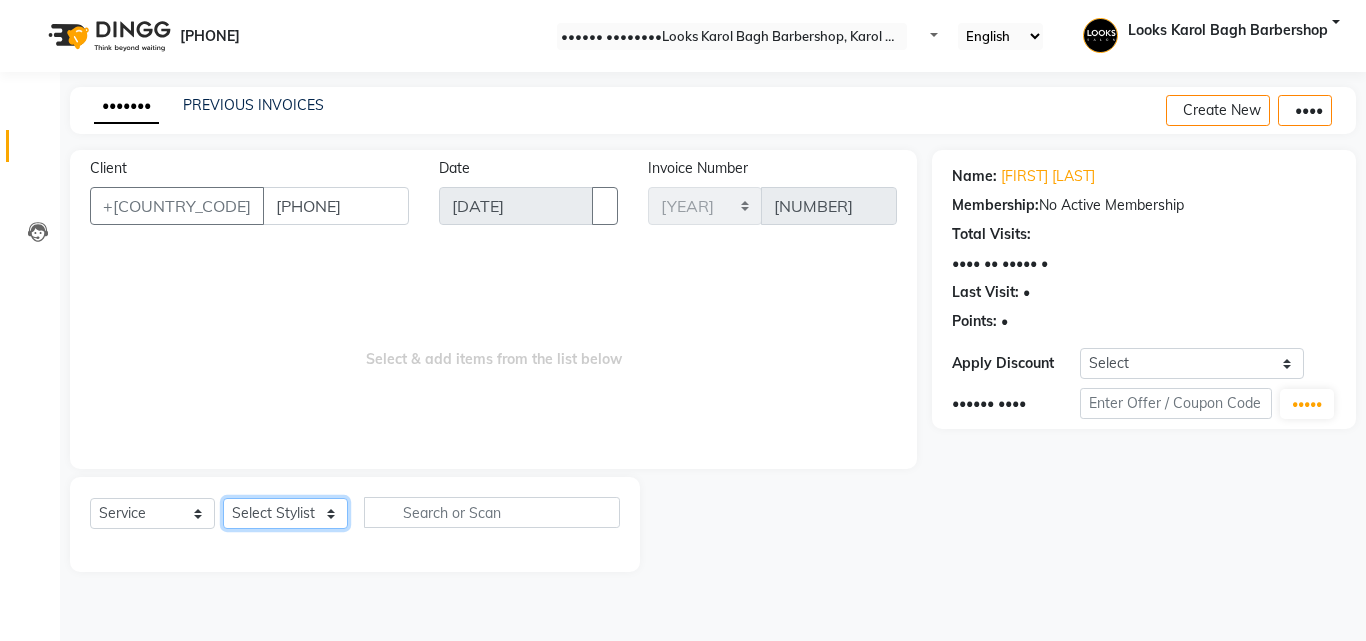 click on "•••••• ••••••• ••••• ••••• •••• ••••• •••• ••••••••••• ••••  •••••• ••••• ••••••••••• ••••••••  ••••••• ••••• •••••• •••••••••• ••••• •••••• ••••• •••  ••••••••••• •••••••••••• •••••••••• ••••• •••••••••••••••••••• ••••••••••••••• ••••• ••••• •••• •••••••••• •••••••••• ••••••• •••••••••• •••••••• ••••• •••••  •••••••• ••••  ••••••••••• ••••••••• •••••••••• •••• ••••• ••••••• ••• •• ••• ••••• •••••• •••••  ••••• •••••• •••••• ••••• ••••••• •••••• •••••• ••••• ••••• •••••• ••••••• •••••  ••••••••••• •••••• •••••••••" at bounding box center [285, 513] 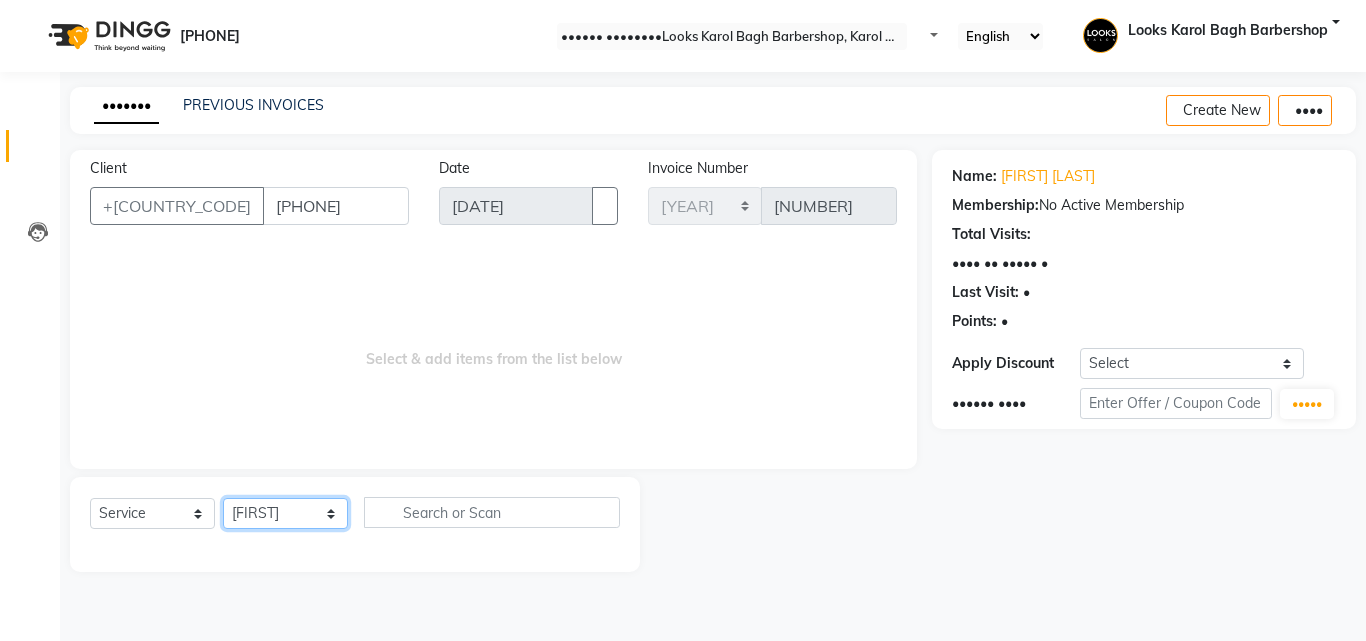 click on "•••••• ••••••• ••••• ••••• •••• ••••• •••• ••••••••••• ••••  •••••• ••••• ••••••••••• ••••••••  ••••••• ••••• •••••• •••••••••• ••••• •••••• ••••• •••  ••••••••••• •••••••••••• •••••••••• ••••• •••••••••••••••••••• ••••••••••••••• ••••• ••••• •••• •••••••••• •••••••••• ••••••• •••••••••• •••••••• ••••• •••••  •••••••• ••••  ••••••••••• ••••••••• •••••••••• •••• ••••• ••••••• ••• •• ••• ••••• •••••• •••••  ••••• •••••• •••••• ••••• ••••••• •••••• •••••• ••••• ••••• •••••• ••••••• •••••  ••••••••••• •••••• •••••••••" at bounding box center [285, 513] 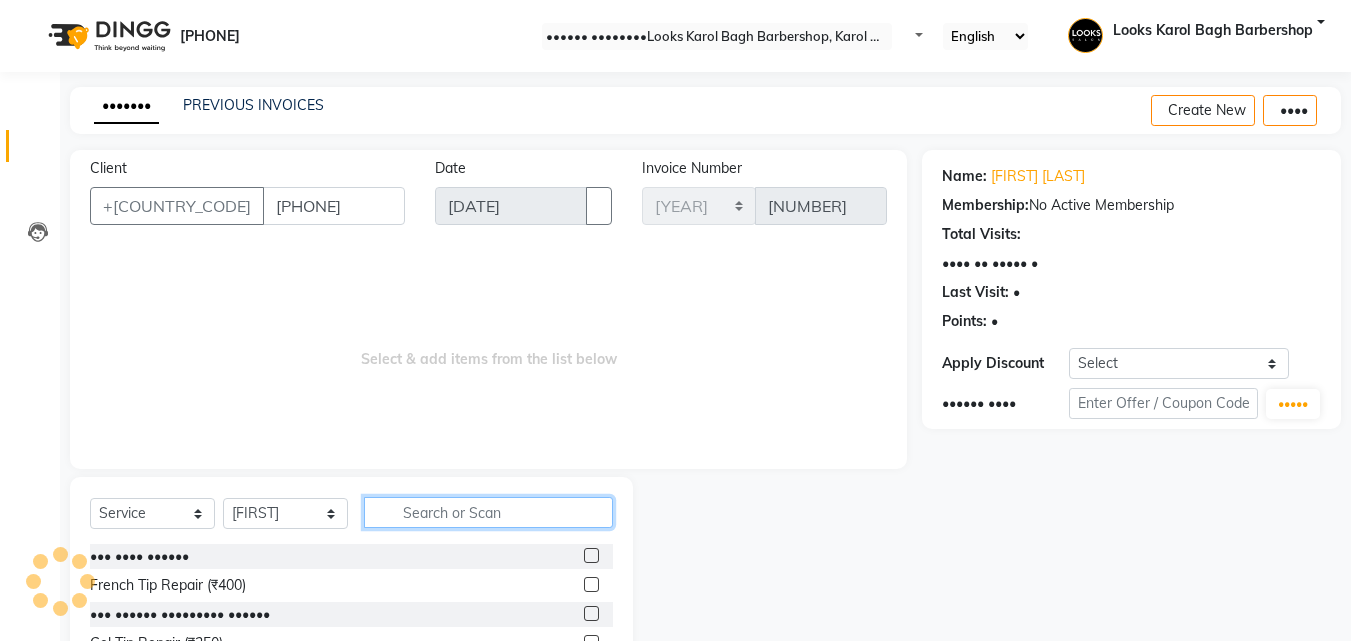 click at bounding box center (488, 512) 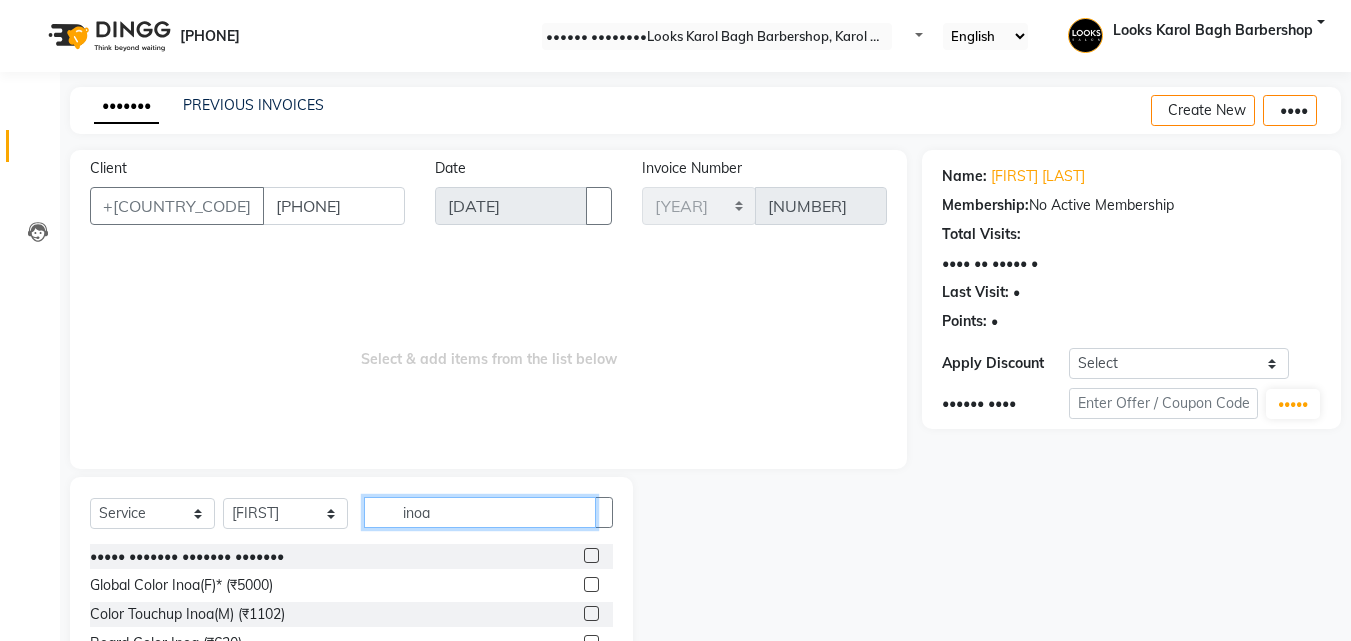 scroll, scrollTop: 160, scrollLeft: 0, axis: vertical 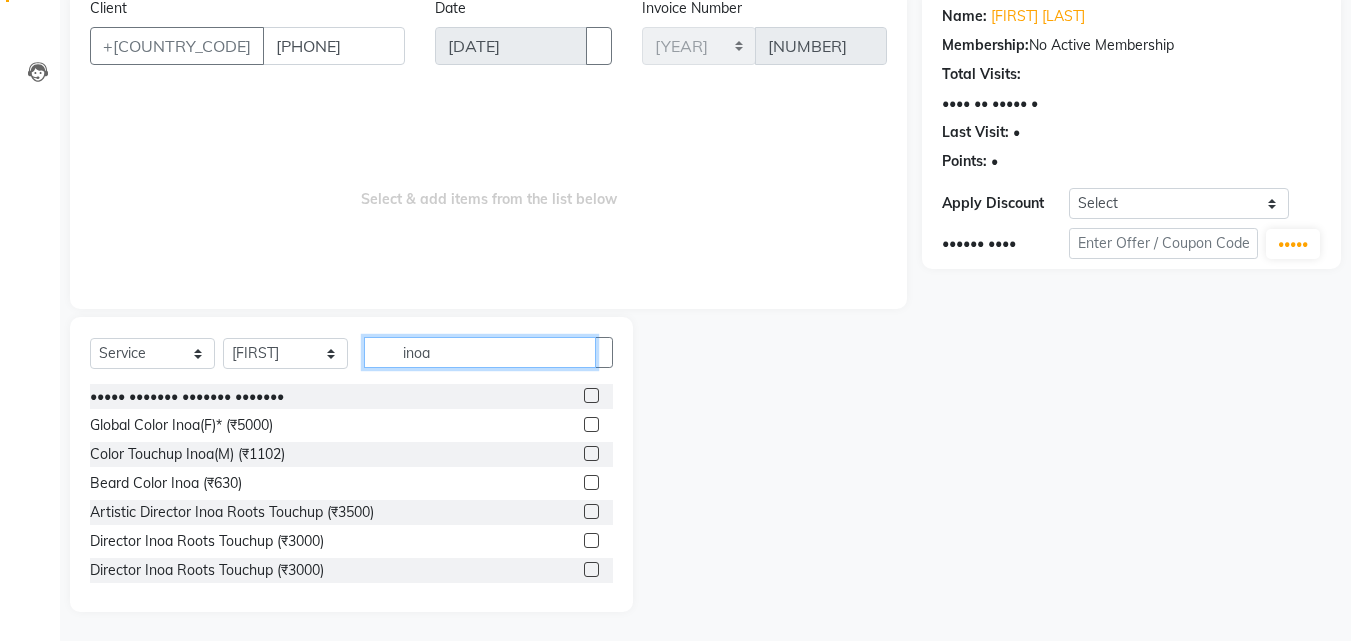 type on "inoa" 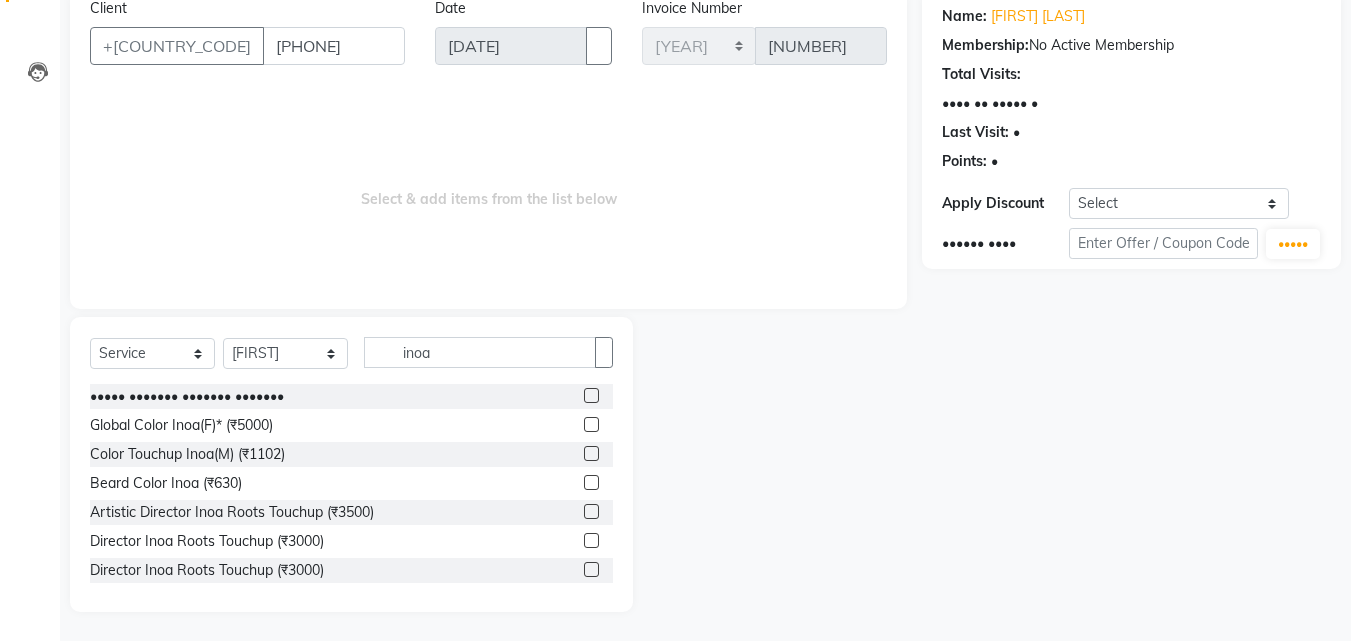 click at bounding box center [591, 453] 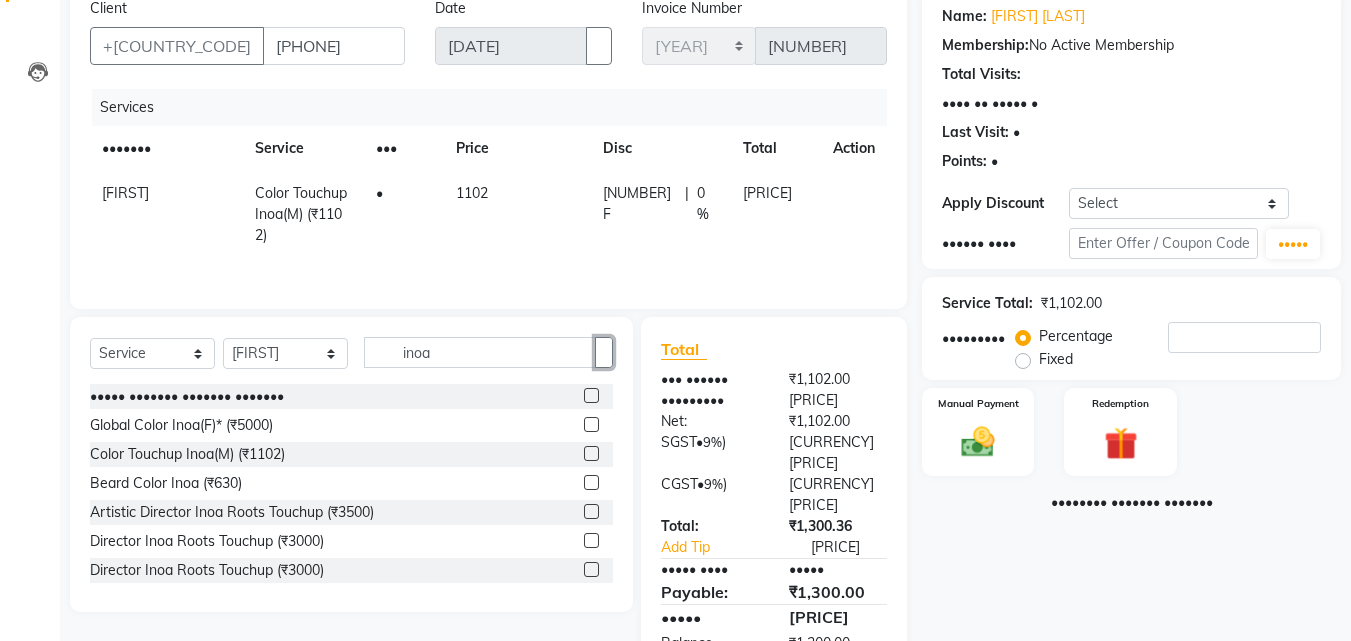 drag, startPoint x: 602, startPoint y: 357, endPoint x: 572, endPoint y: 359, distance: 30.066593 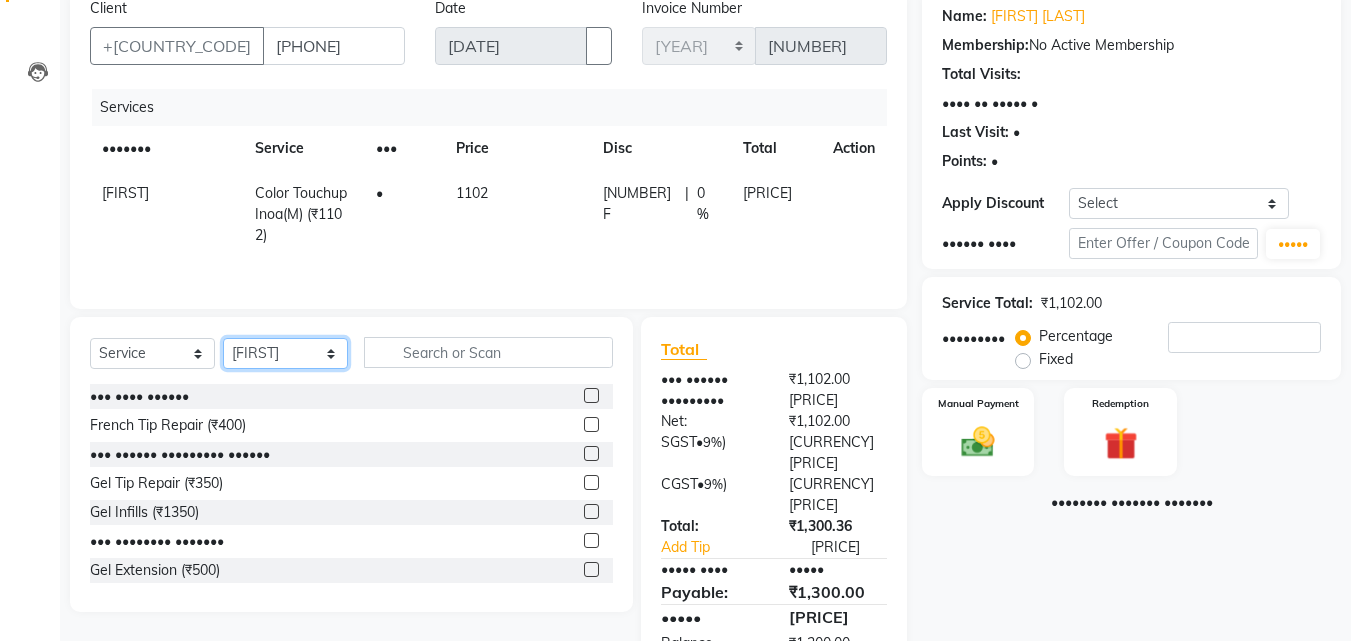 click on "•••••• ••••••• ••••• ••••• •••• ••••• •••• ••••••••••• ••••  •••••• ••••• ••••••••••• ••••••••  ••••••• ••••• •••••• •••••••••• ••••• •••••• ••••• •••  ••••••••••• •••••••••••• •••••••••• ••••• •••••••••••••••••••• ••••••••••••••• ••••• ••••• •••• •••••••••• •••••••••• ••••••• •••••••••• •••••••• ••••• •••••  •••••••• ••••  ••••••••••• ••••••••• •••••••••• •••• ••••• ••••••• ••• •• ••• ••••• •••••• •••••  ••••• •••••• •••••• ••••• ••••••• •••••• •••••• ••••• ••••• •••••• ••••••• •••••  ••••••••••• •••••• •••••••••" at bounding box center [285, 353] 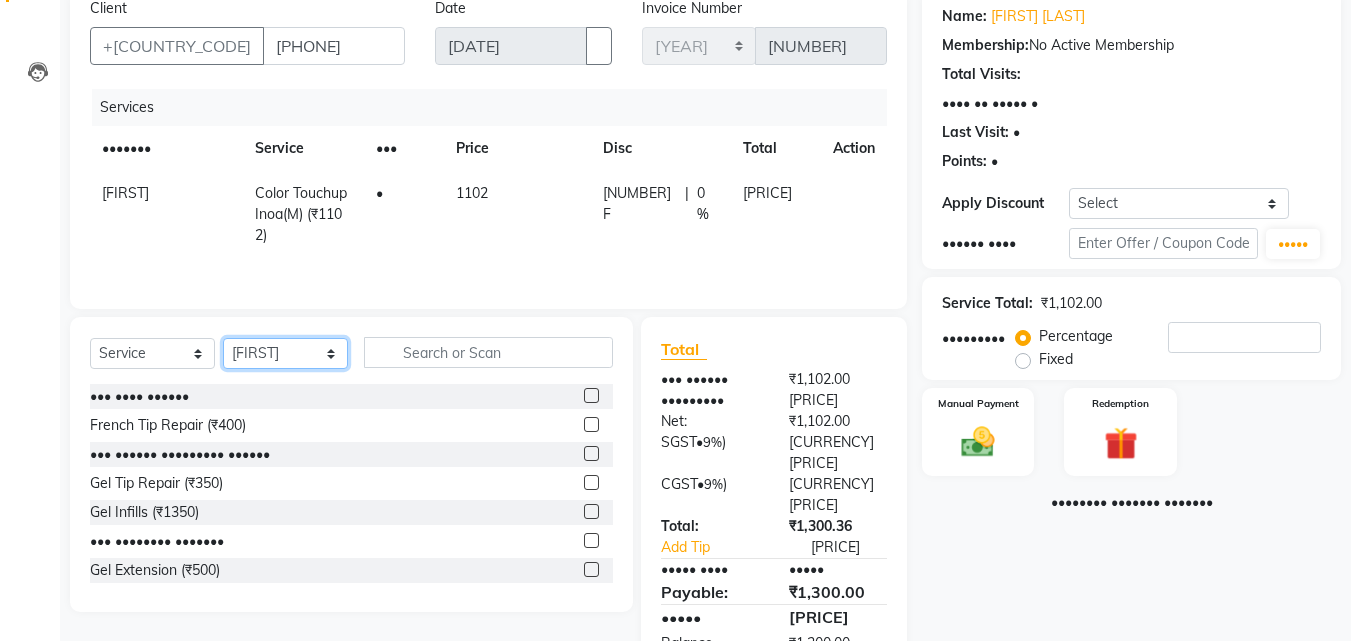 select on "[NUMBER]" 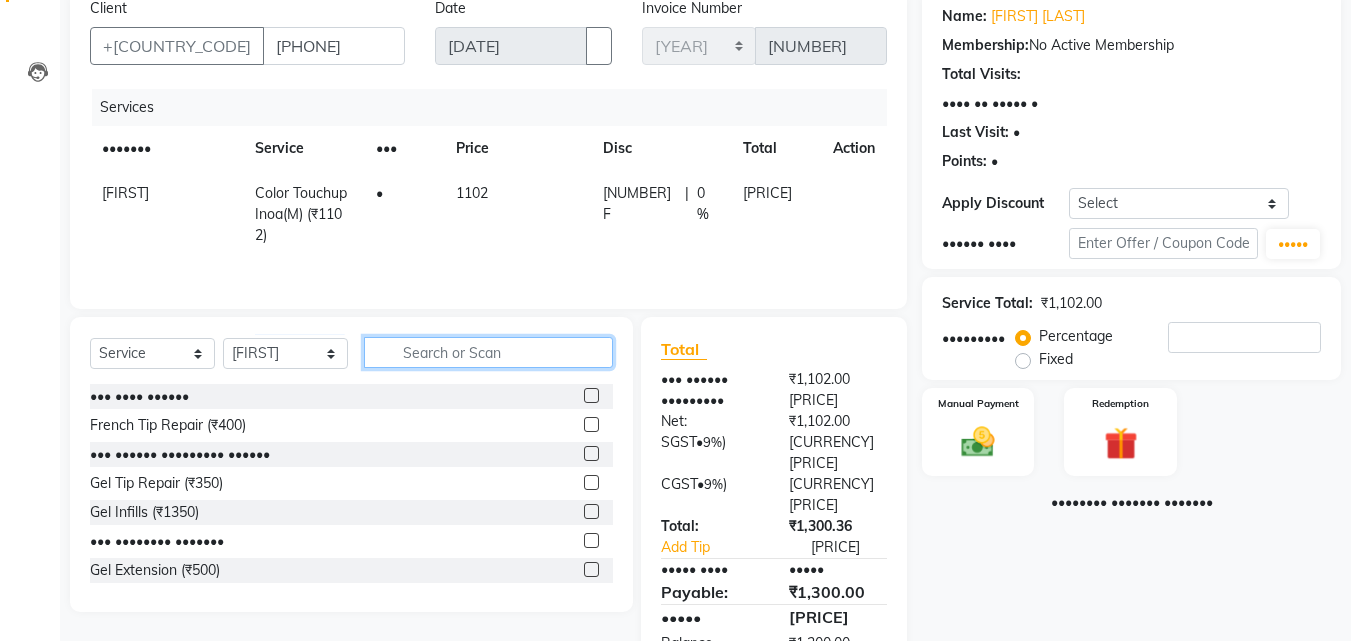 click at bounding box center [488, 352] 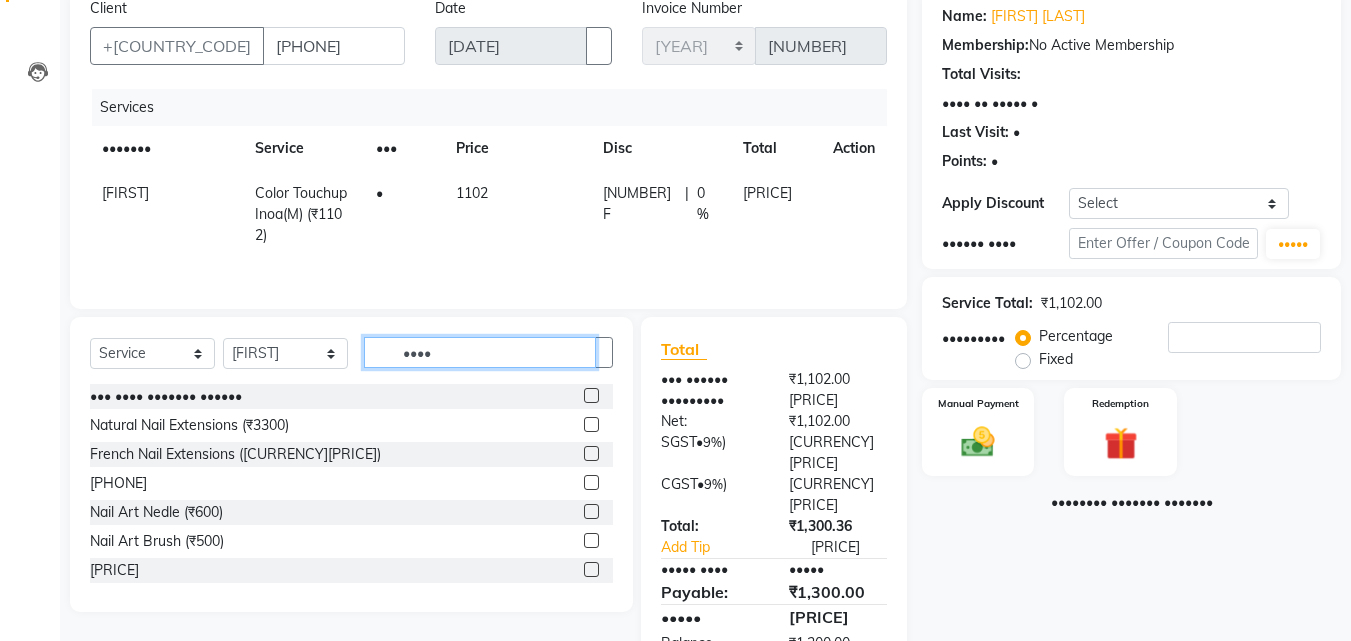 type on "••••" 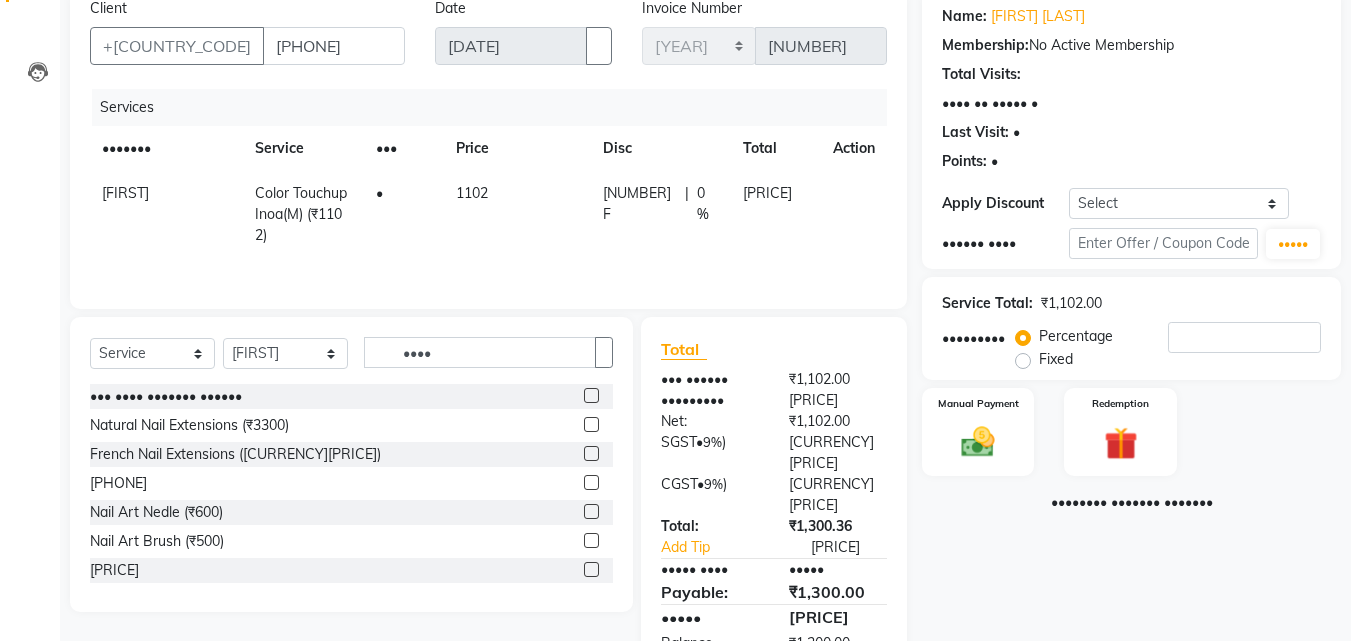 click at bounding box center (591, 395) 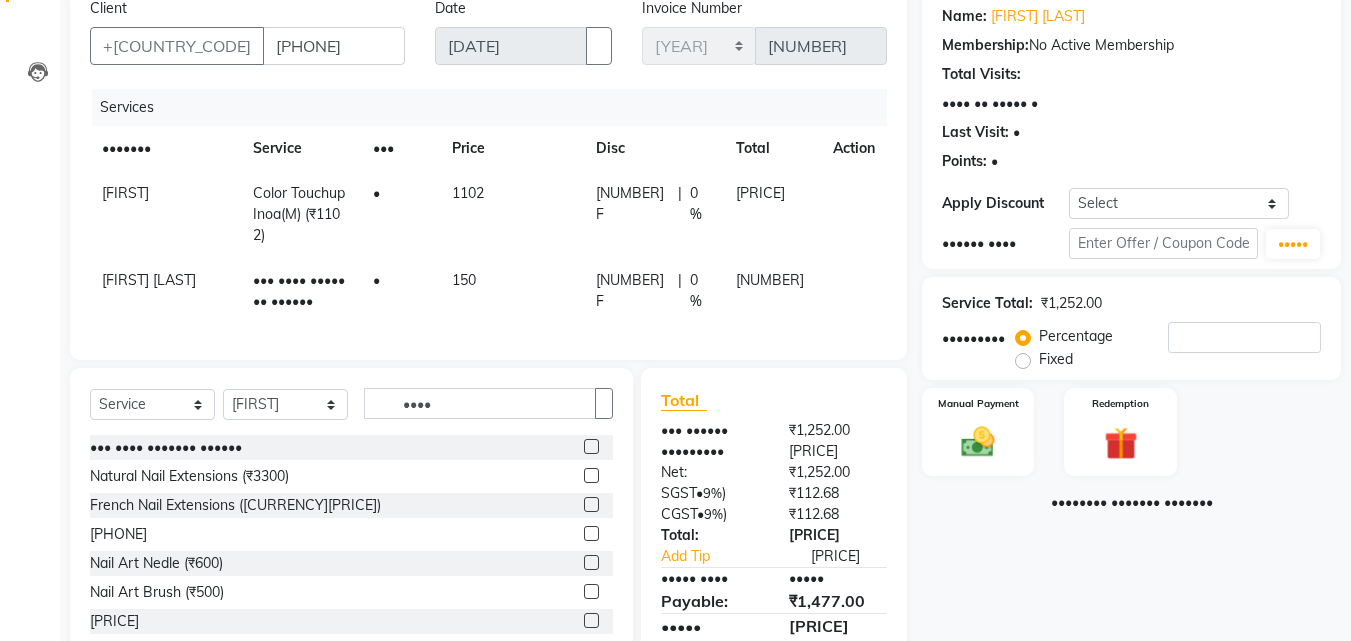 click at bounding box center (591, 446) 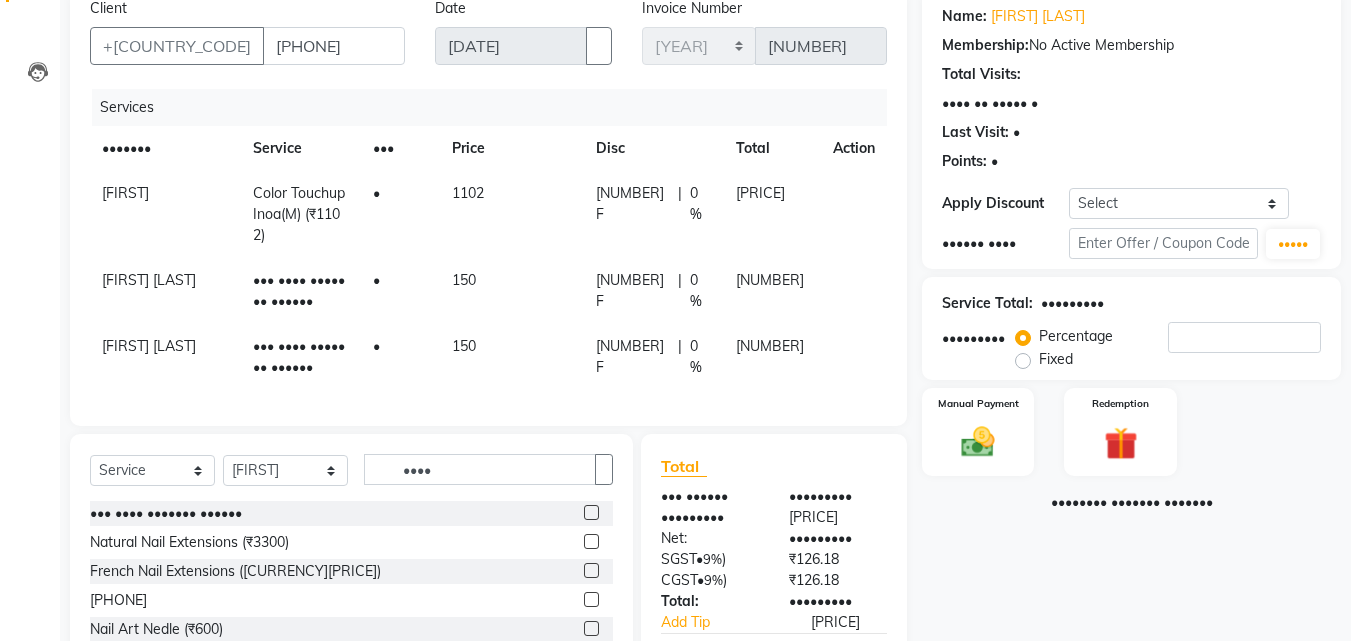 click on "150" at bounding box center (512, 214) 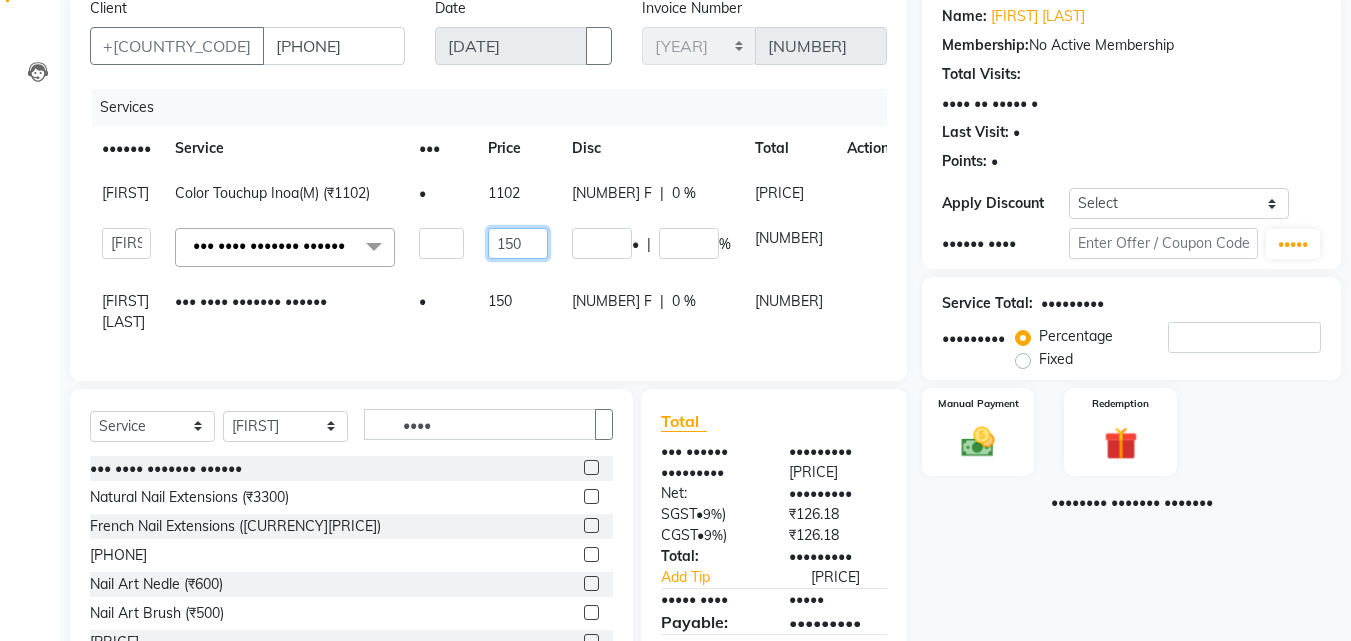click on "150" at bounding box center (441, 243) 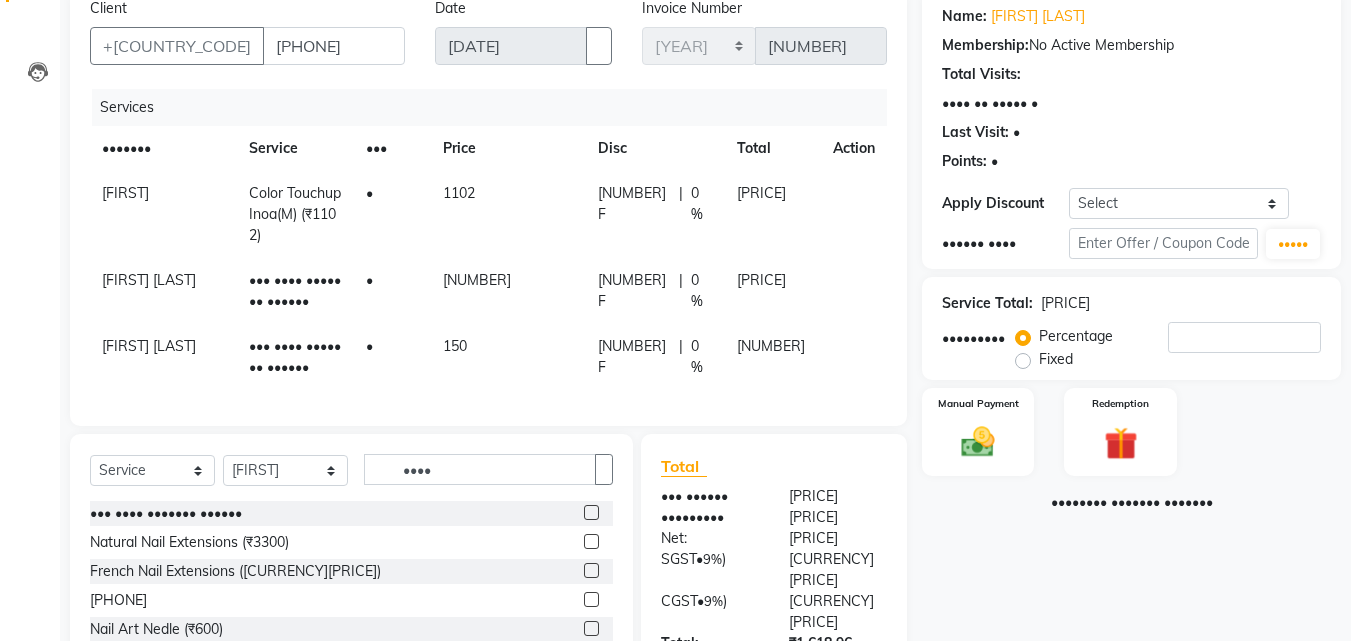 click on "150" at bounding box center (508, 214) 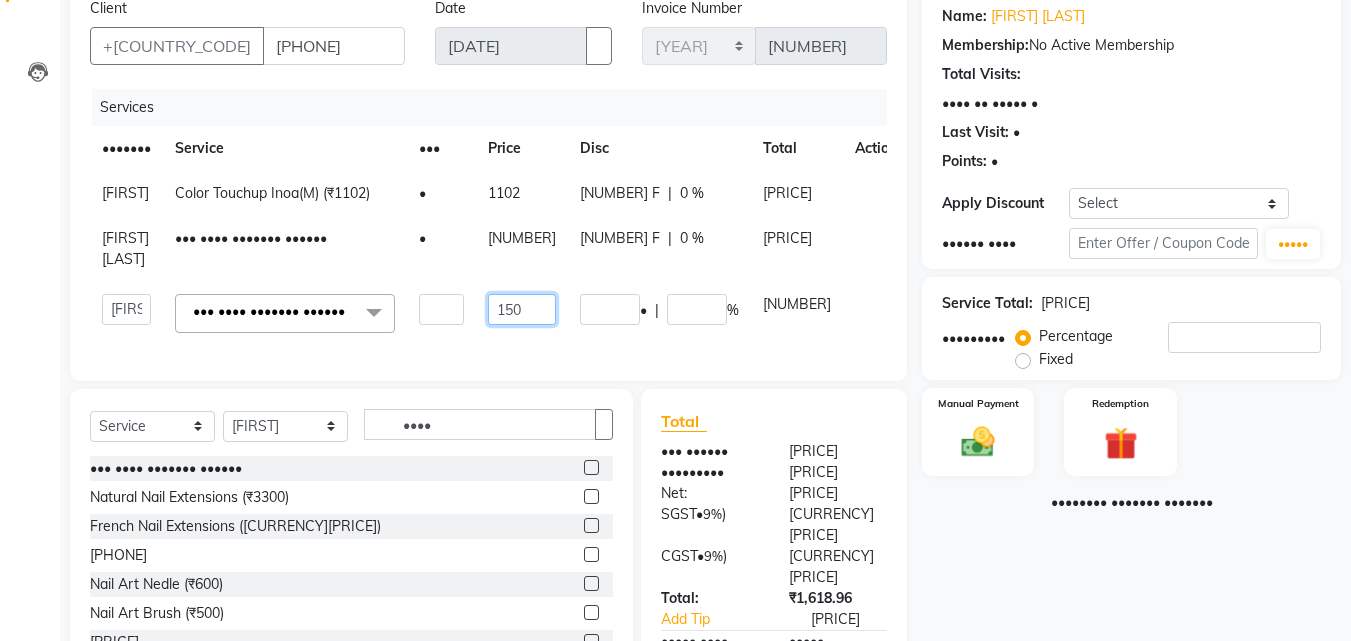 click on "150" at bounding box center [441, 309] 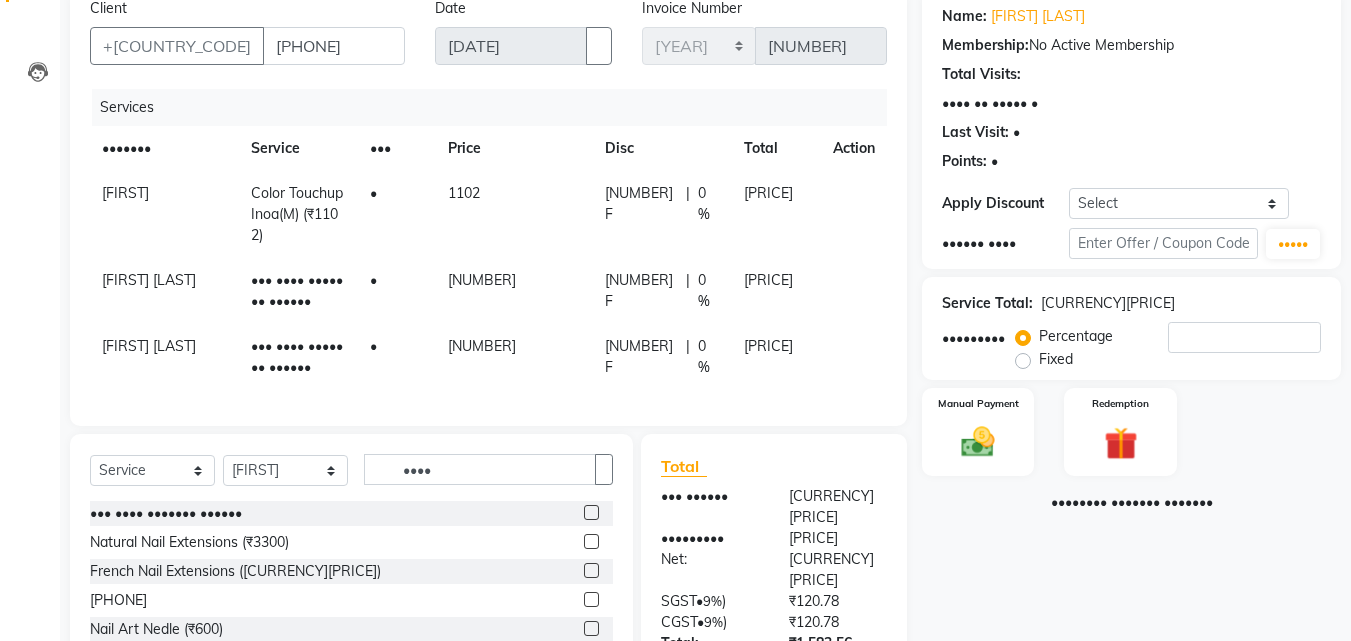 click on "Services Stylist Service Qty Price Disc Total Action [FIRST] Color Touchup Inoa(M) ([PRICE]) 1 [PRICE] 0 F | 0 % [PRICE] [FIRST] Gel Nail Removal ([PRICE]) 1 [PRICE] 0 F | 0 % [PRICE] [FIRST] Gel Nail Removal ([PRICE]) 1 [PRICE] 0 F | 0 % [PRICE]" at bounding box center (488, 247) 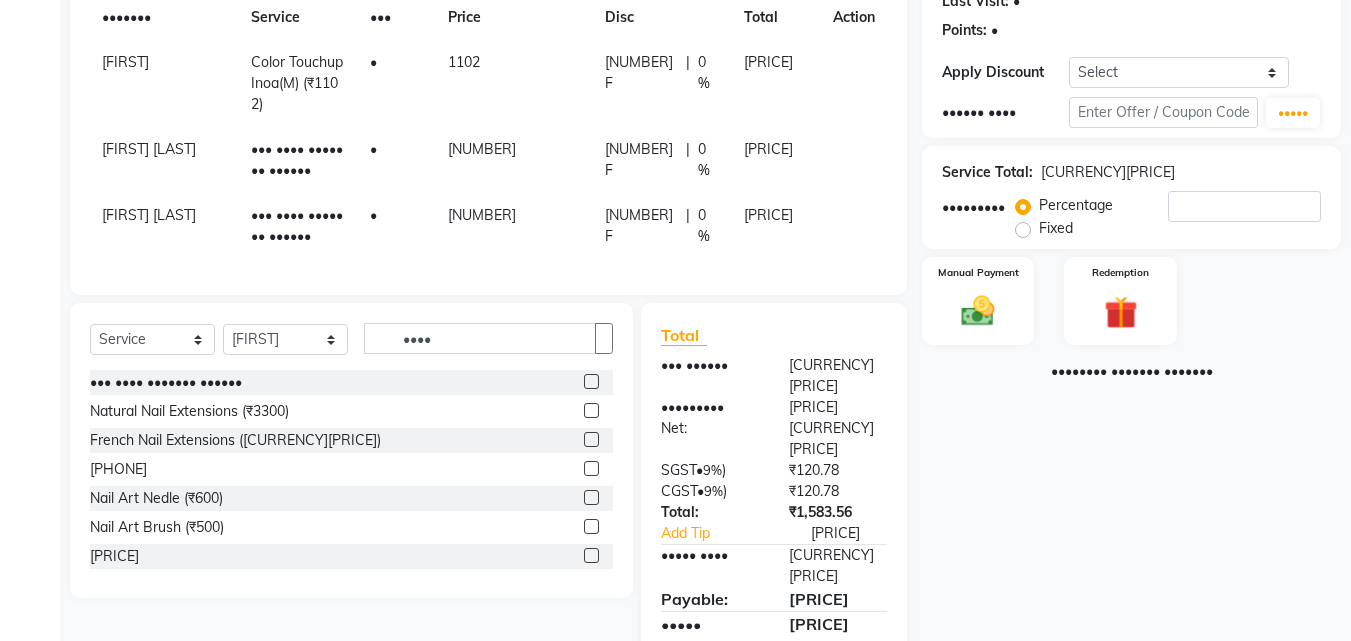 click on "••••••  •••••••  •••••••  ••••••••••  ••••••• ••••••• ••••••• •••• ••••  •••••• ••••••• ••••• ••••• •••• ••••• •••• ••••••••••• ••••  •••••• ••••• ••••••••••• ••••••••  ••••••• ••••• •••••• •••••••••• ••••• •••••• ••••• •••  ••••••••••• •••••••••••• •••••••••• ••••• •••••••••••••••••••• ••••••••••••••• ••••• ••••• •••• •••••••••• •••••••••• ••••••• •••••••••• •••••••• ••••• •••••  •••••••• ••••  ••••••••••• ••••••••• •••••••••• •••• ••••• ••••••• ••• •• ••• ••••• •••••• •••••  ••••• •••••• •••••• ••••• ••••••• •••••• •••••• ••••• ••••• •••••• ••••••• •••••  ••••••••••• •••••• ••••••••• •••• ••• •••• ••••••• ••••••  ••••••• •••• •••••••••• •••••••  •••••• •••• •••••••••• •••••••  •••• ••• ••••••••• ••••••  •••• ••• ••••• ••••••  •••• ••• ••••• ••••••  •••• ••• ••• •••••••••• ••••••  •• •••• ••• ••••••••• ••••••  •••• ••• •••• •••••••••••••••••••• ••• •••••• ••••••  •••• ••••••••• •••••• •••••••  ••••• •• ••••• •••••••  •••• ••• ••••••  •••• •••••• •••••  •••• ••••••••••• ••••••" at bounding box center (351, 450) 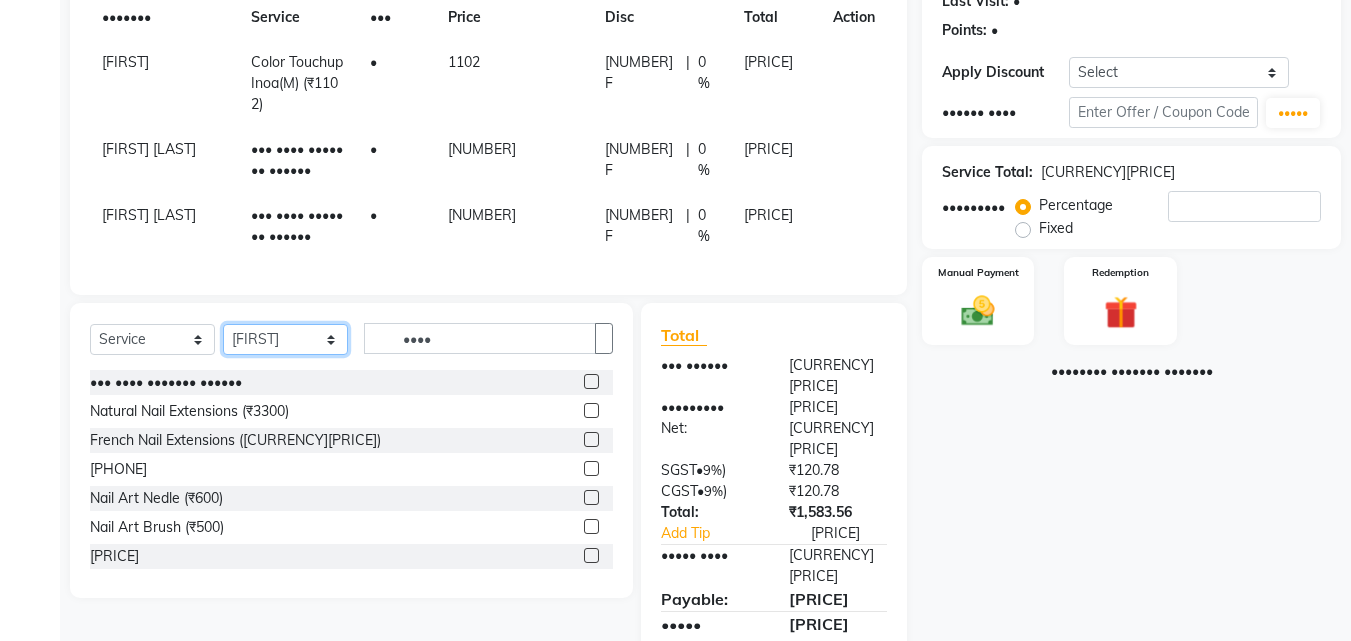 click on "•••••• ••••••• ••••• ••••• •••• ••••• •••• ••••••••••• ••••  •••••• ••••• ••••••••••• ••••••••  ••••••• ••••• •••••• •••••••••• ••••• •••••• ••••• •••  ••••••••••• •••••••••••• •••••••••• ••••• •••••••••••••••••••• ••••••••••••••• ••••• ••••• •••• •••••••••• •••••••••• ••••••• •••••••••• •••••••• ••••• •••••  •••••••• ••••  ••••••••••• ••••••••• •••••••••• •••• ••••• ••••••• ••• •• ••• ••••• •••••• •••••  ••••• •••••• •••••• ••••• ••••••• •••••• •••••• ••••• ••••• •••••• ••••••• •••••  ••••••••••• •••••• •••••••••" at bounding box center (285, 339) 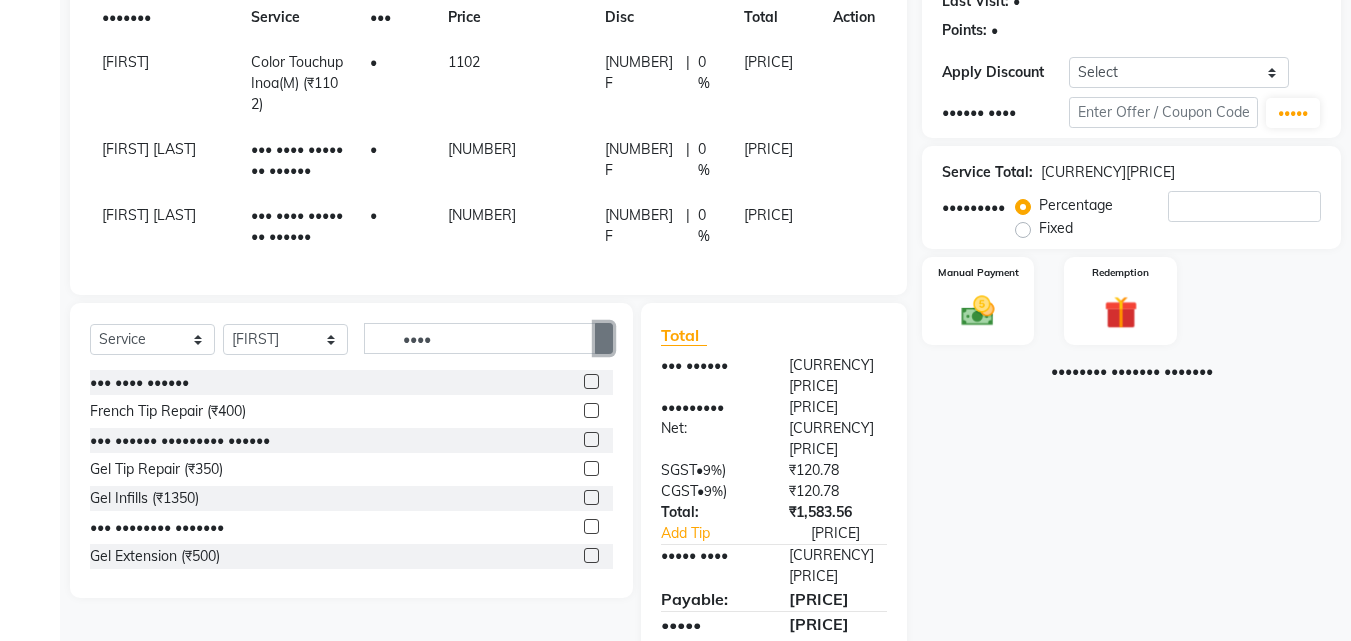 click at bounding box center (604, 339) 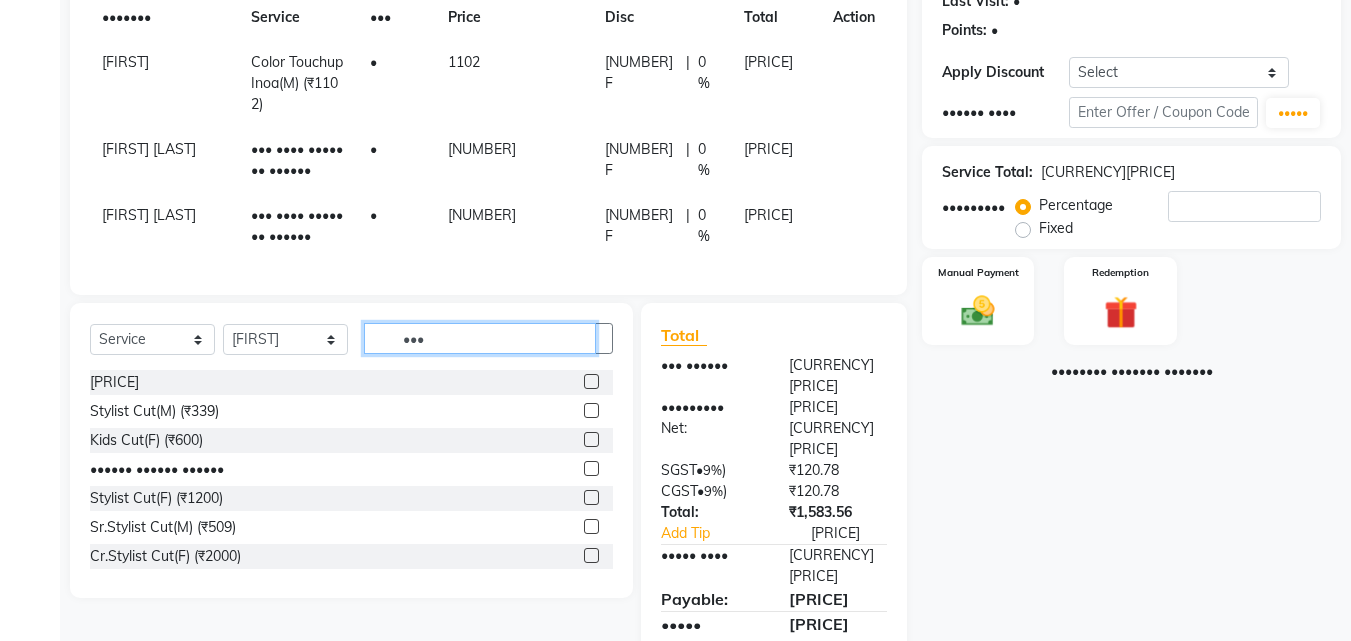 type on "•••" 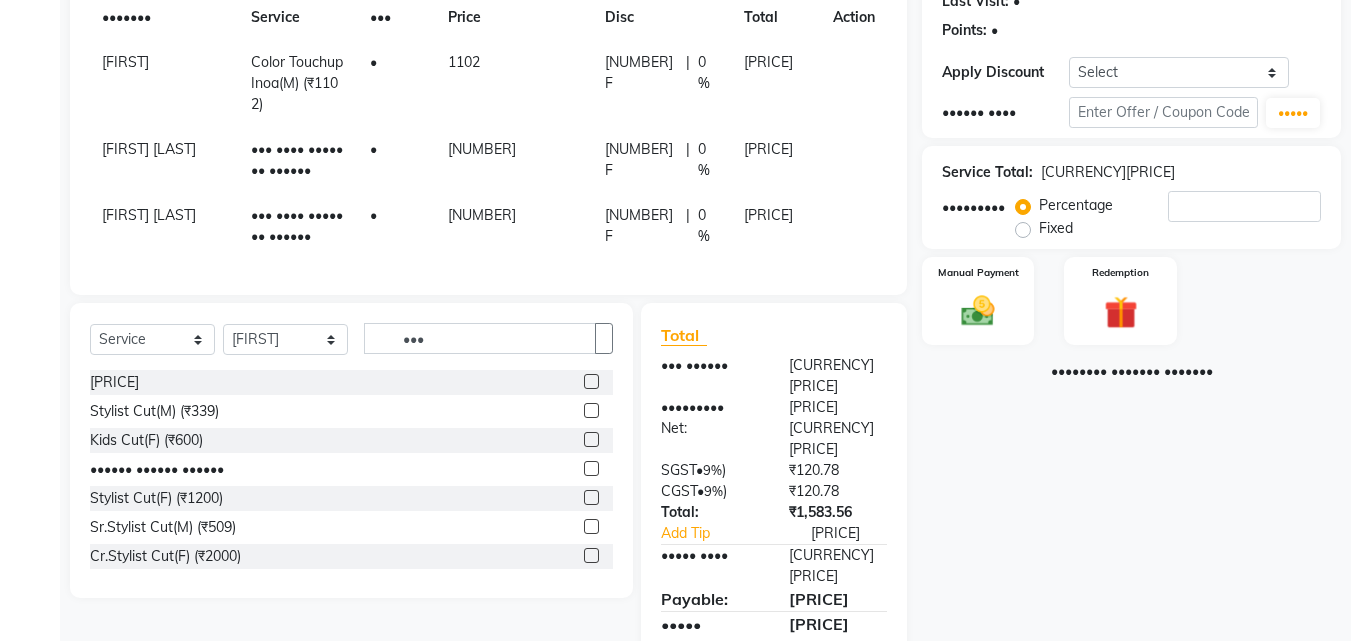 click at bounding box center [591, 410] 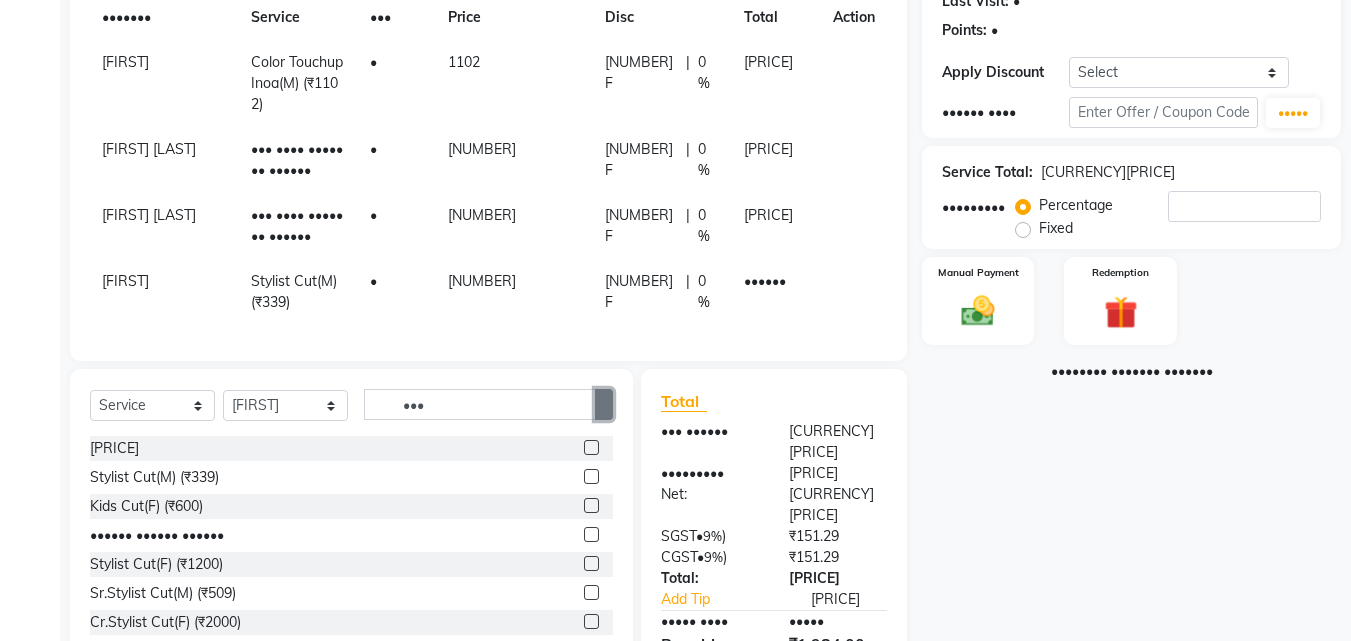 click at bounding box center (604, 405) 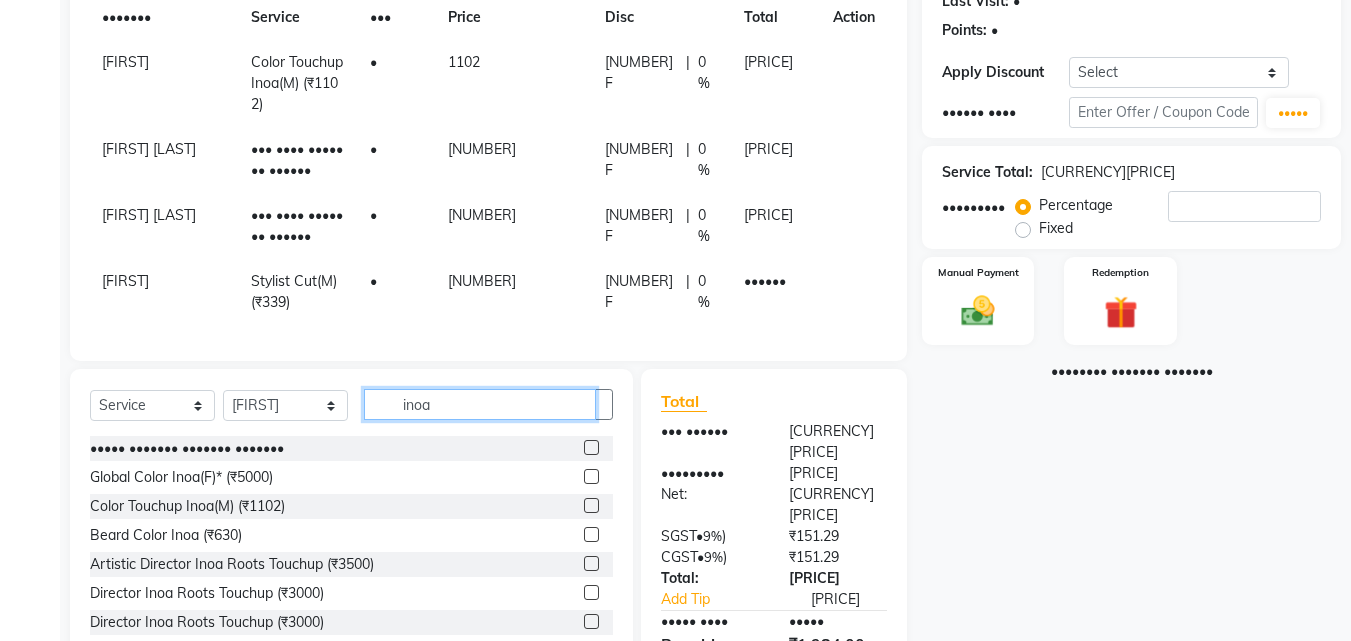 type on "inoa" 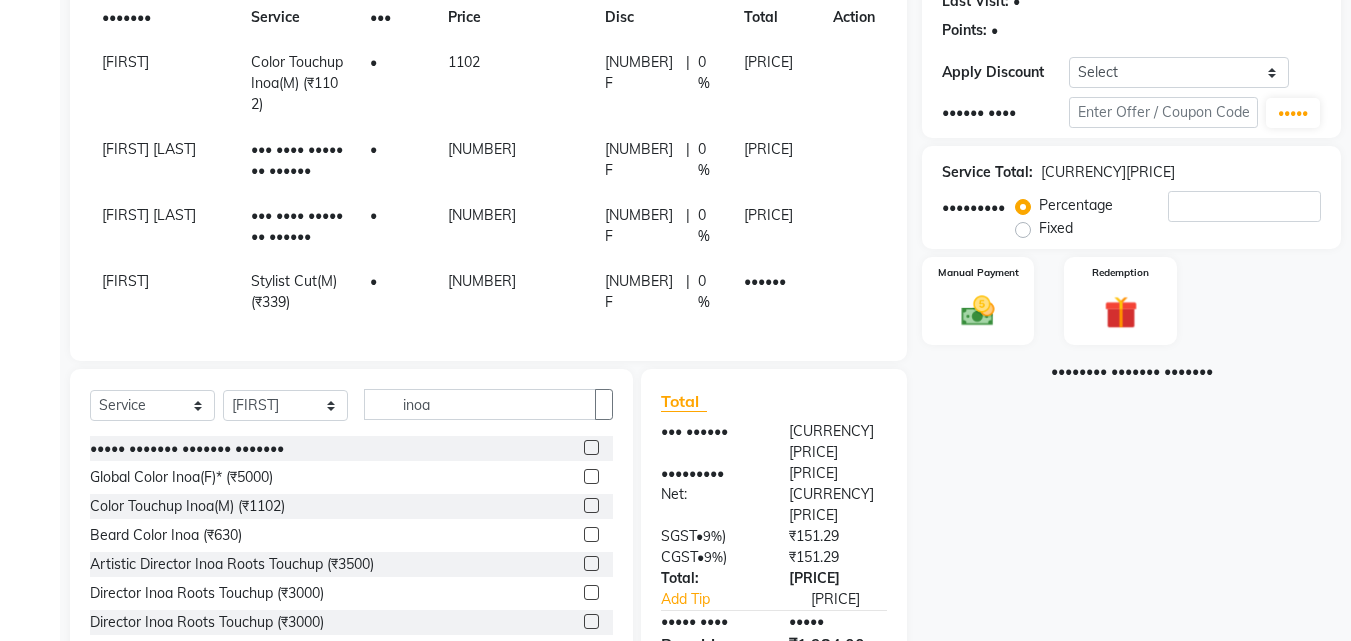 click at bounding box center [591, 505] 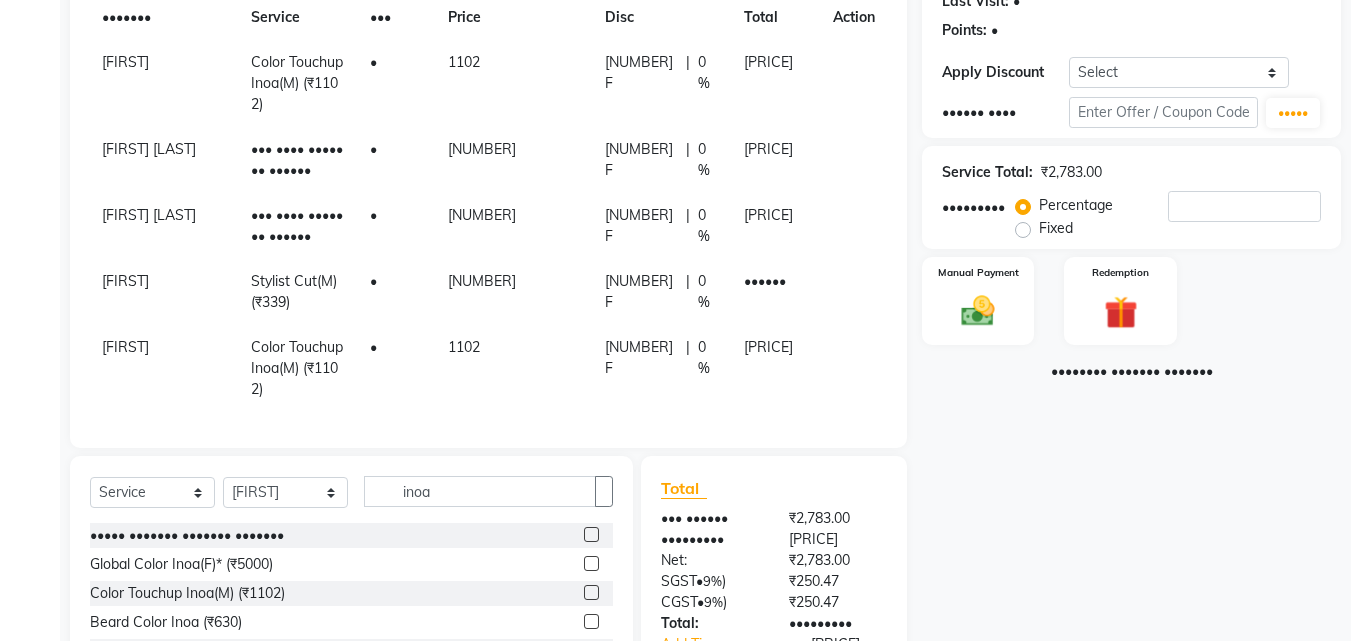 scroll, scrollTop: 423, scrollLeft: 0, axis: vertical 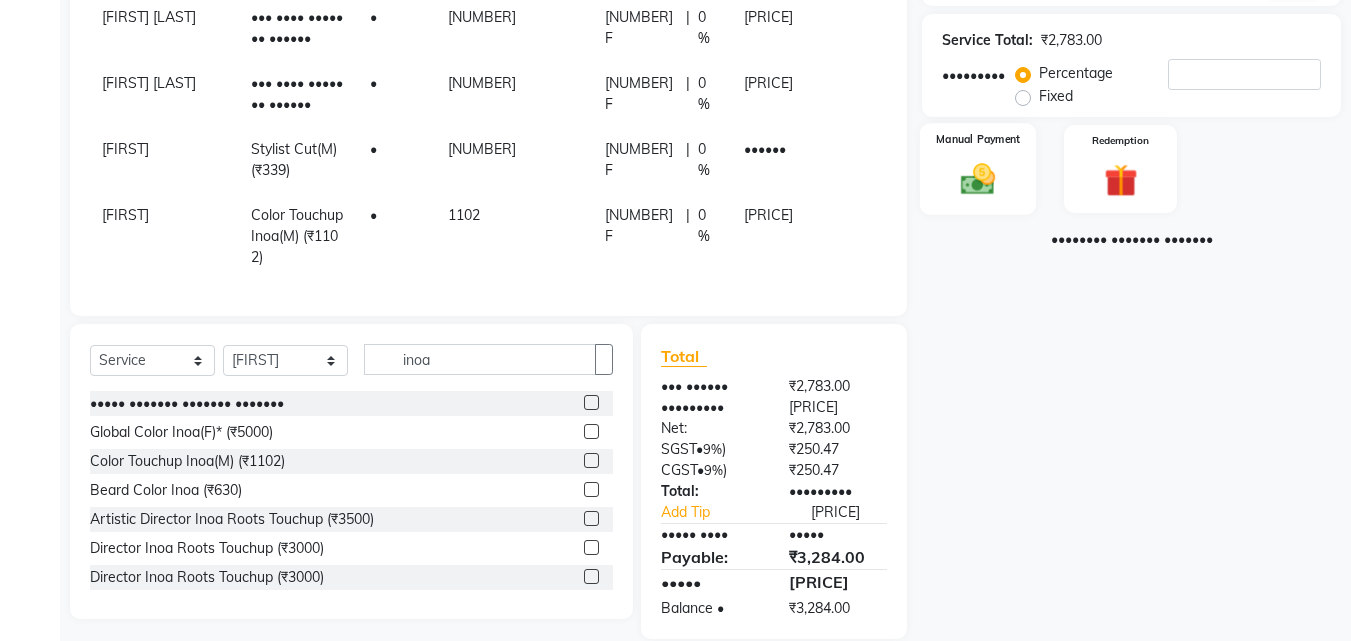 click at bounding box center (978, 179) 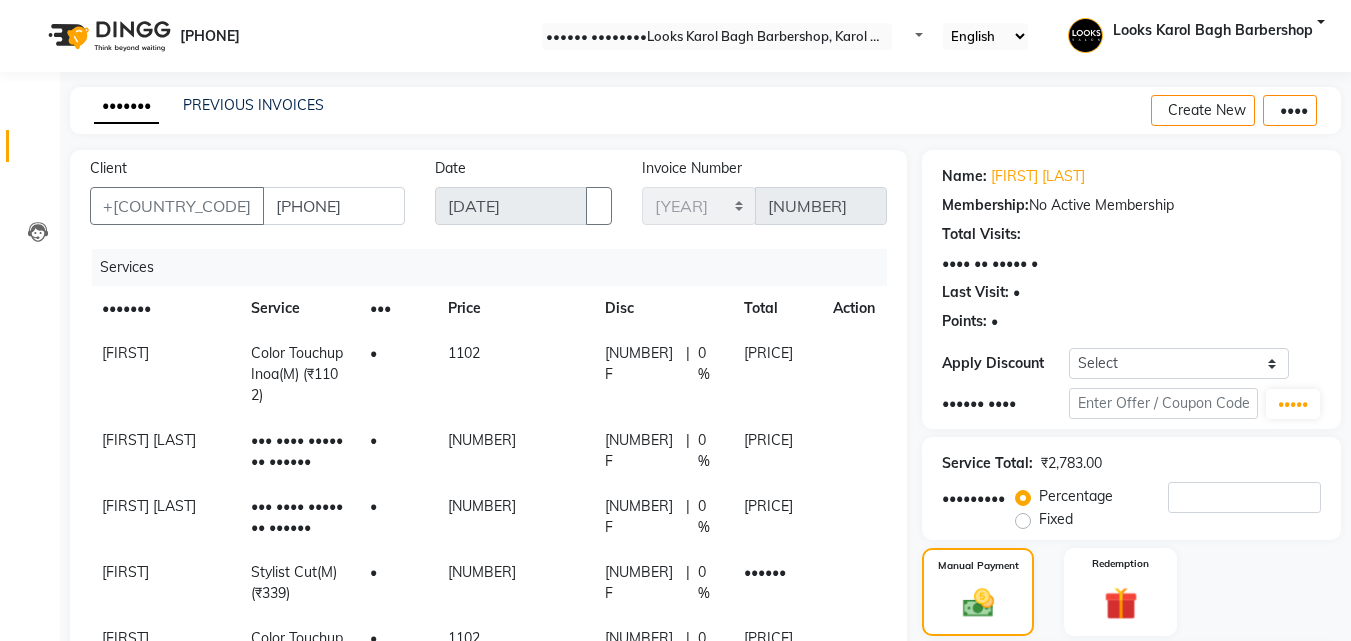 scroll, scrollTop: 423, scrollLeft: 0, axis: vertical 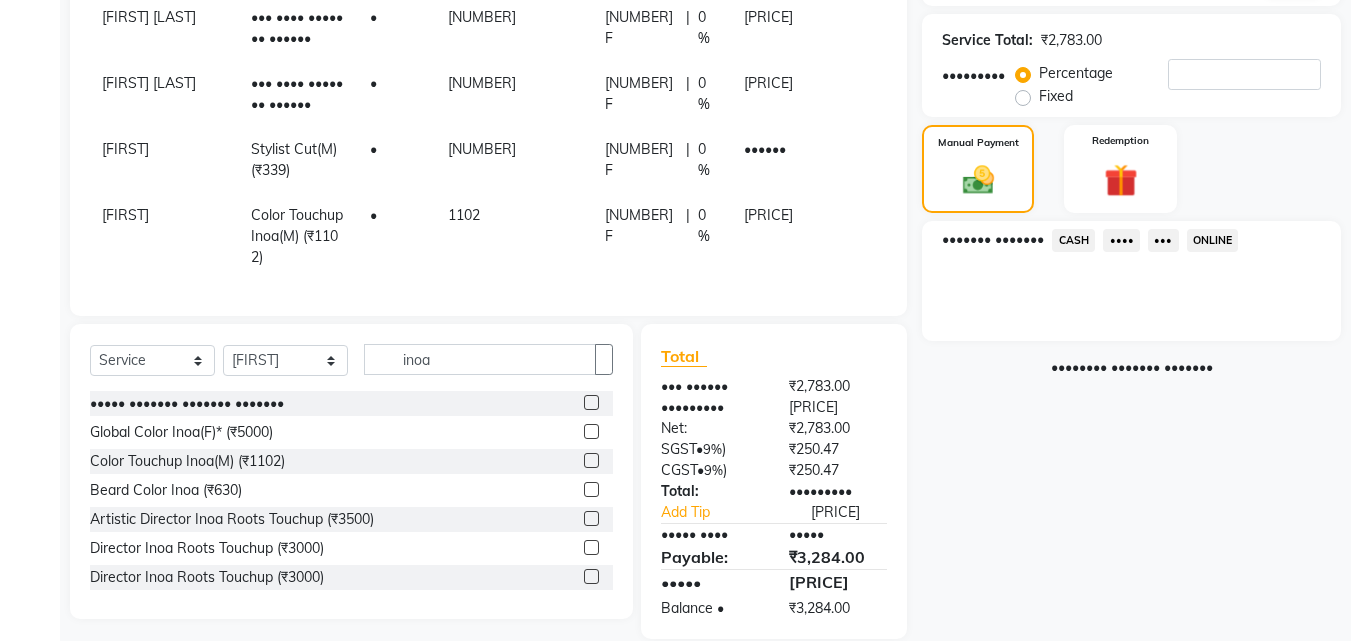 click on "CASH" at bounding box center [1073, 240] 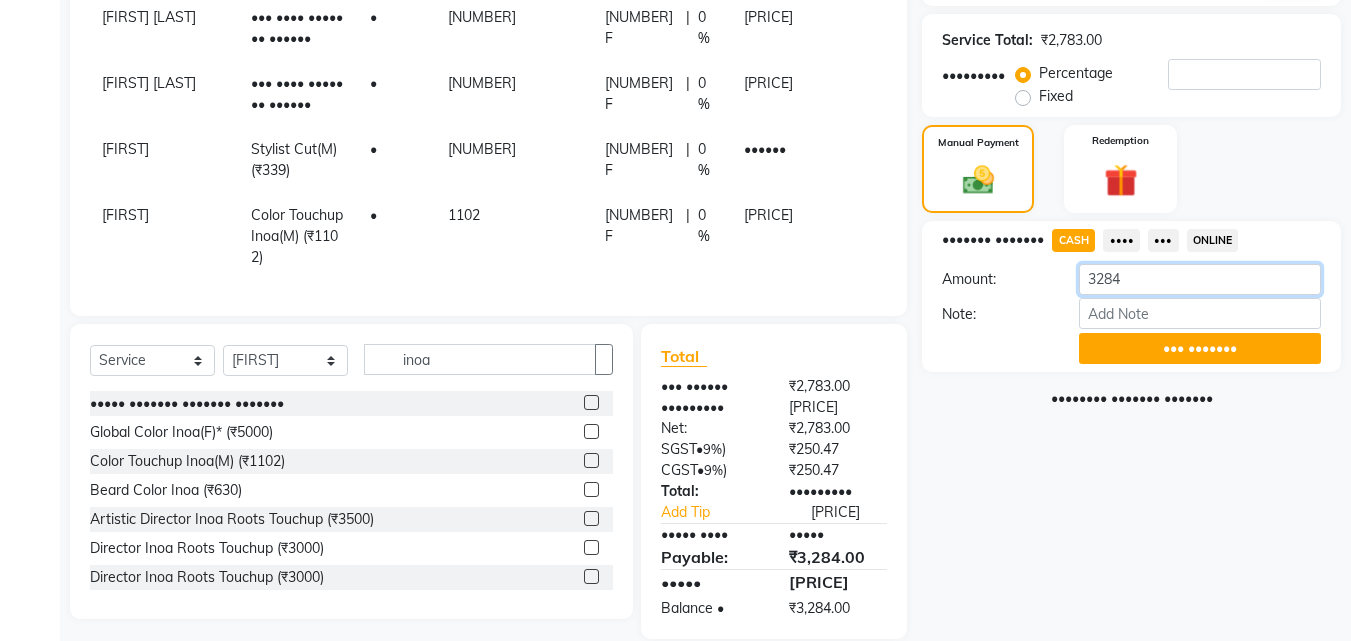 click on "3284" at bounding box center [1200, 279] 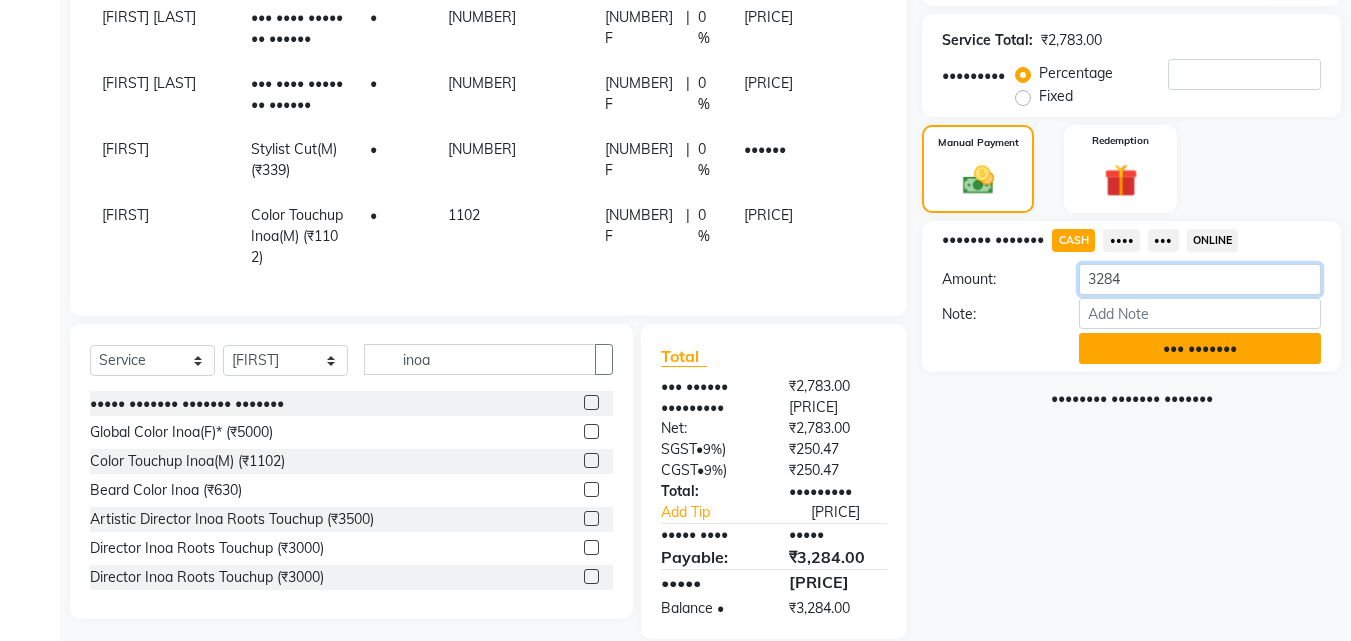 type on "[PRICE]" 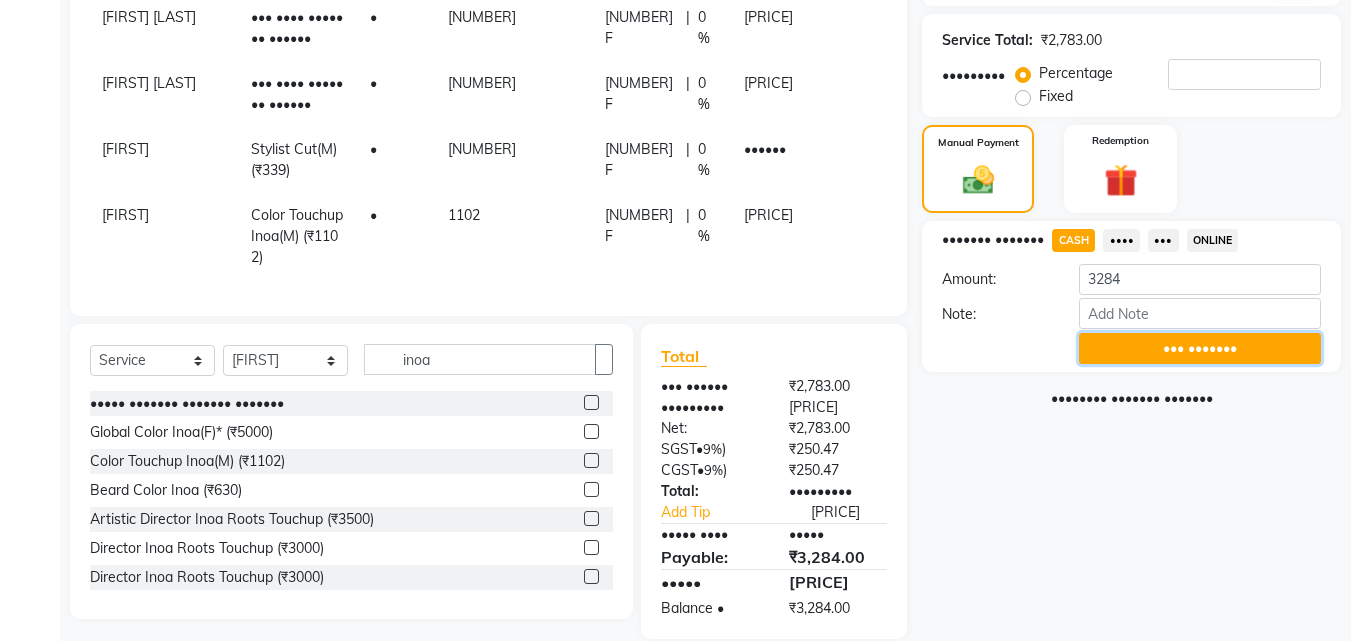 click on "••• •••••••" at bounding box center (1200, 348) 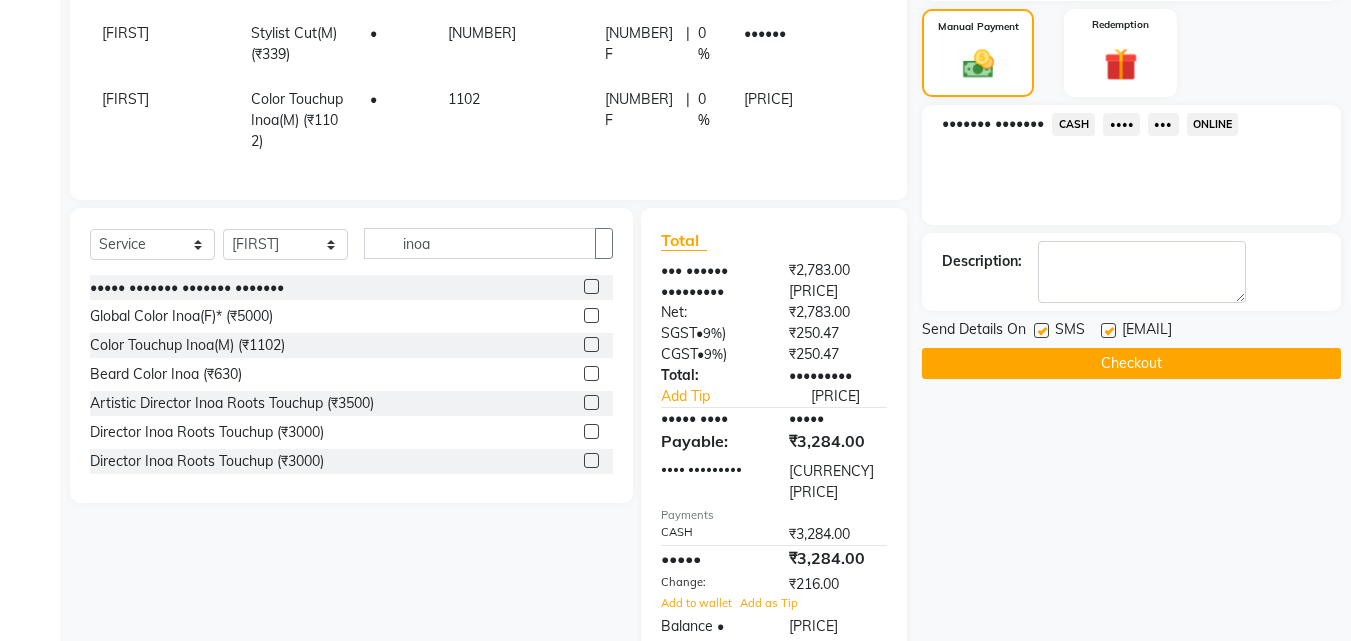 scroll, scrollTop: 656, scrollLeft: 0, axis: vertical 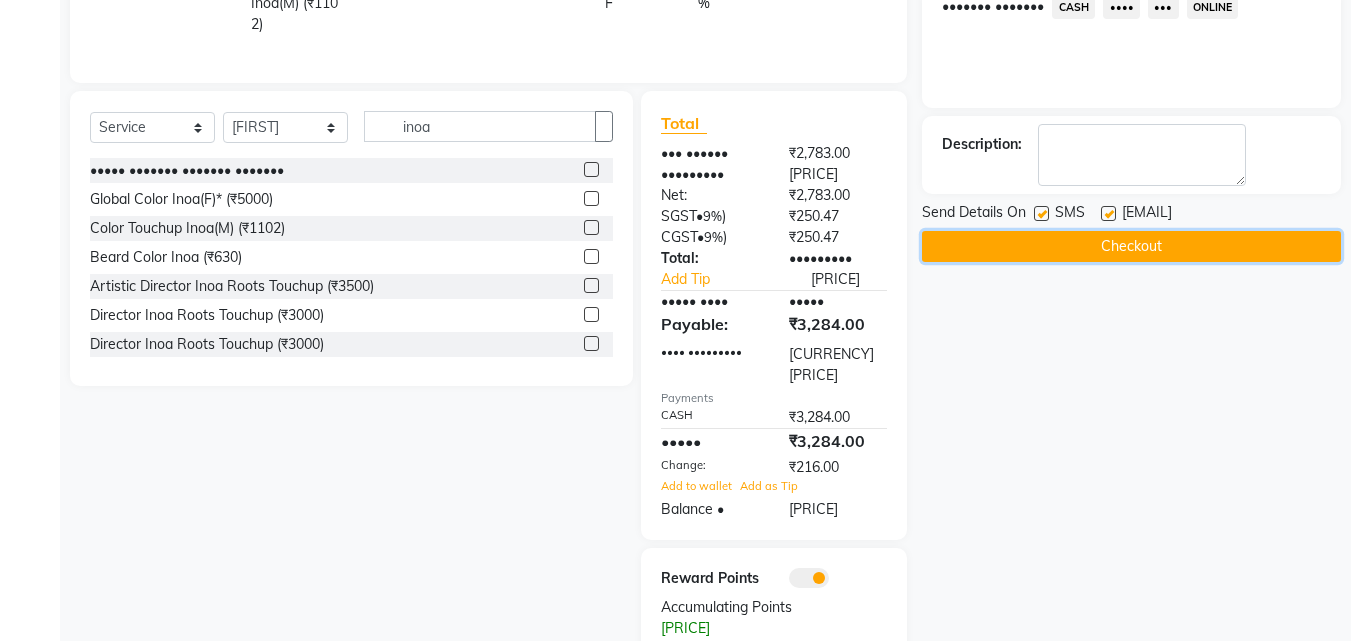 click on "Checkout" at bounding box center [1131, 246] 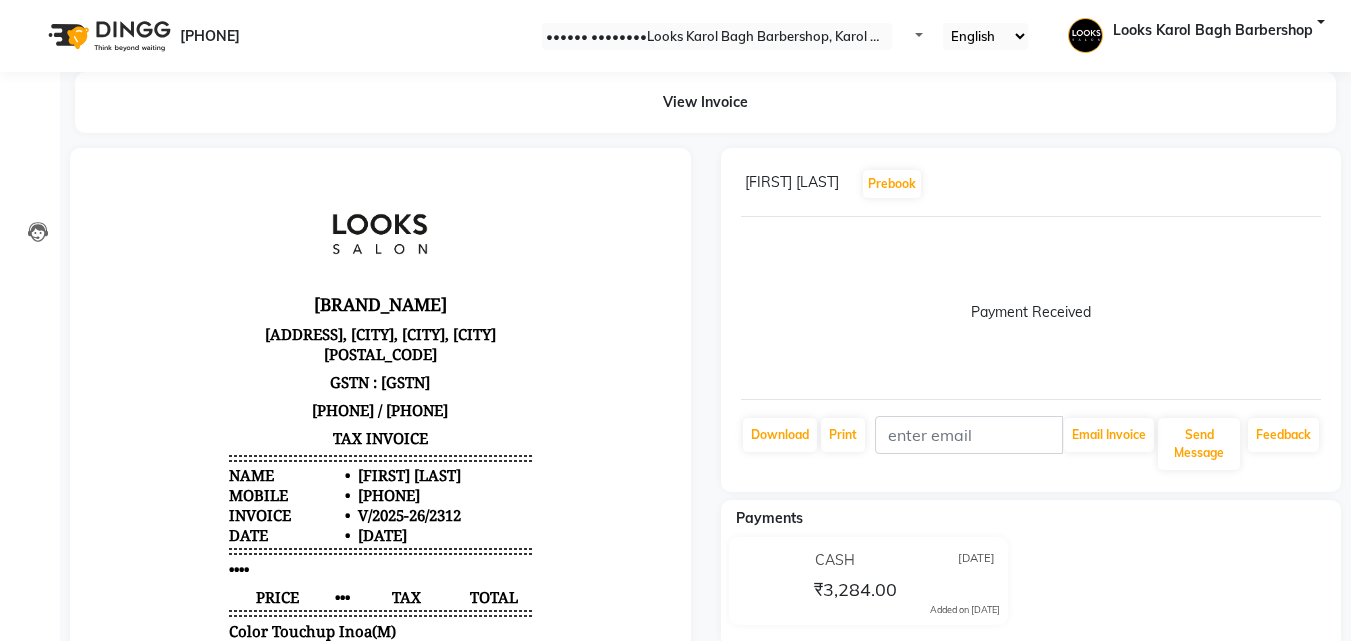 scroll, scrollTop: 0, scrollLeft: 0, axis: both 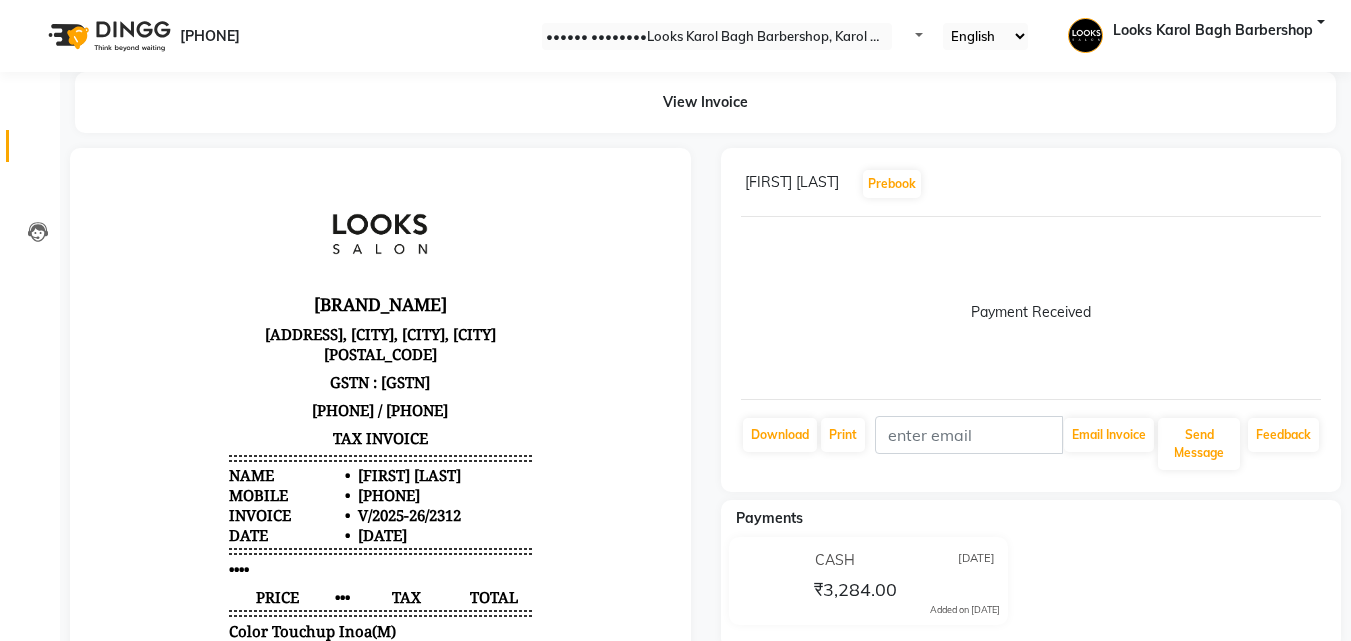 click on "Invoice" at bounding box center [30, 146] 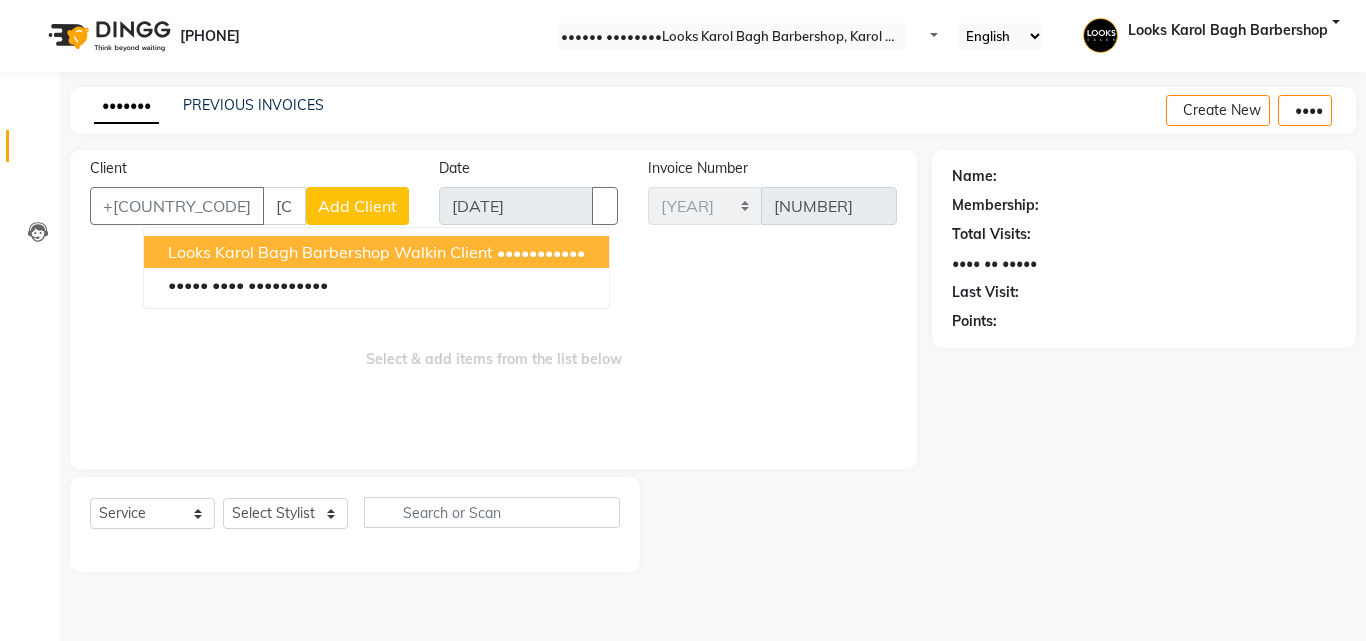 click on "Looks Karol Bagh Barbershop Walkin Client" at bounding box center (330, 252) 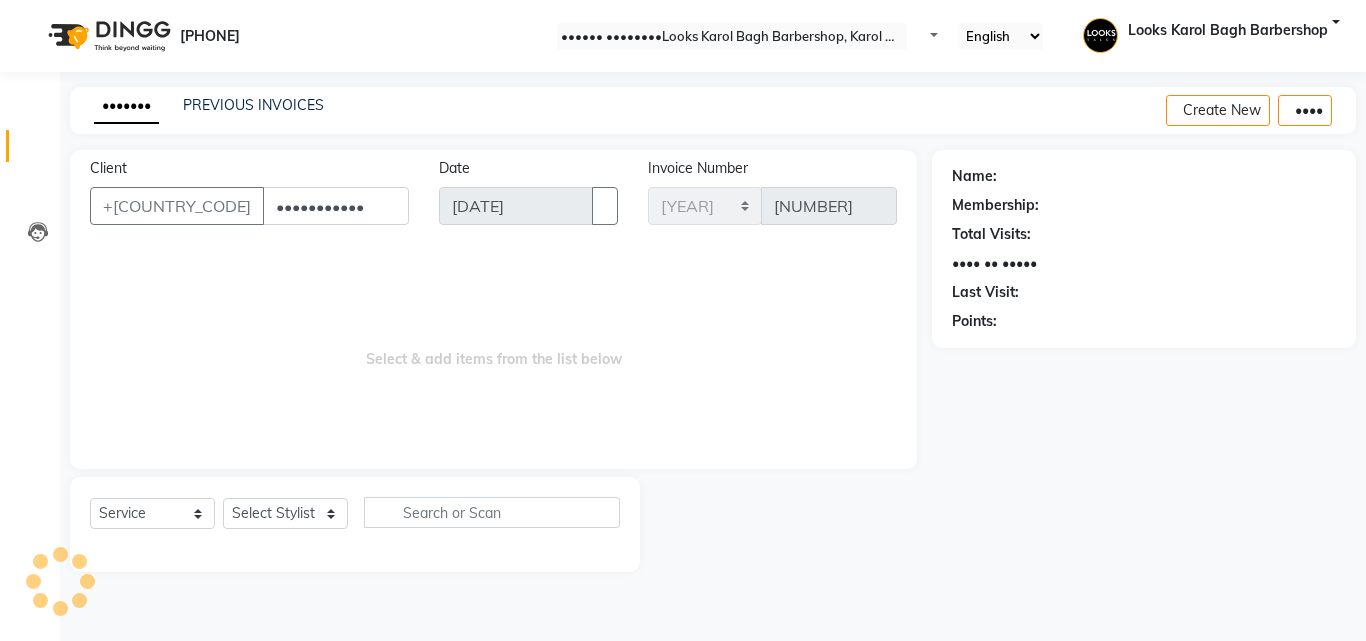type on "•••••••••••" 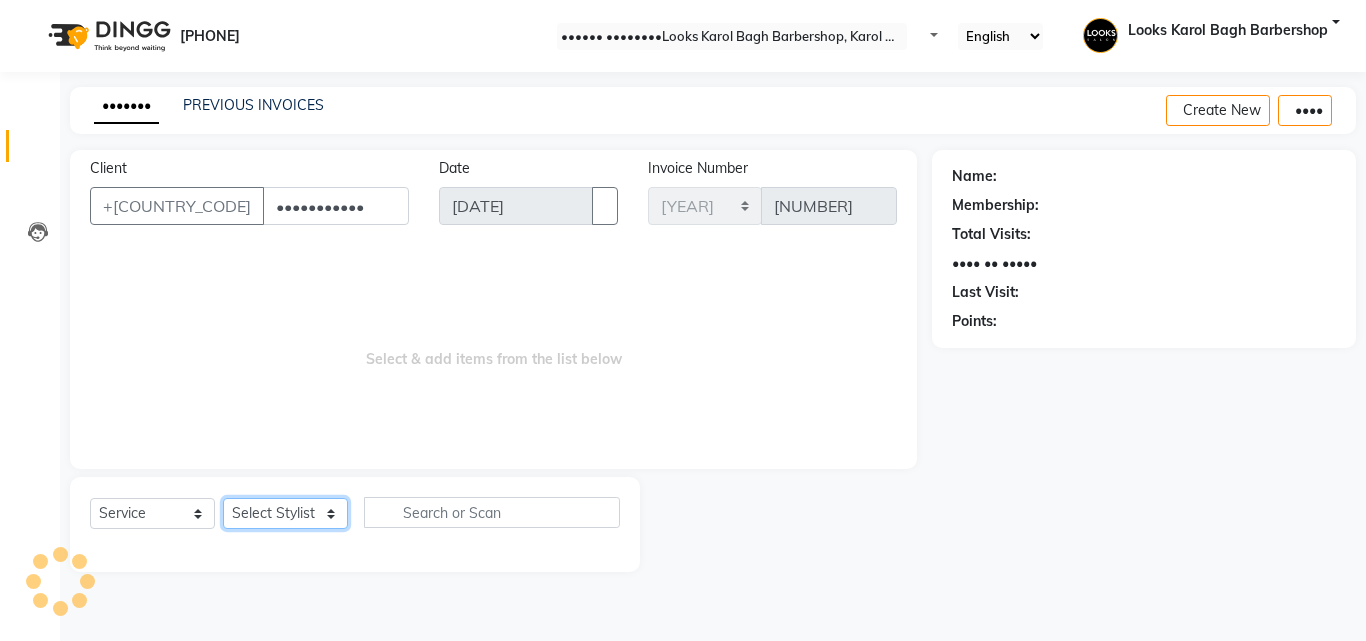 click on "•••••• ••••••• ••••• ••••• •••• ••••• •••• ••••••••••• ••••  •••••• ••••• ••••••••••• ••••••••  ••••••• ••••• •••••• •••••••••• ••••• •••••• ••••• •••  ••••••••••• •••••••••••• •••••••••• ••••• •••••••••••••••••••• ••••••••••••••• ••••• ••••• •••• •••••••••• •••••••••• ••••••• •••••••••• •••••••• ••••• •••••  •••••••• ••••  ••••••••••• ••••••••• •••••••••• •••• ••••• ••••••• ••• •• ••• ••••• •••••• •••••  ••••• •••••• •••••• ••••• ••••••• •••••• •••••• ••••• ••••• •••••• ••••••• •••••  ••••••••••• •••••• •••••••••" at bounding box center (285, 513) 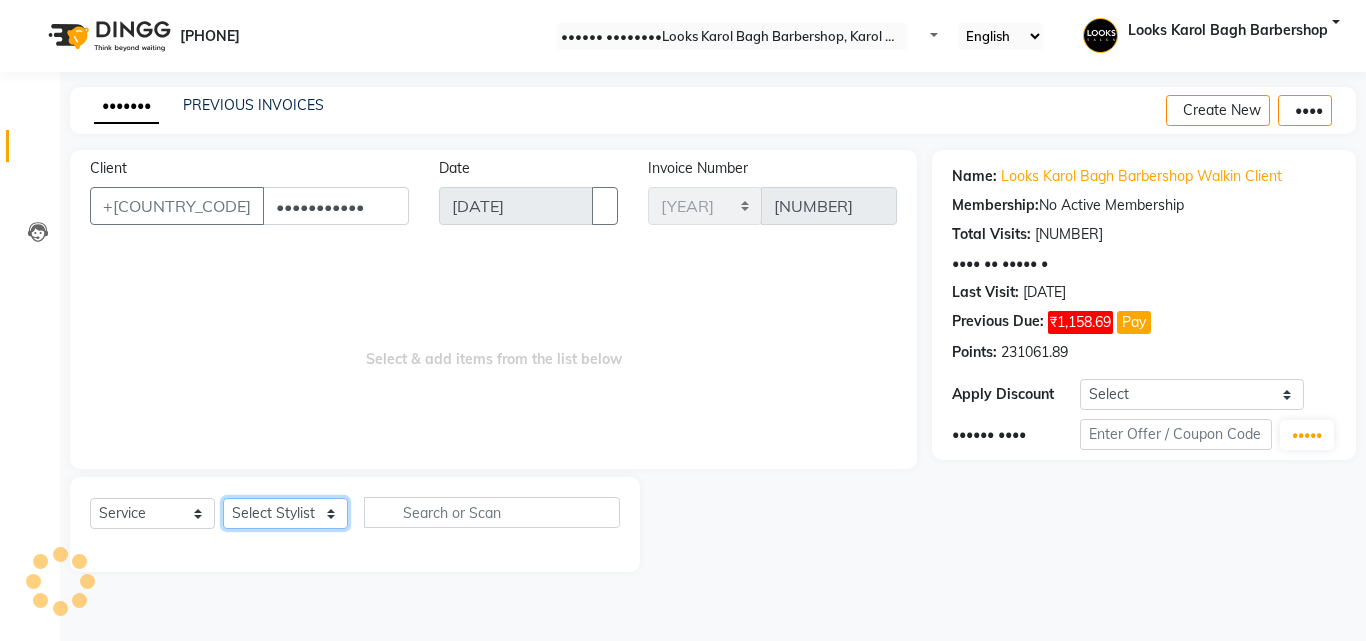 select on "[NUMBER]" 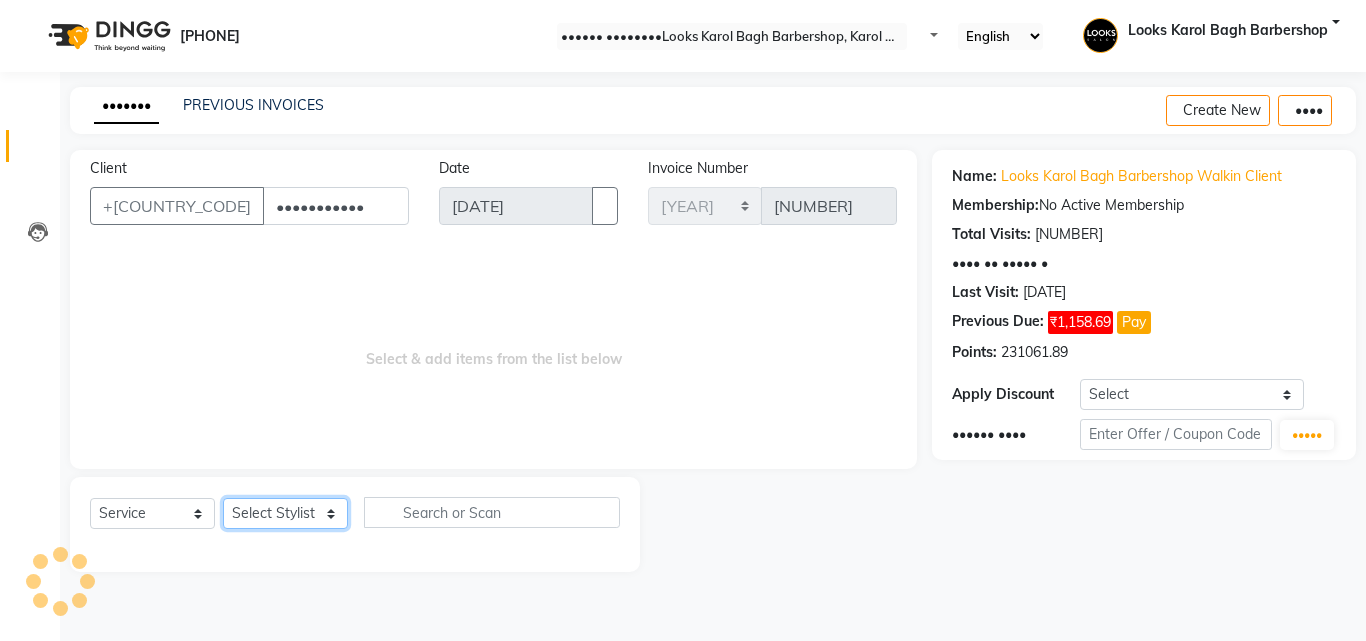click on "•••••• ••••••• ••••• ••••• •••• ••••• •••• ••••••••••• ••••  •••••• ••••• ••••••••••• ••••••••  ••••••• ••••• •••••• •••••••••• ••••• •••••• ••••• •••  ••••••••••• •••••••••••• •••••••••• ••••• •••••••••••••••••••• ••••••••••••••• ••••• ••••• •••• •••••••••• •••••••••• ••••••• •••••••••• •••••••• ••••• •••••  •••••••• ••••  ••••••••••• ••••••••• •••••••••• •••• ••••• ••••••• ••• •• ••• ••••• •••••• •••••  ••••• •••••• •••••• ••••• ••••••• •••••• •••••• ••••• ••••• •••••• ••••••• •••••  ••••••••••• •••••• •••••••••" at bounding box center (285, 513) 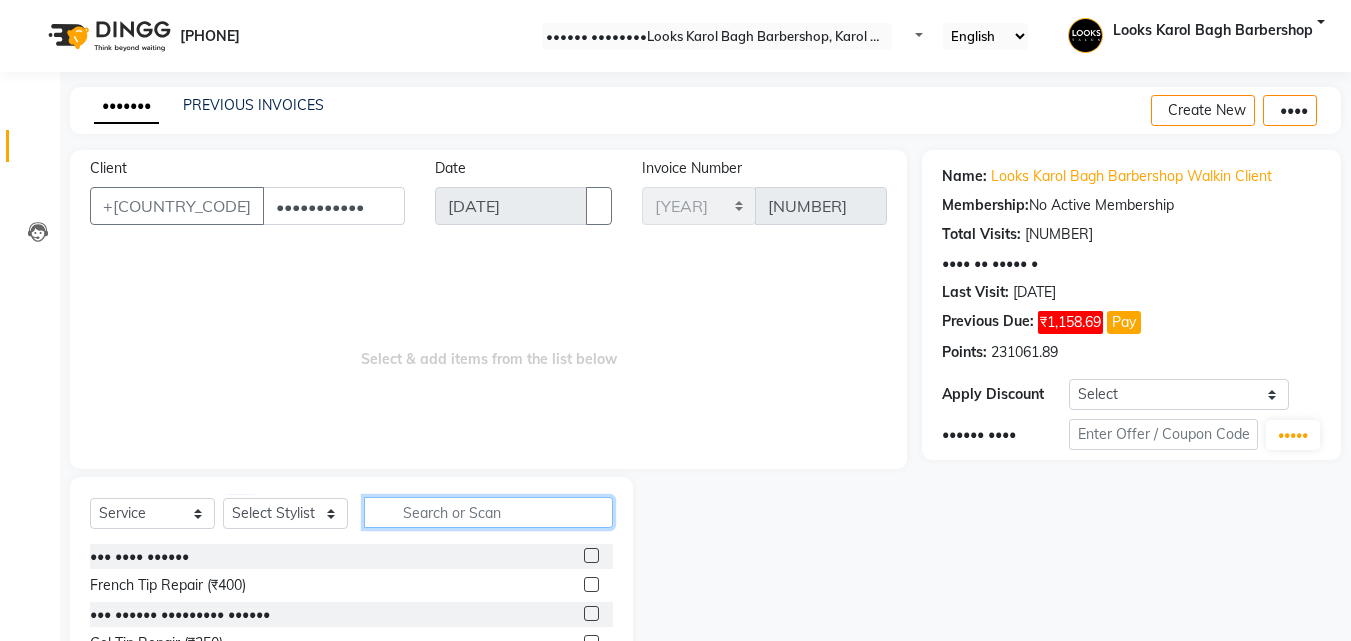 click at bounding box center [488, 512] 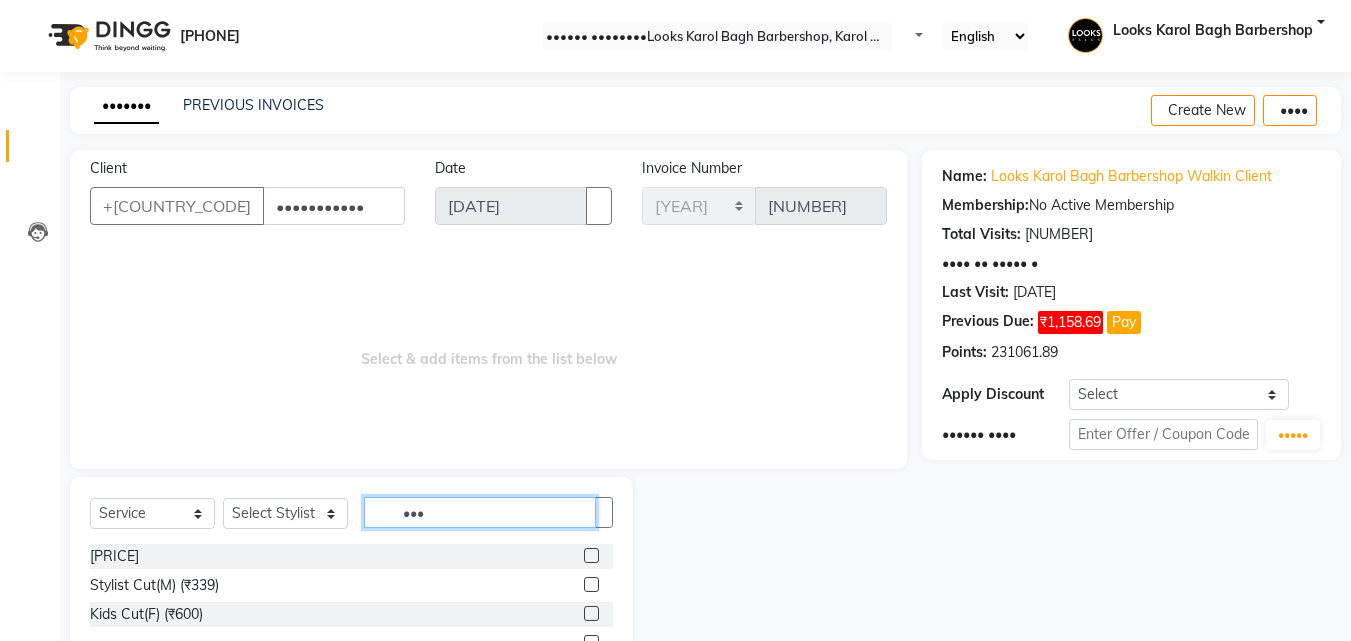 type on "•••" 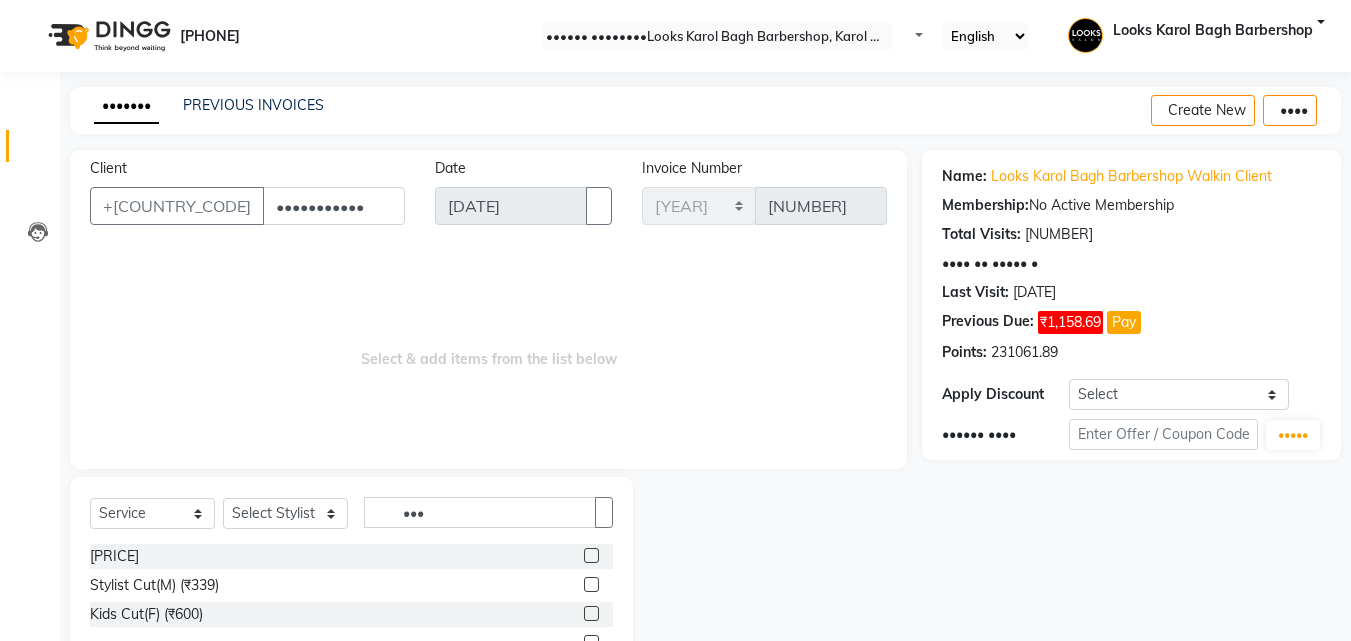 click at bounding box center (591, 584) 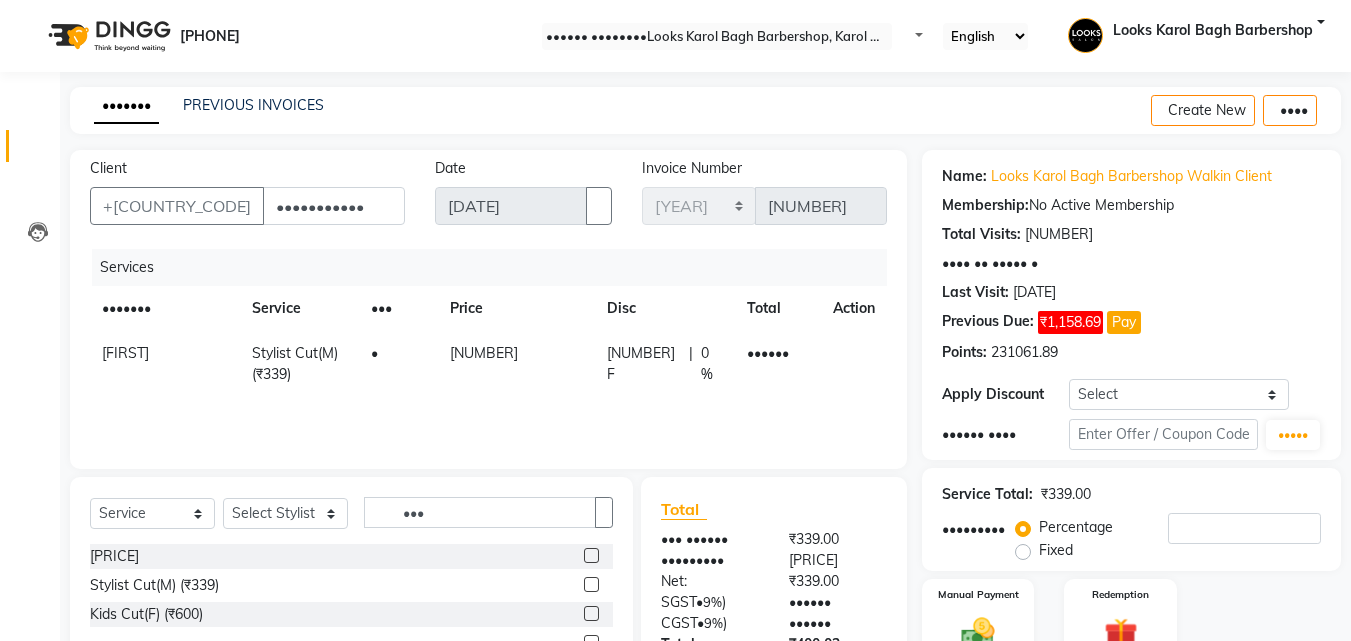 scroll, scrollTop: 180, scrollLeft: 0, axis: vertical 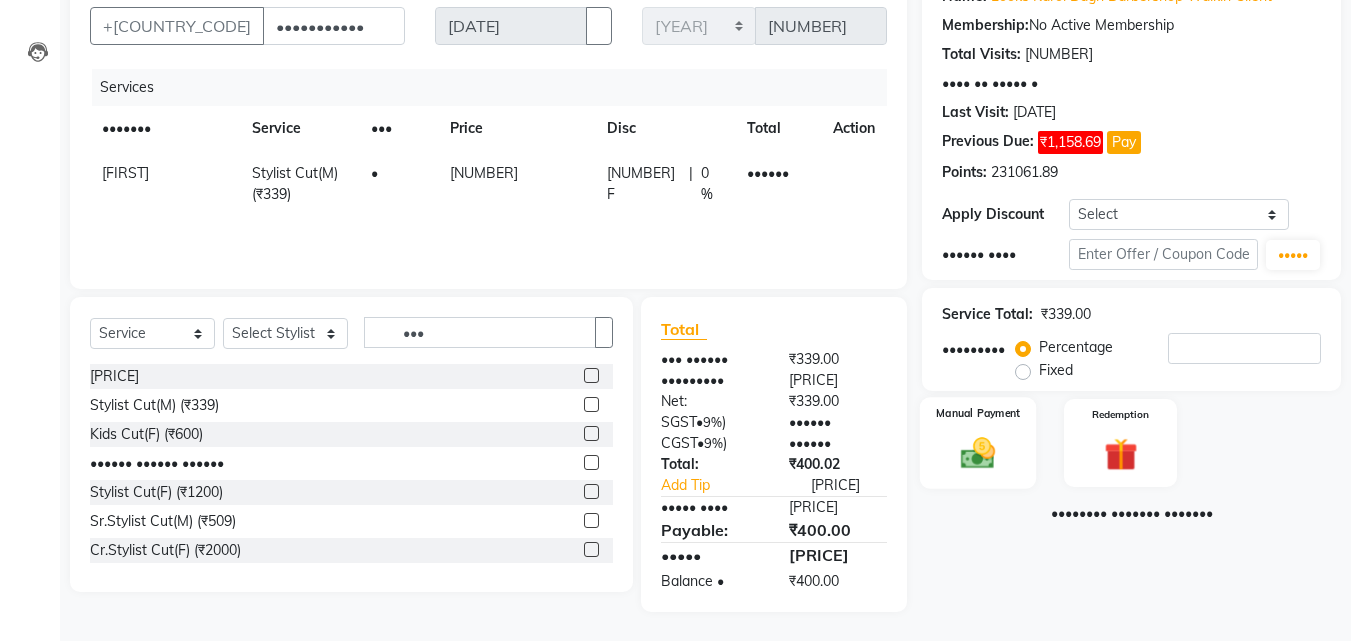 click at bounding box center (978, 453) 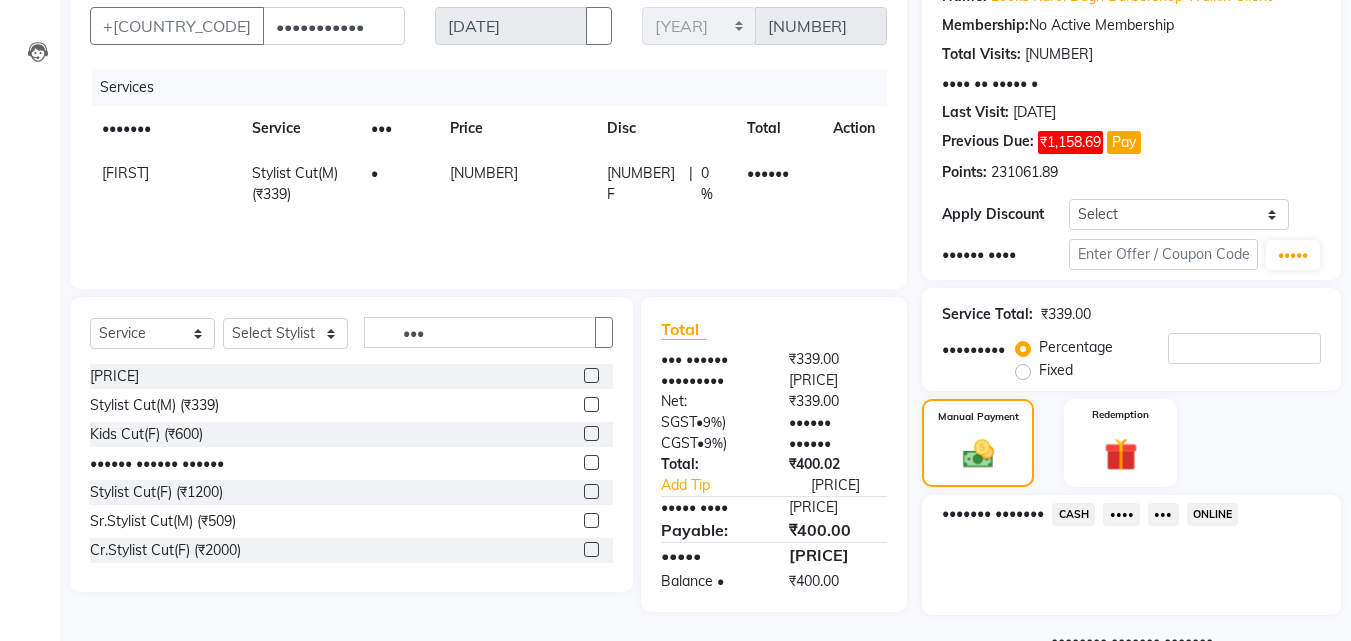 click on "••••" at bounding box center (1073, 514) 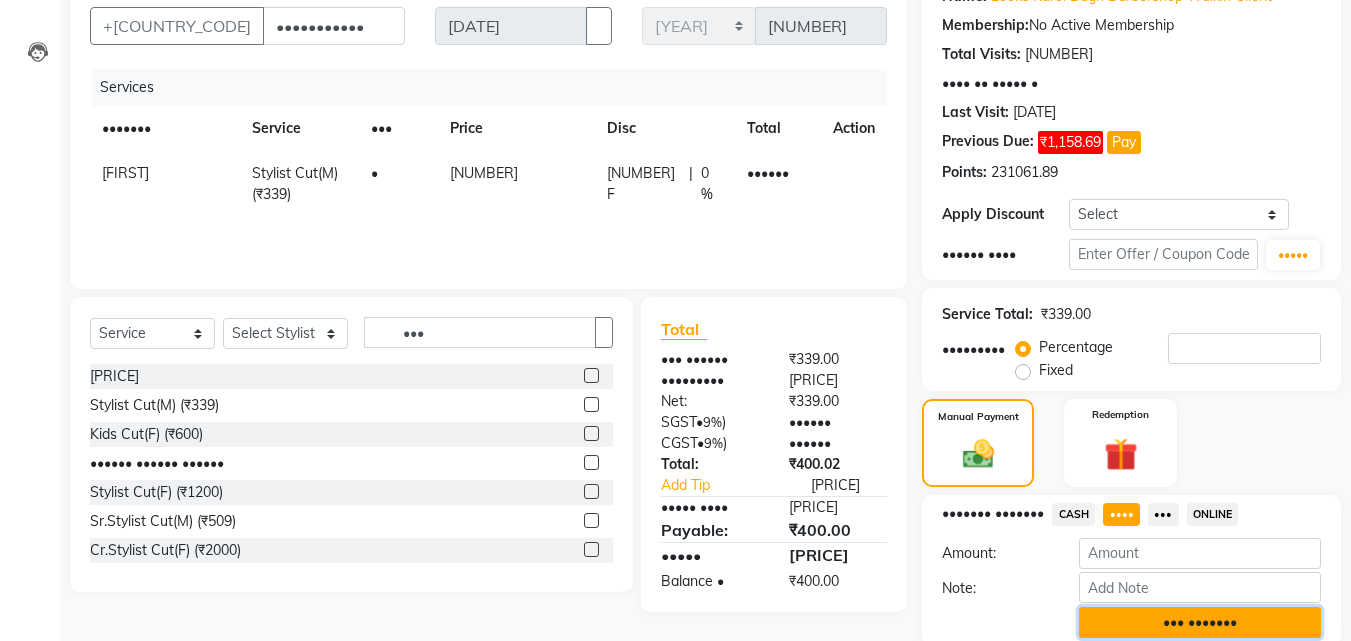 click on "••• •••••••" at bounding box center (1200, 622) 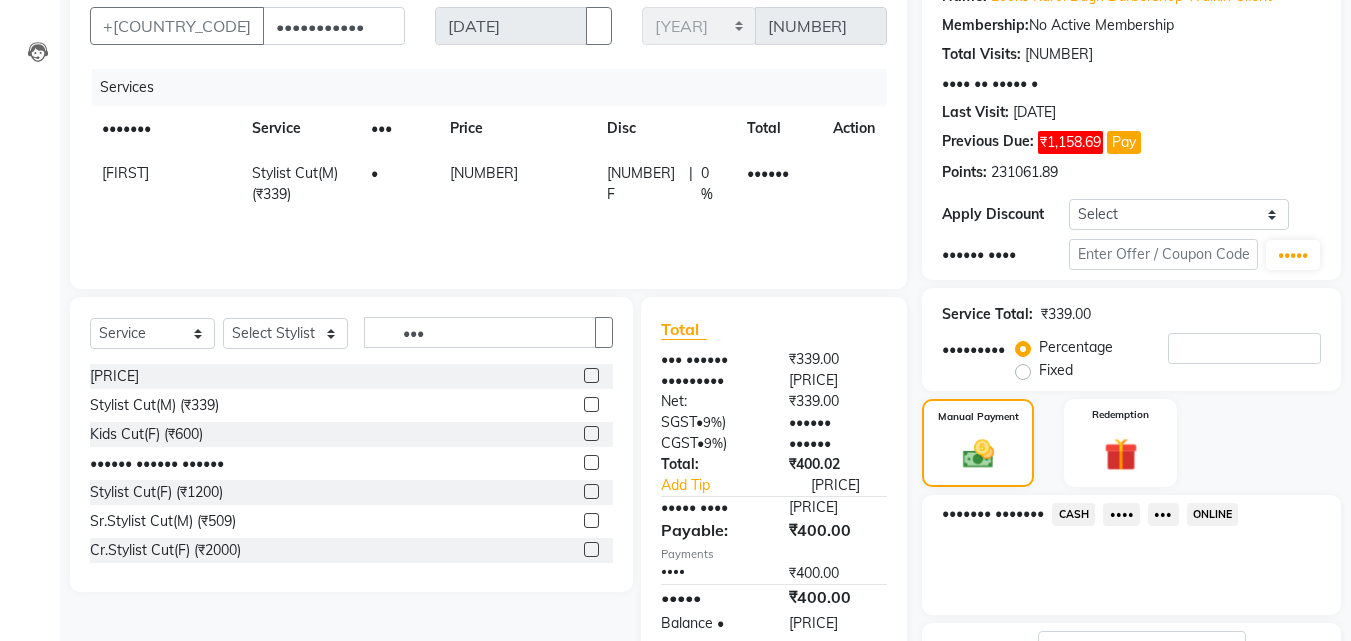 scroll, scrollTop: 345, scrollLeft: 0, axis: vertical 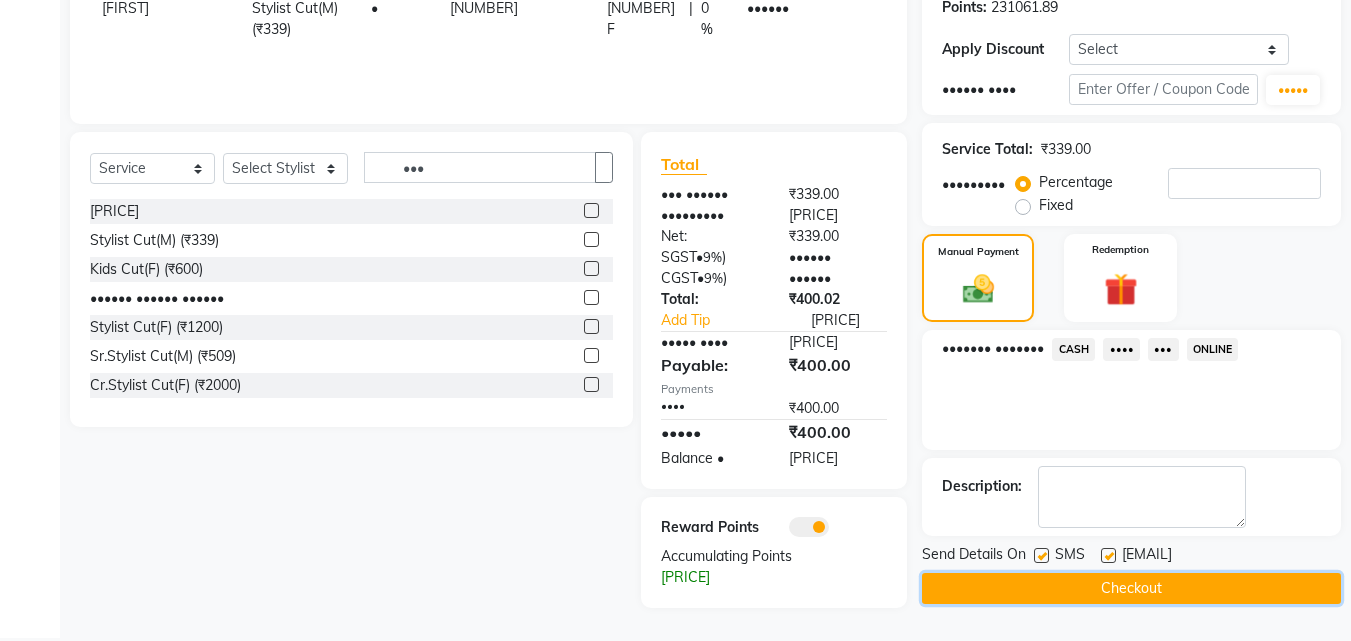 click on "Checkout" at bounding box center [1131, 588] 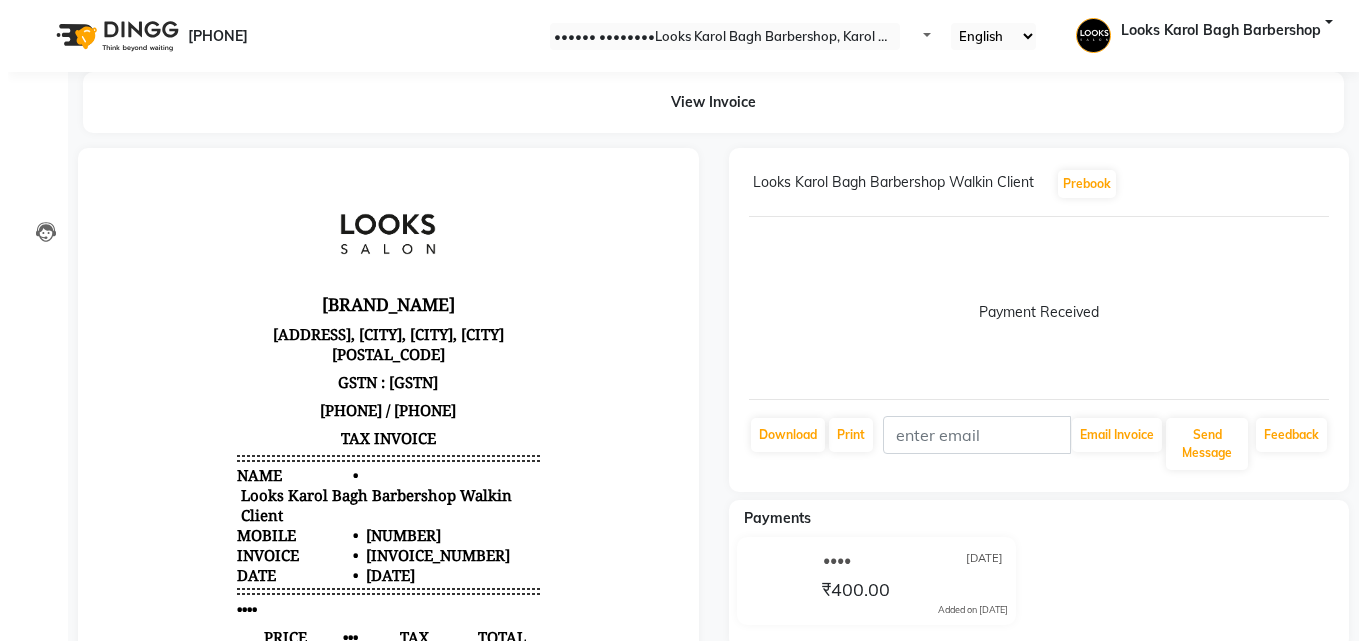 scroll, scrollTop: 0, scrollLeft: 0, axis: both 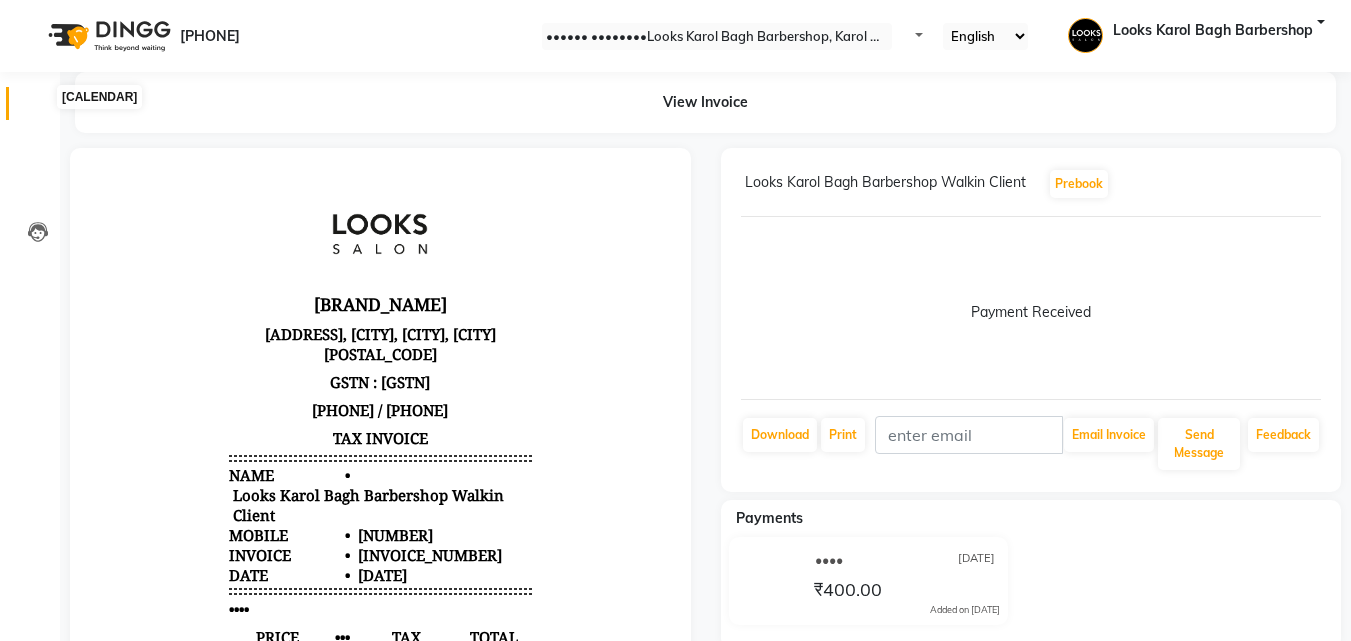 click at bounding box center [38, 108] 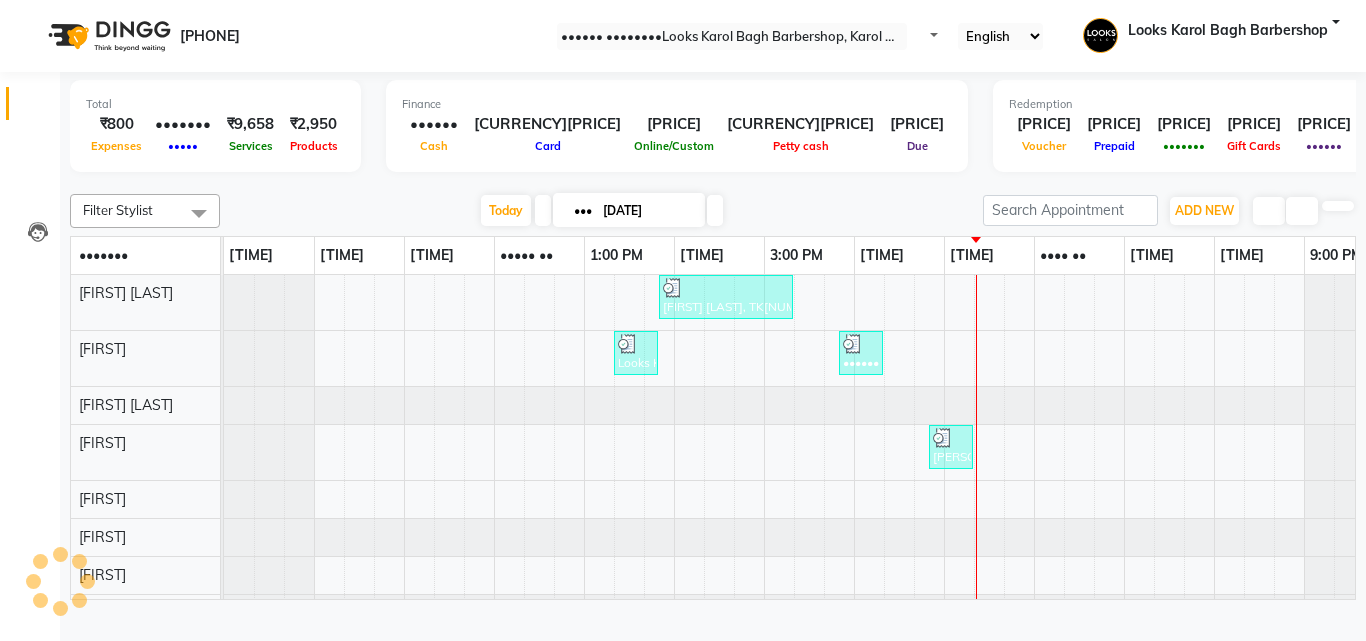 scroll, scrollTop: 0, scrollLeft: 0, axis: both 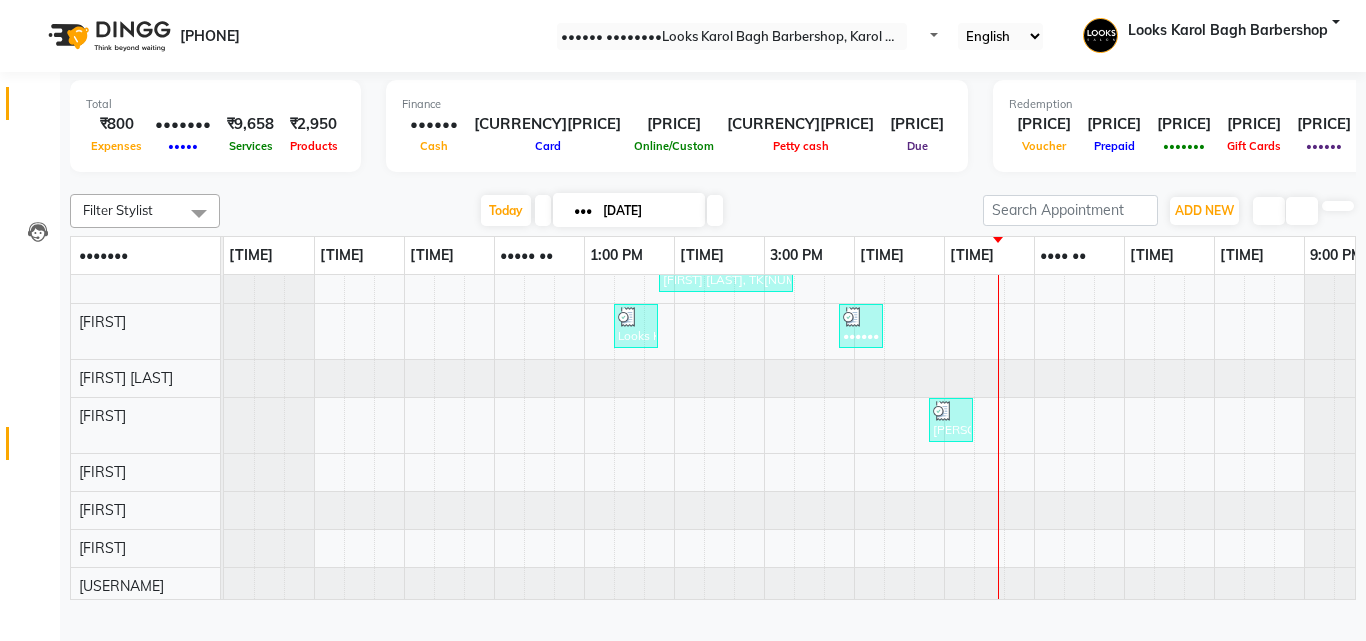 click at bounding box center [37, 448] 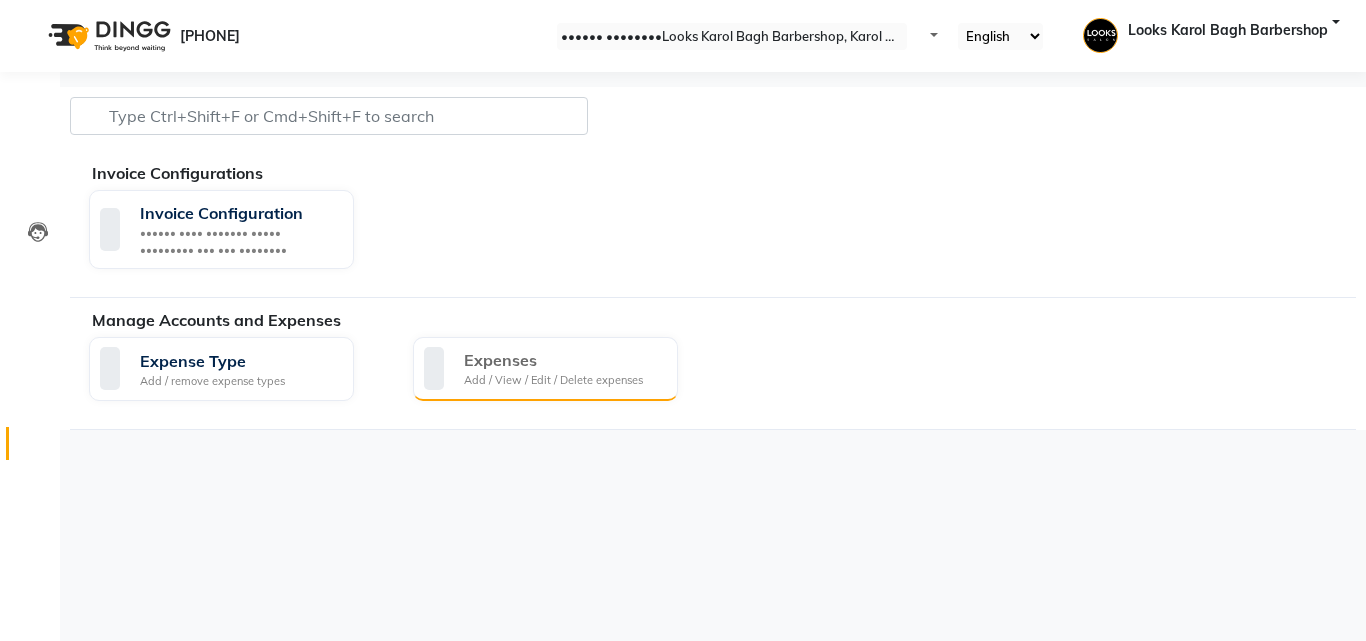click on "Expenses" at bounding box center (553, 360) 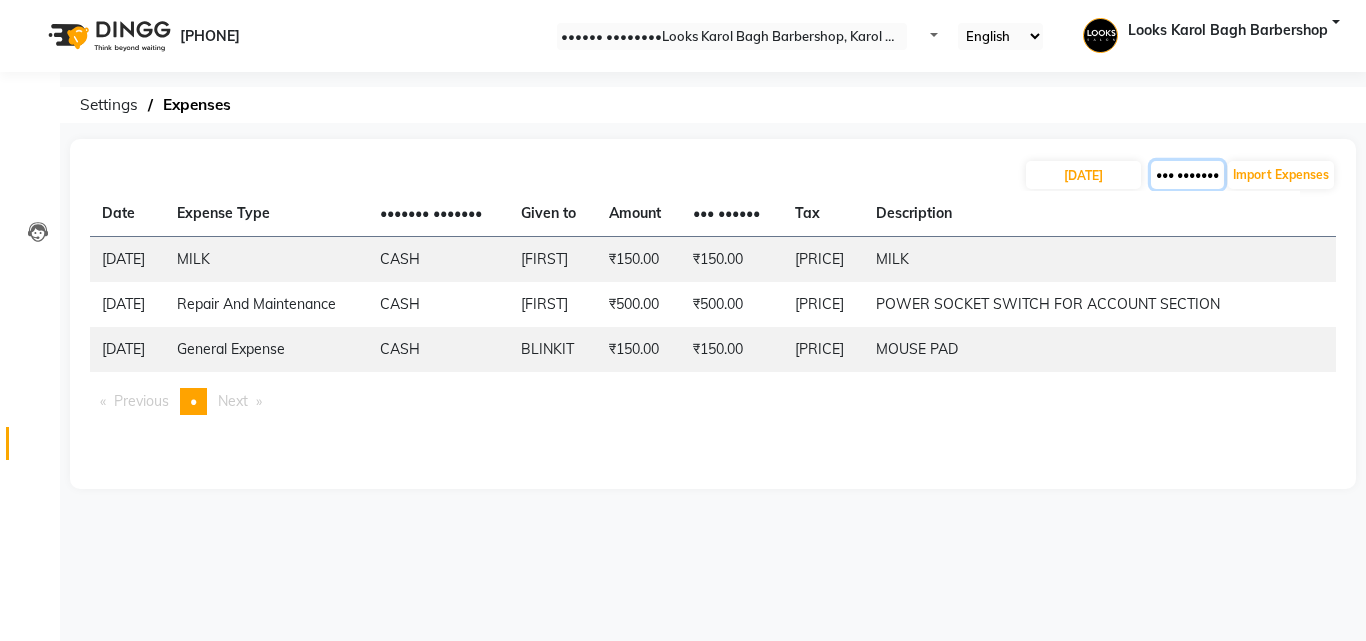 click on "••• •••••••" at bounding box center (1187, 175) 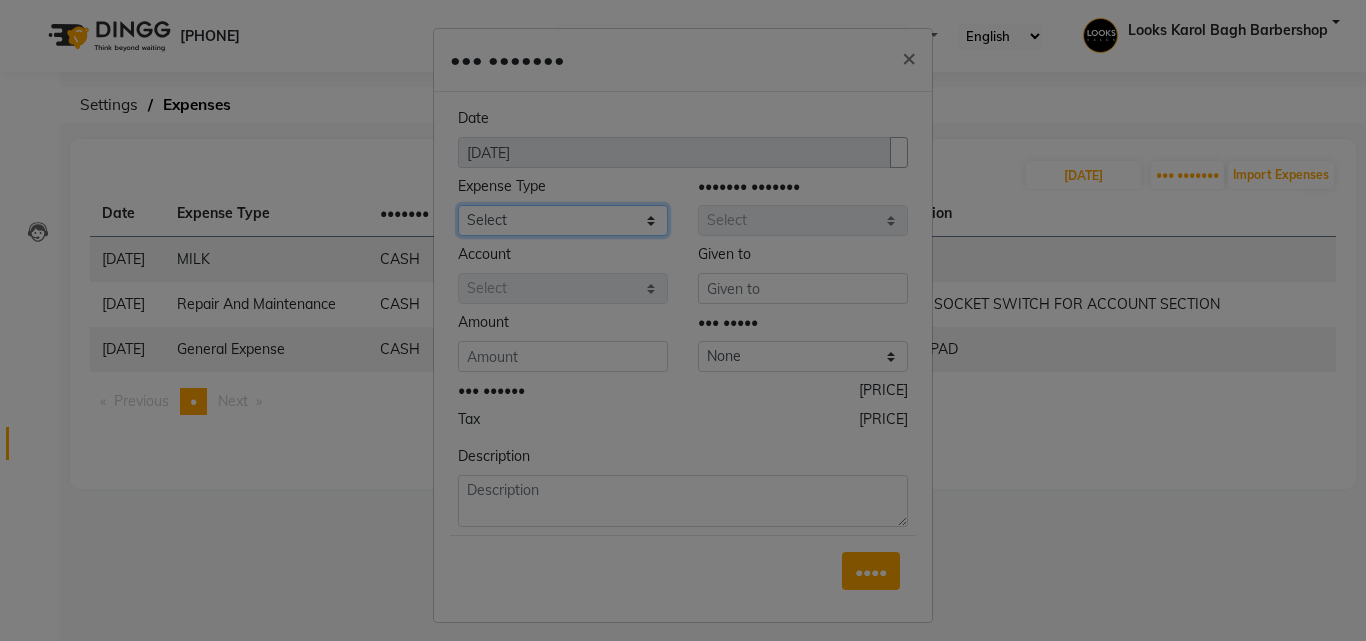 click on "Select BANK DEPOSIT black coffee BLINKIT Cash Handover celebration Client Refreshment CLIENT WELFARE Counter sale DIESEL Entertainment Expenses General Expense KKC Laundry Service MEDEICINE MILK Miscellaneous MOBILE RECHARGE Monthly Grocery OFFICE UPKEEP Pantry Payment PORTER Prepaid Card Incentives Printing And Stationery Product Incentive purchase Refreshment Repair And Maintenance Salary Salary advance Service incentive Staff Convenyance Staff Welfare tip TIP CREDIT CARD TIP UPI travel Travelling And Conveyance treat for staff WATER BILL Water Bills" at bounding box center [563, 220] 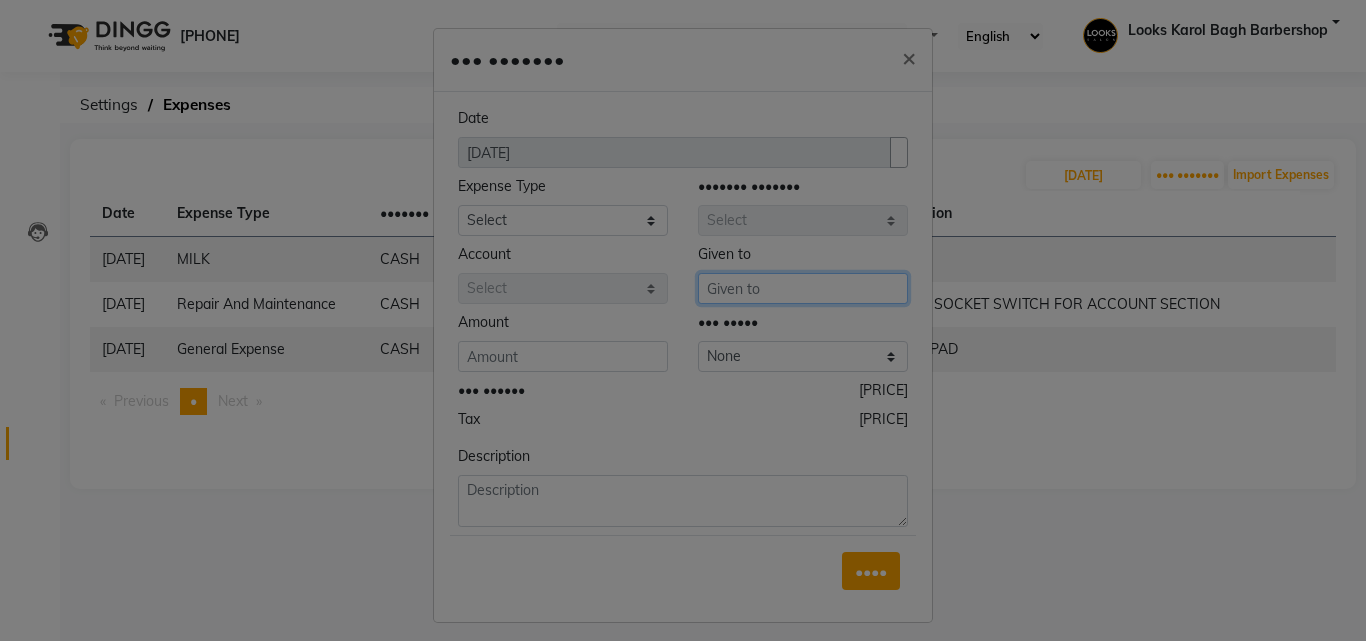 click at bounding box center (803, 288) 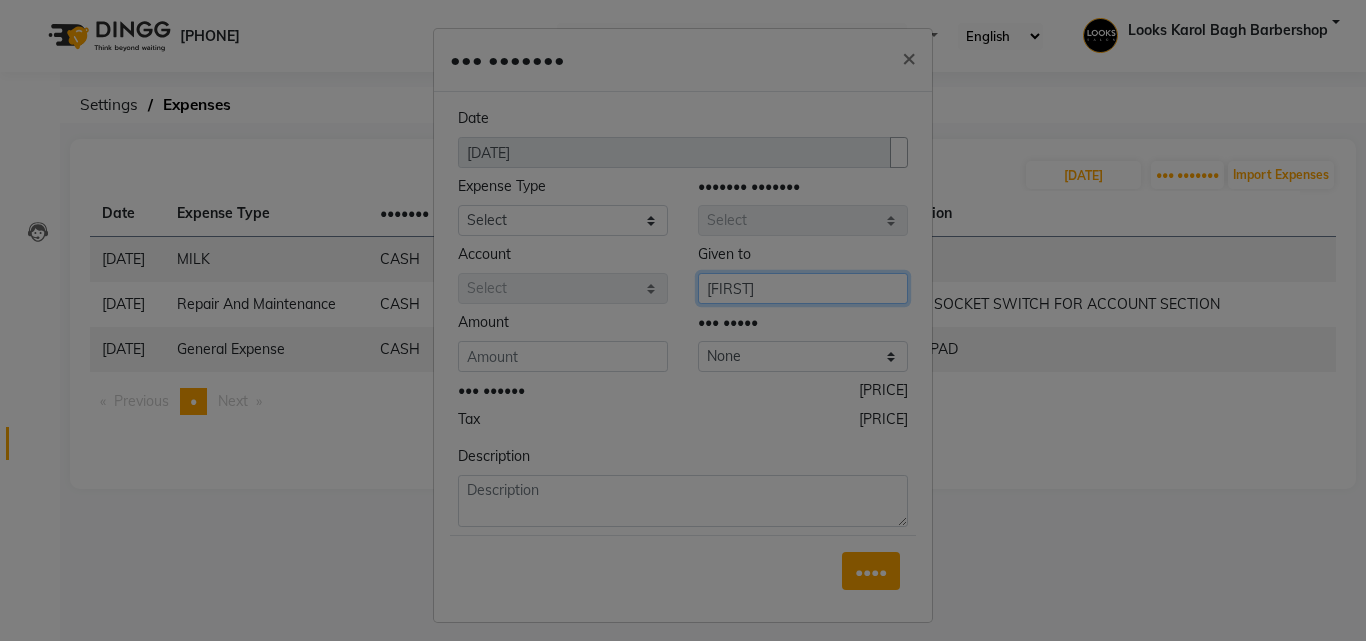 type on "[FIRST]" 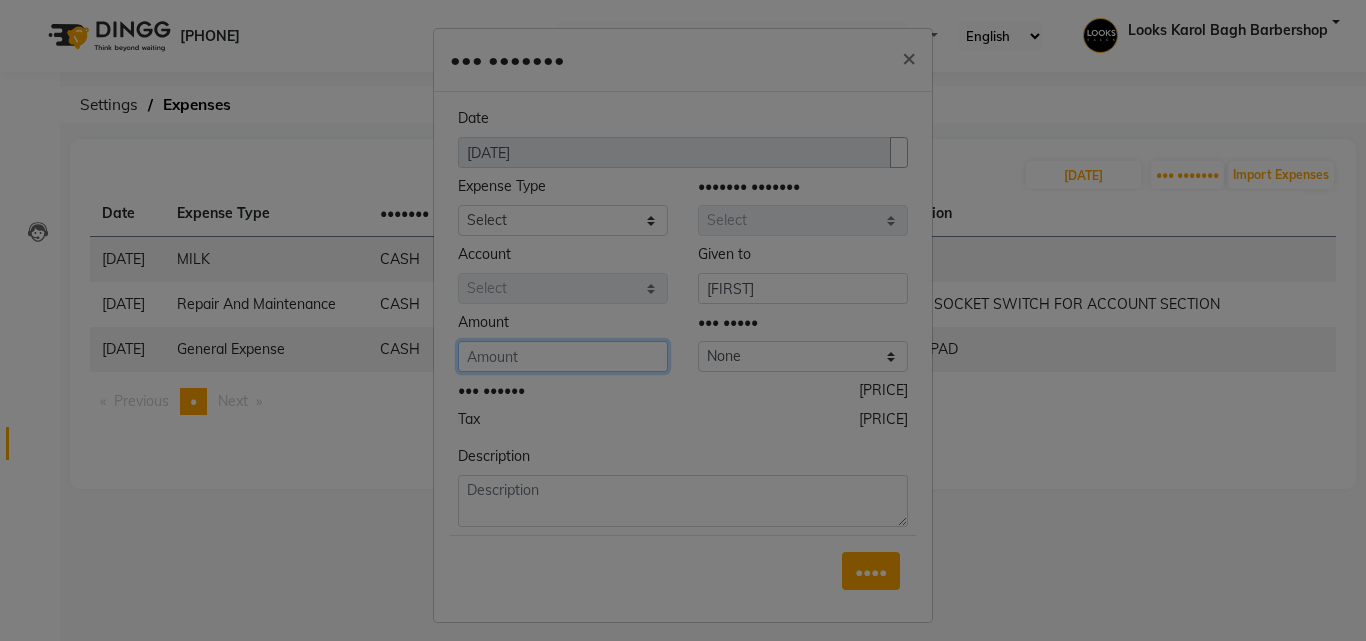 click at bounding box center [563, 356] 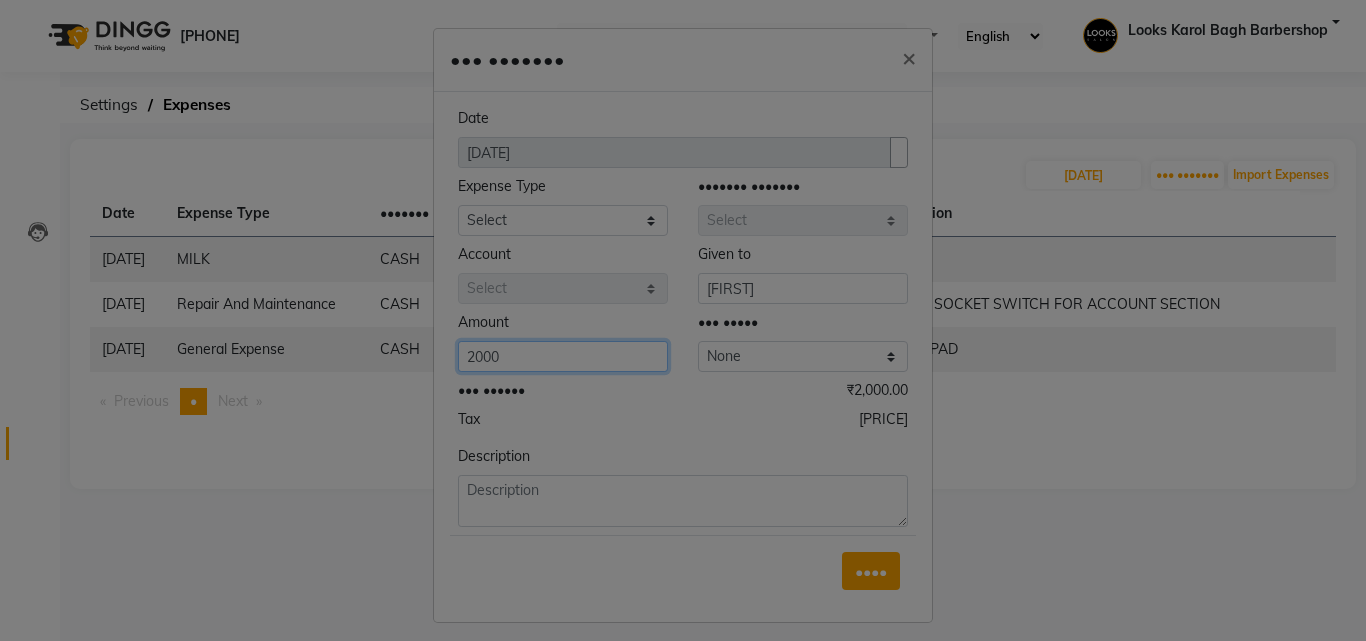 type on "2000" 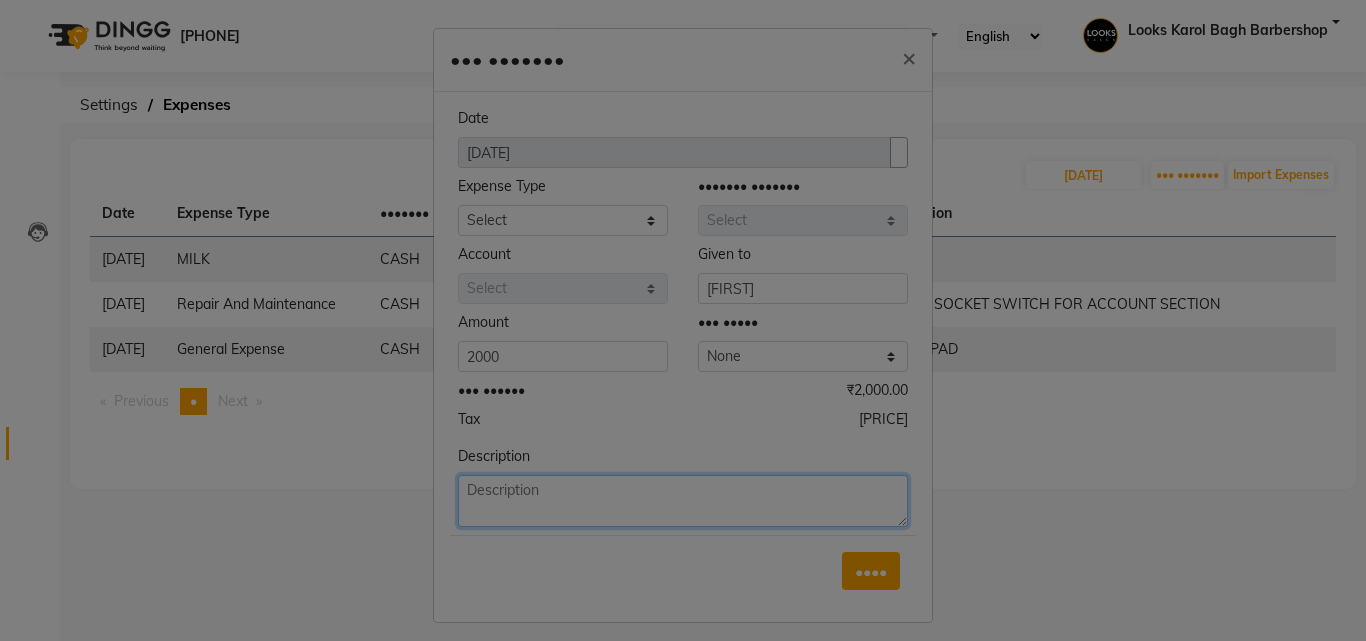 click at bounding box center [683, 501] 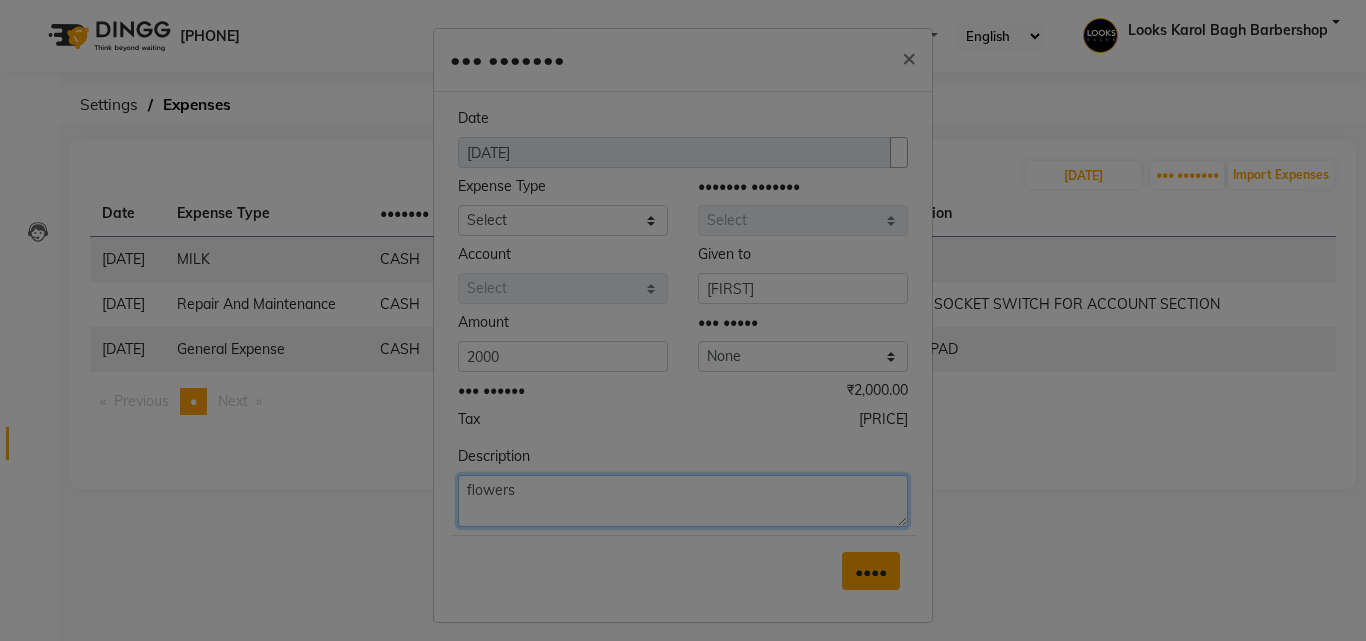 type on "flowers" 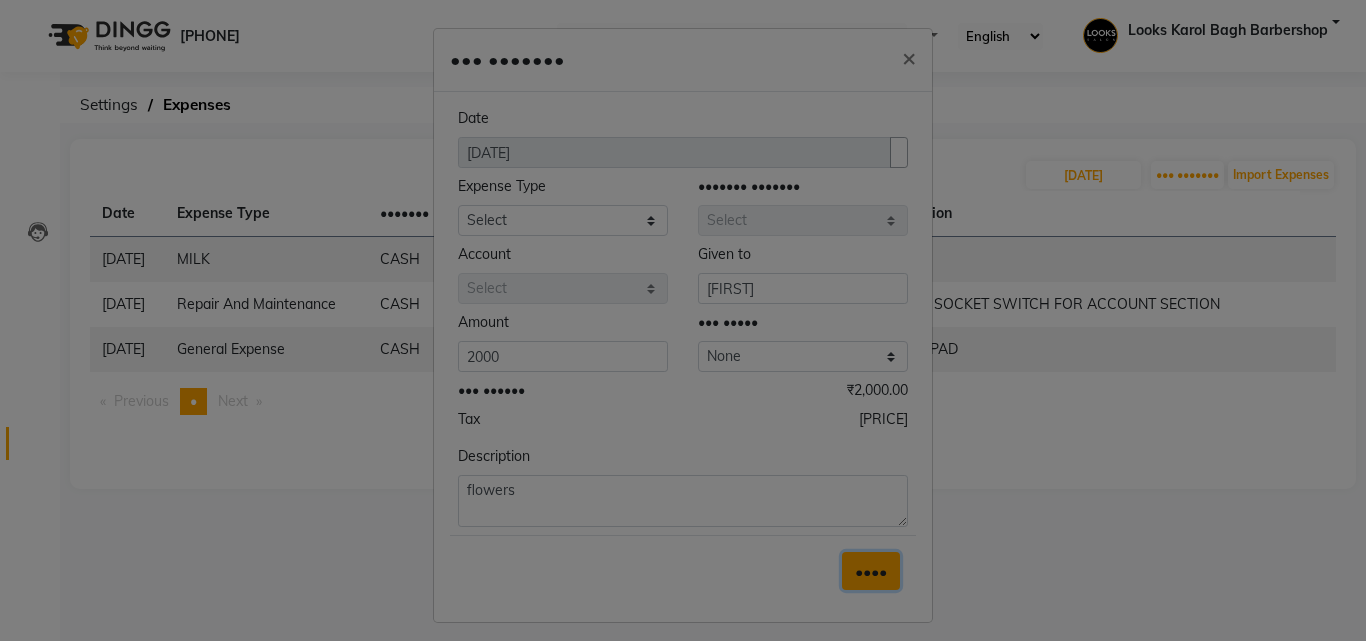 click on "••••" at bounding box center (871, 571) 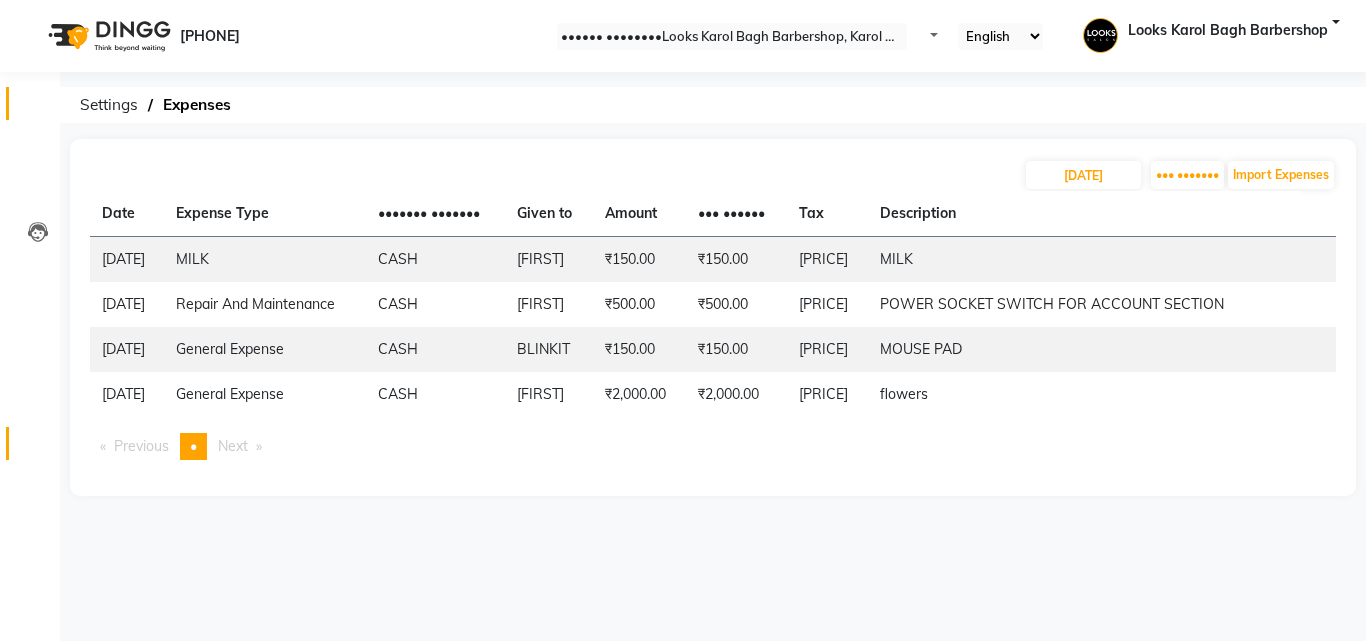 click on "[CALENDAR]" at bounding box center [30, 103] 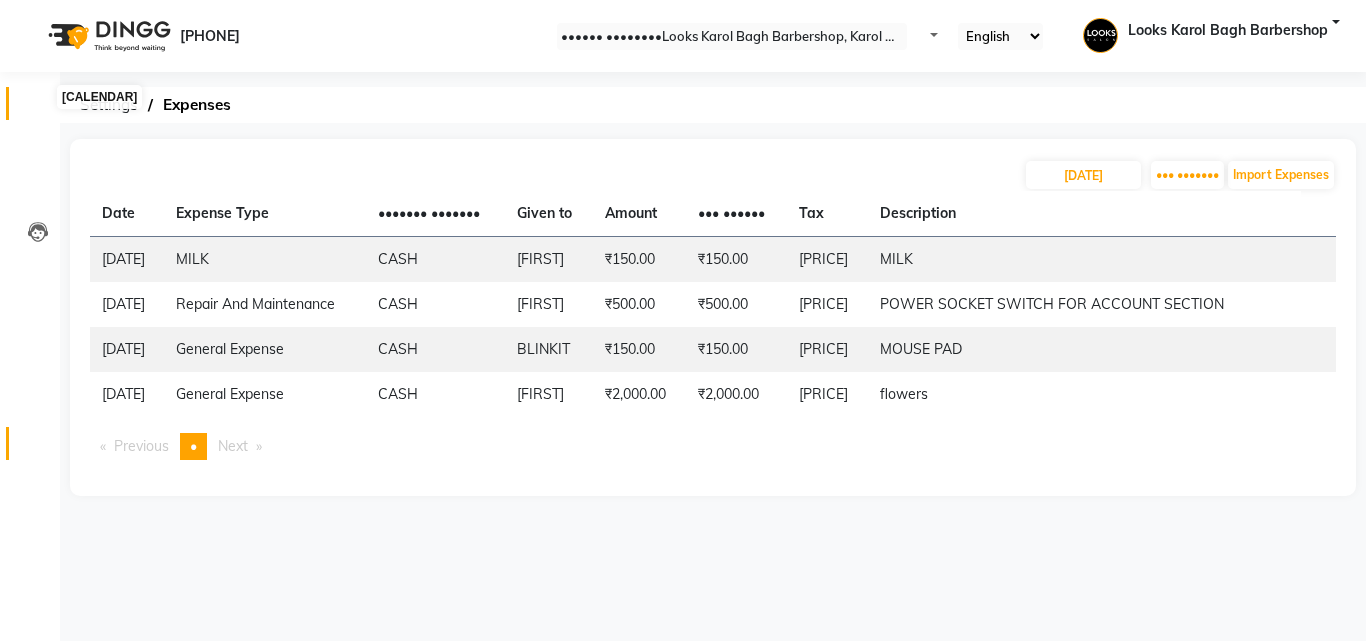 click at bounding box center (37, 108) 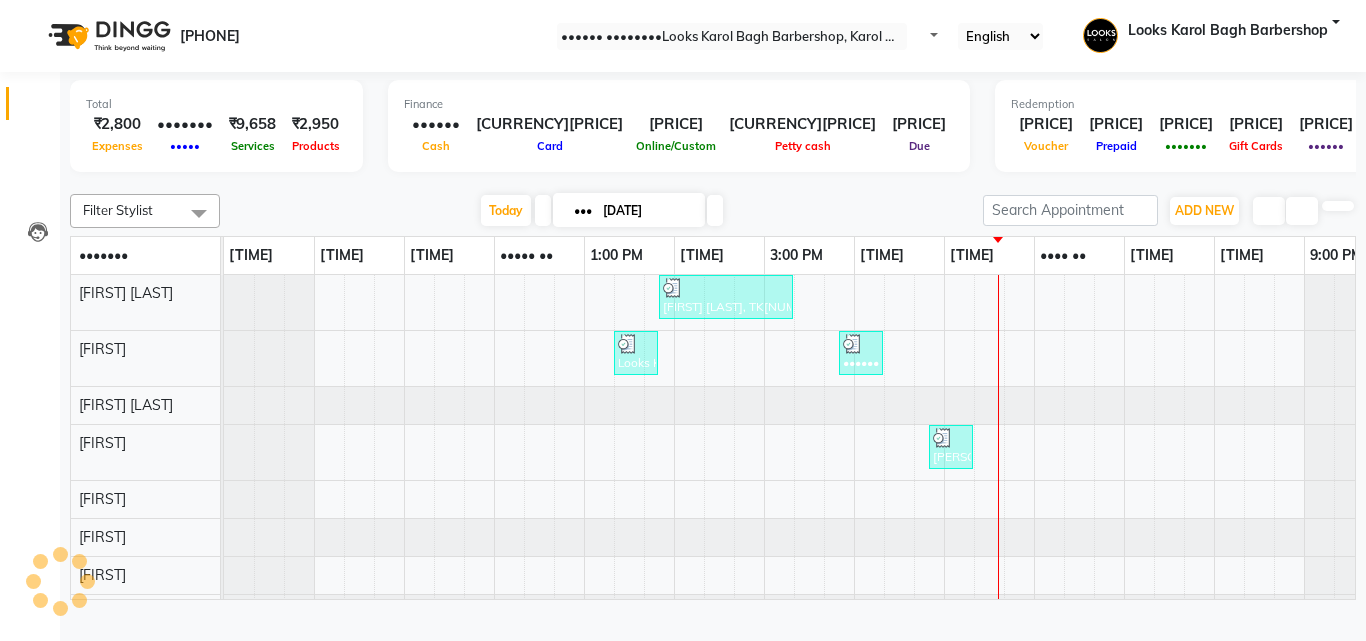 scroll, scrollTop: 0, scrollLeft: 0, axis: both 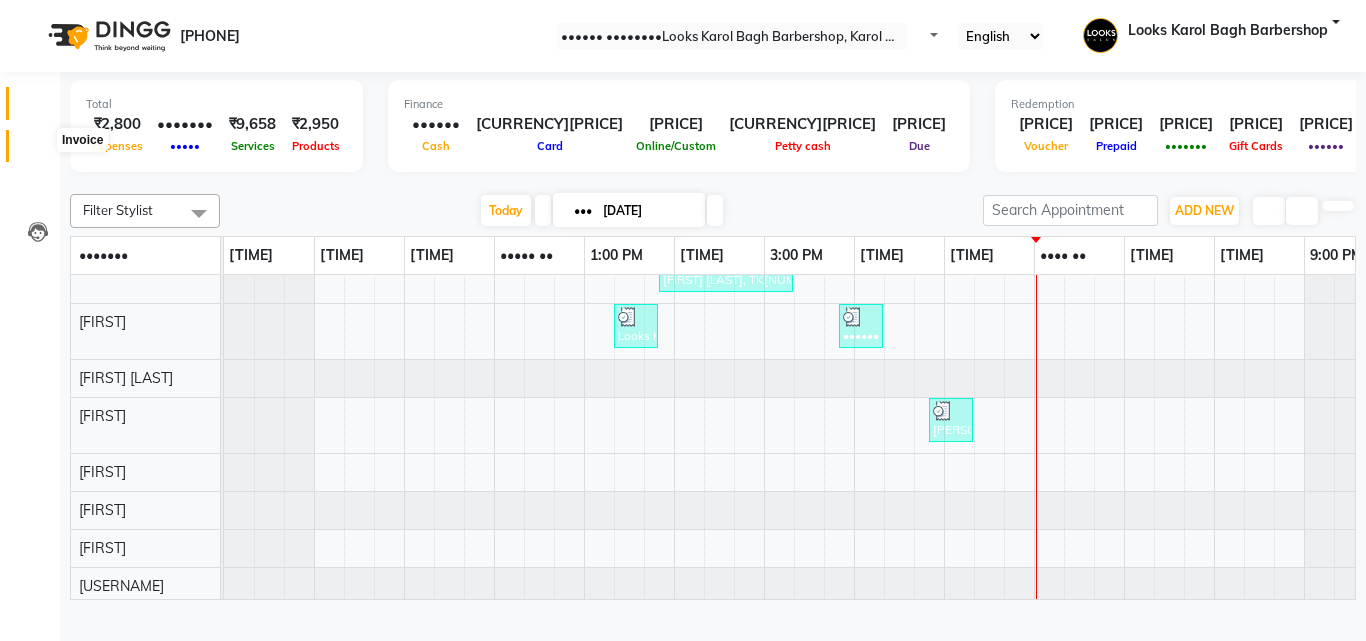 click at bounding box center [38, 151] 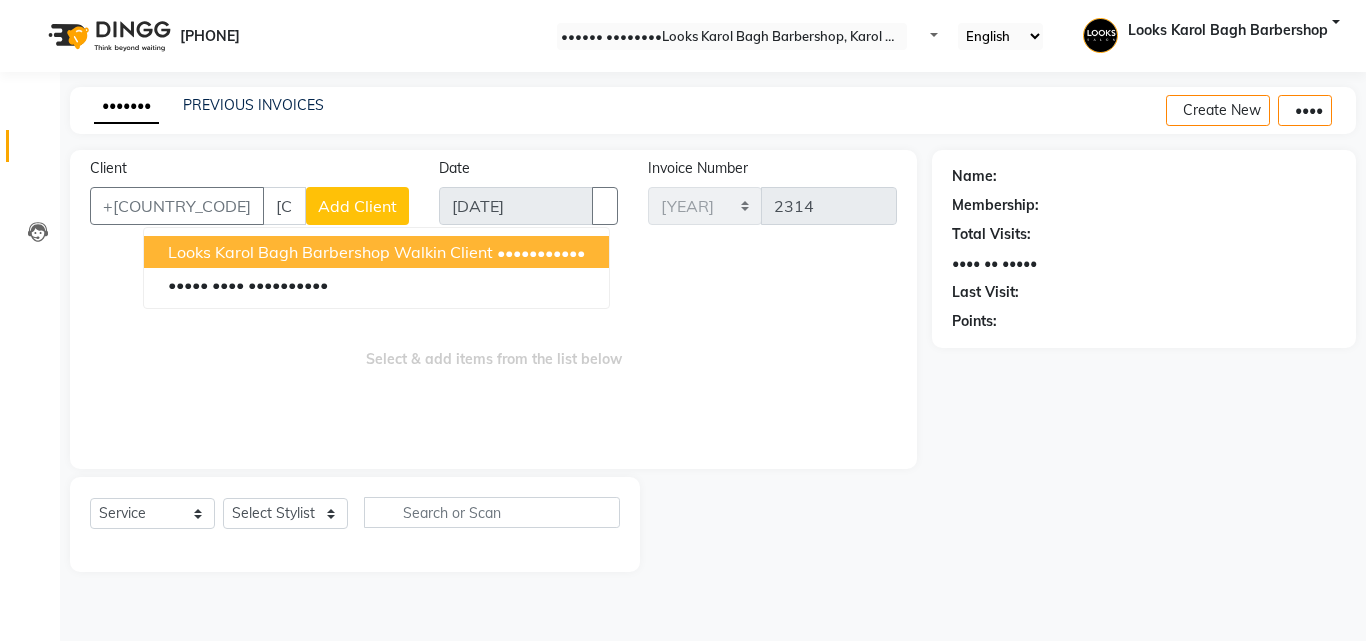 drag, startPoint x: 277, startPoint y: 242, endPoint x: 296, endPoint y: 289, distance: 50.695168 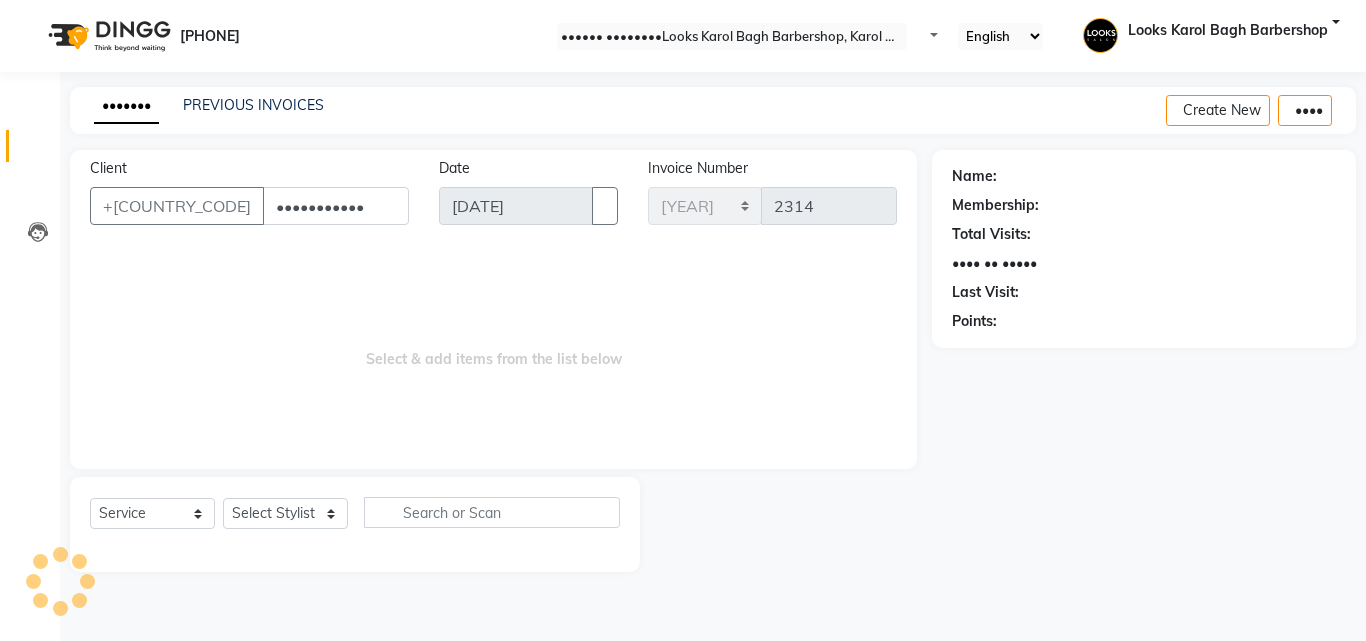 type on "•••••••••••" 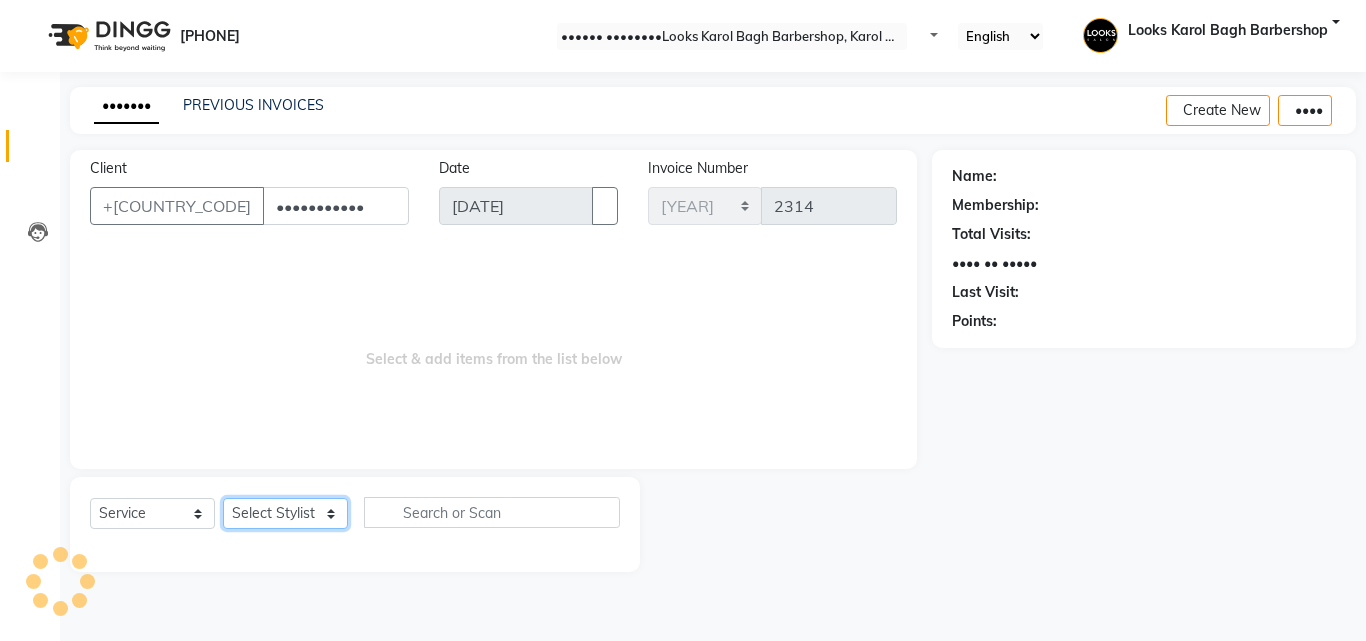 click on "•••••• ••••••• ••••• ••••• •••• ••••• •••• ••••••••••• ••••  •••••• ••••• ••••••••••• ••••••••  ••••••• ••••• •••••• •••••••••• ••••• •••••• ••••• •••  ••••••••••• •••••••••••• •••••••••• ••••• •••••••••••••••••••• ••••••••••••••• ••••• ••••• •••• •••••••••• •••••••••• ••••••• •••••••••• •••••••• ••••• •••••  •••••••• ••••  ••••••••••• ••••••••• •••••••••• •••• ••••• ••••••• ••• •• ••• ••••• •••••• •••••  ••••• •••••• •••••• ••••• ••••••• •••••• •••••• ••••• ••••• •••••• ••••••• •••••  ••••••••••• •••••• •••••••••" at bounding box center [285, 513] 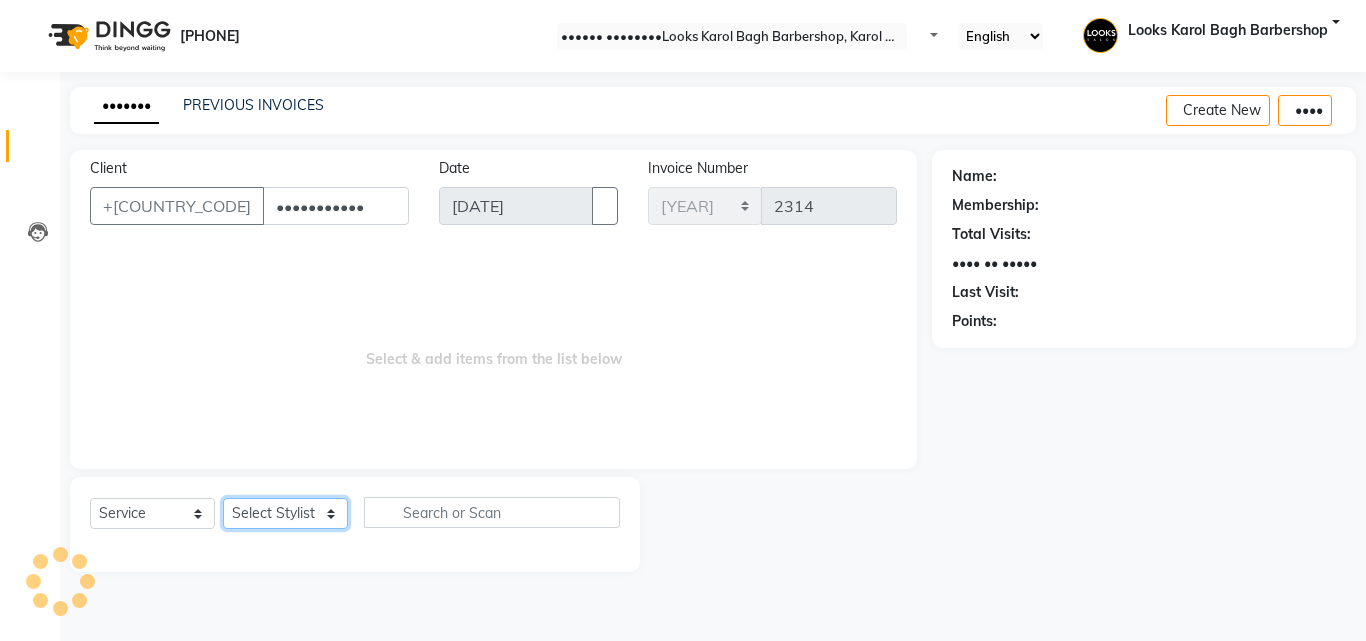 select on "[NUMBER]" 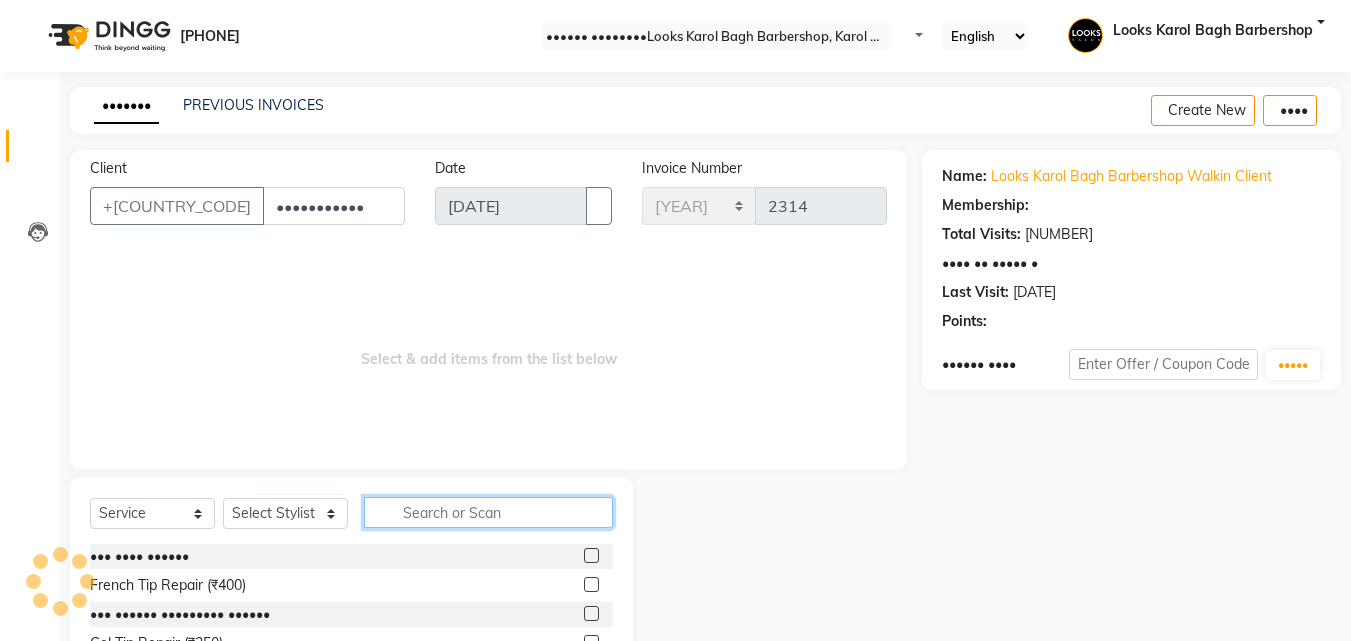 click at bounding box center (488, 512) 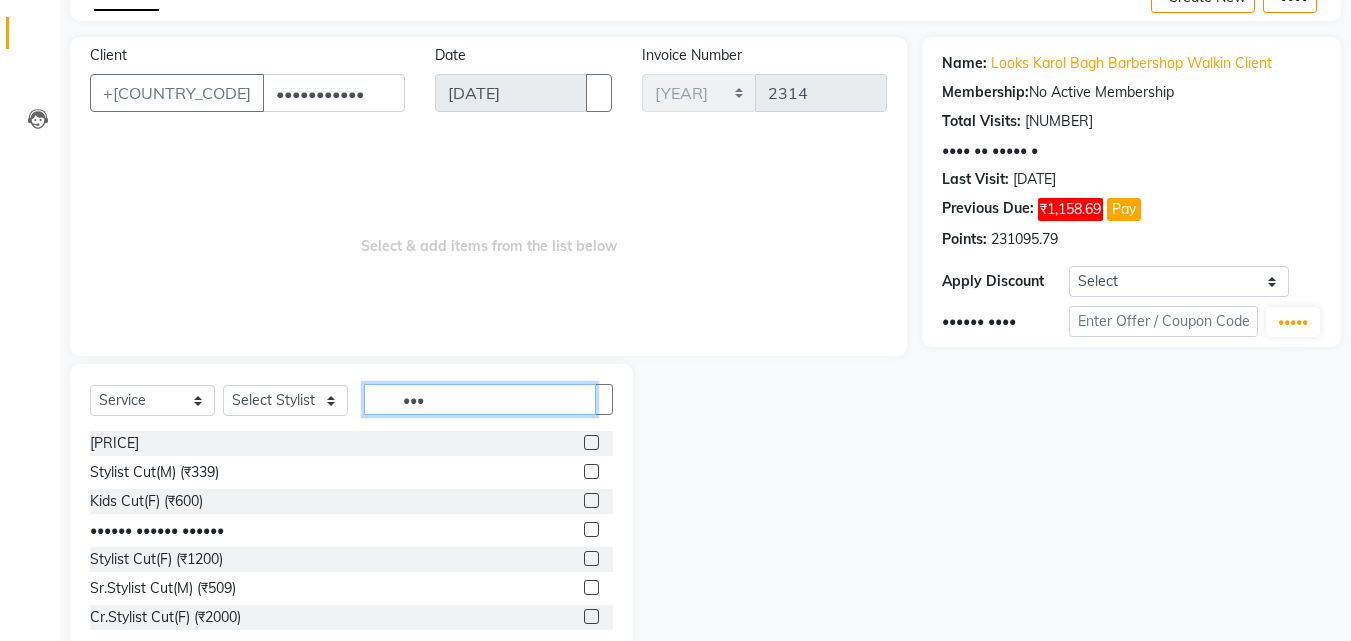 scroll, scrollTop: 160, scrollLeft: 0, axis: vertical 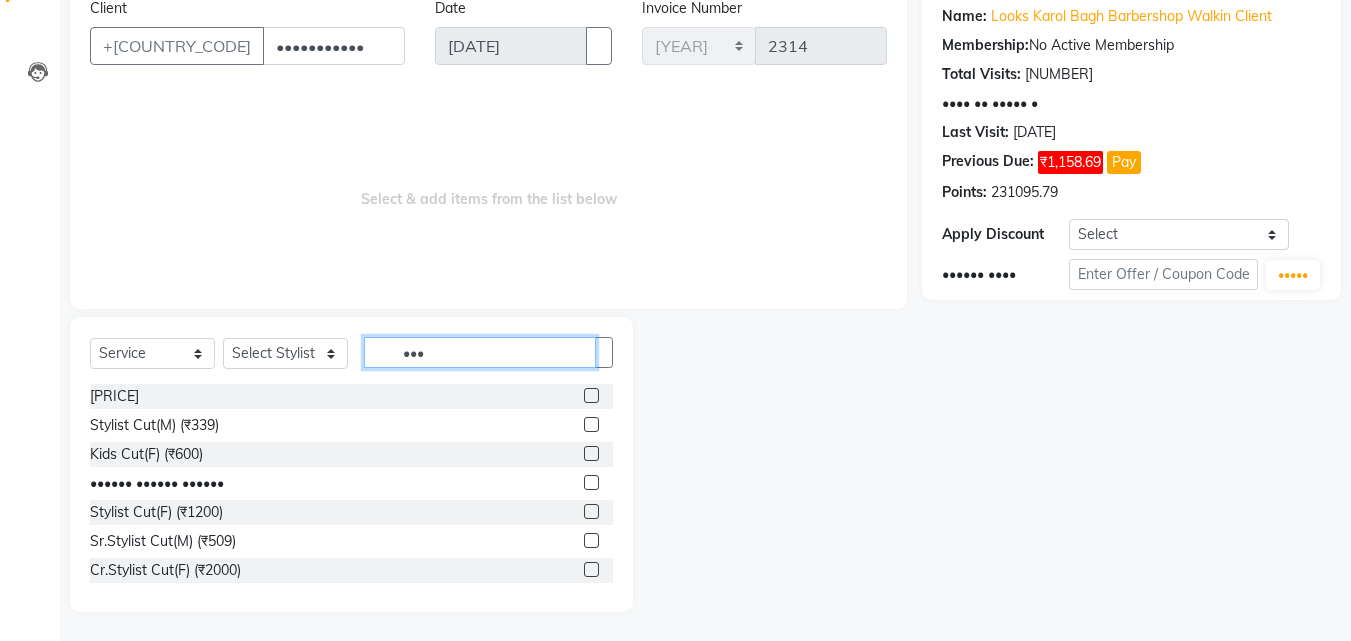 type on "•••" 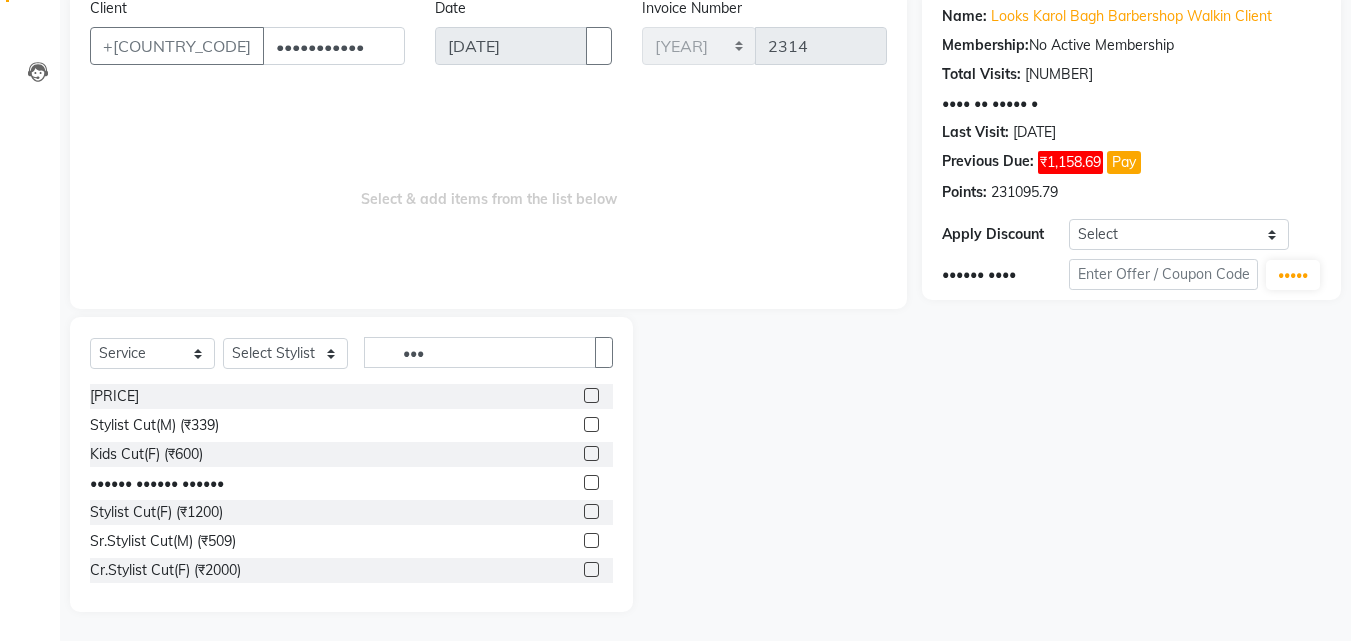 click at bounding box center (591, 540) 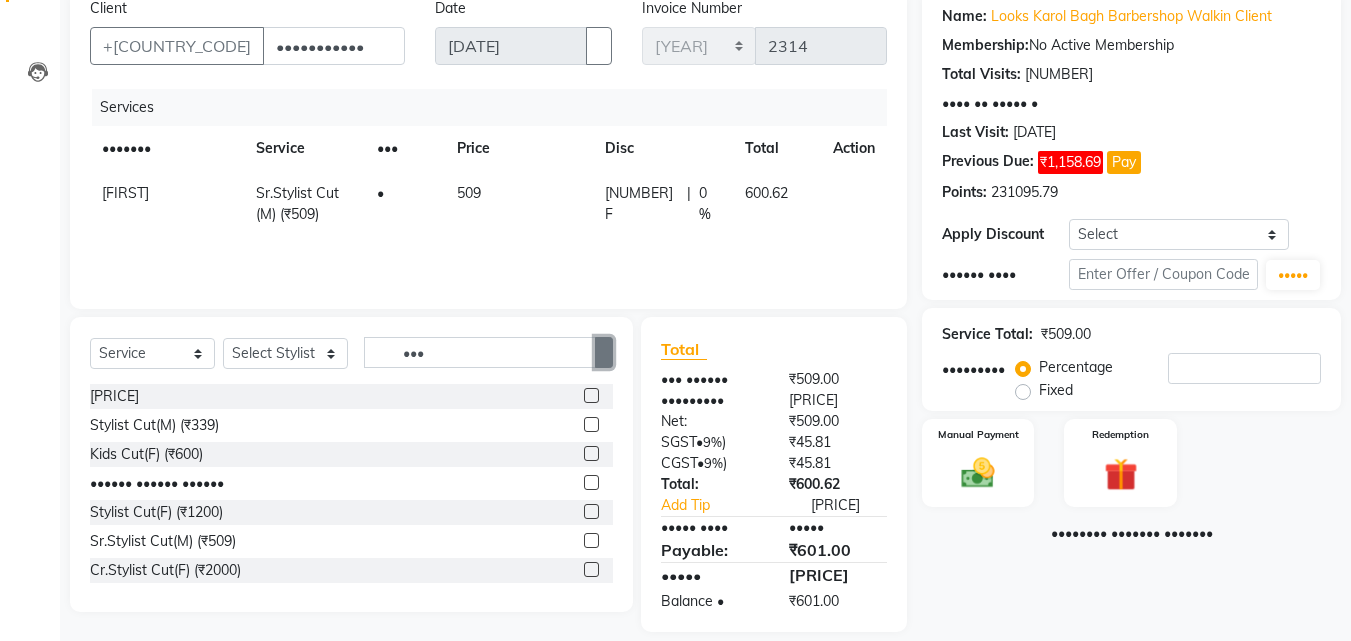 click at bounding box center (604, 352) 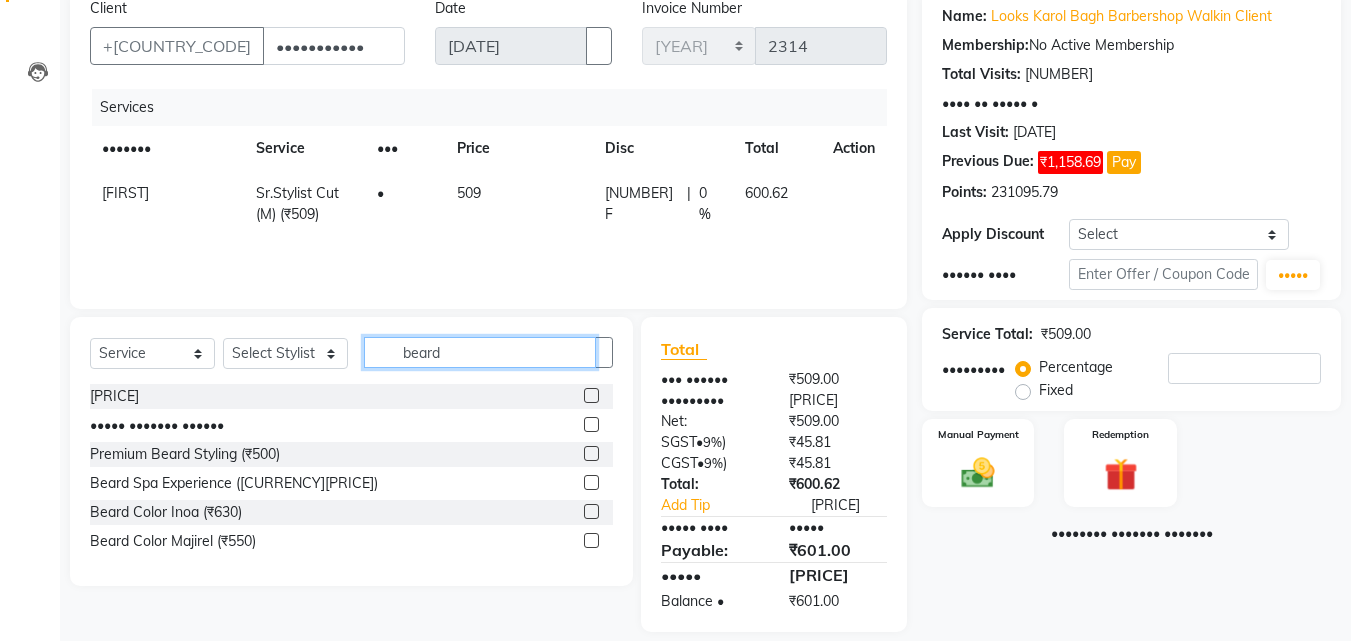 type on "beard" 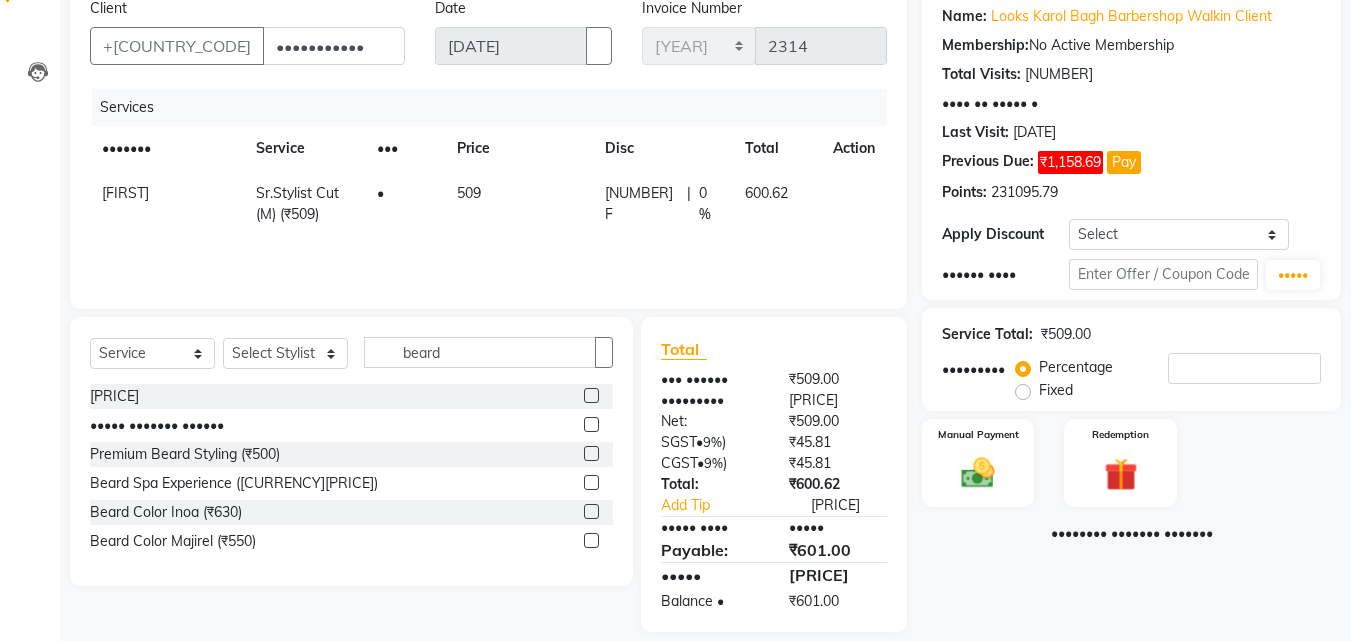 click at bounding box center (591, 511) 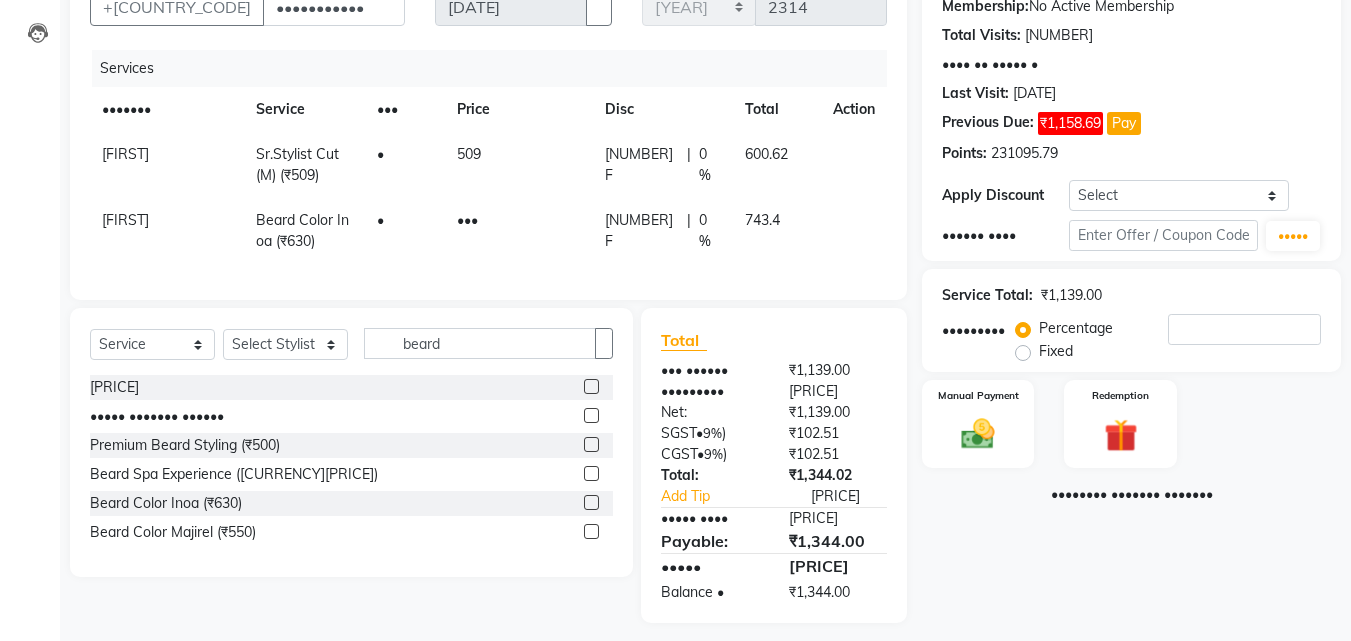 scroll, scrollTop: 225, scrollLeft: 0, axis: vertical 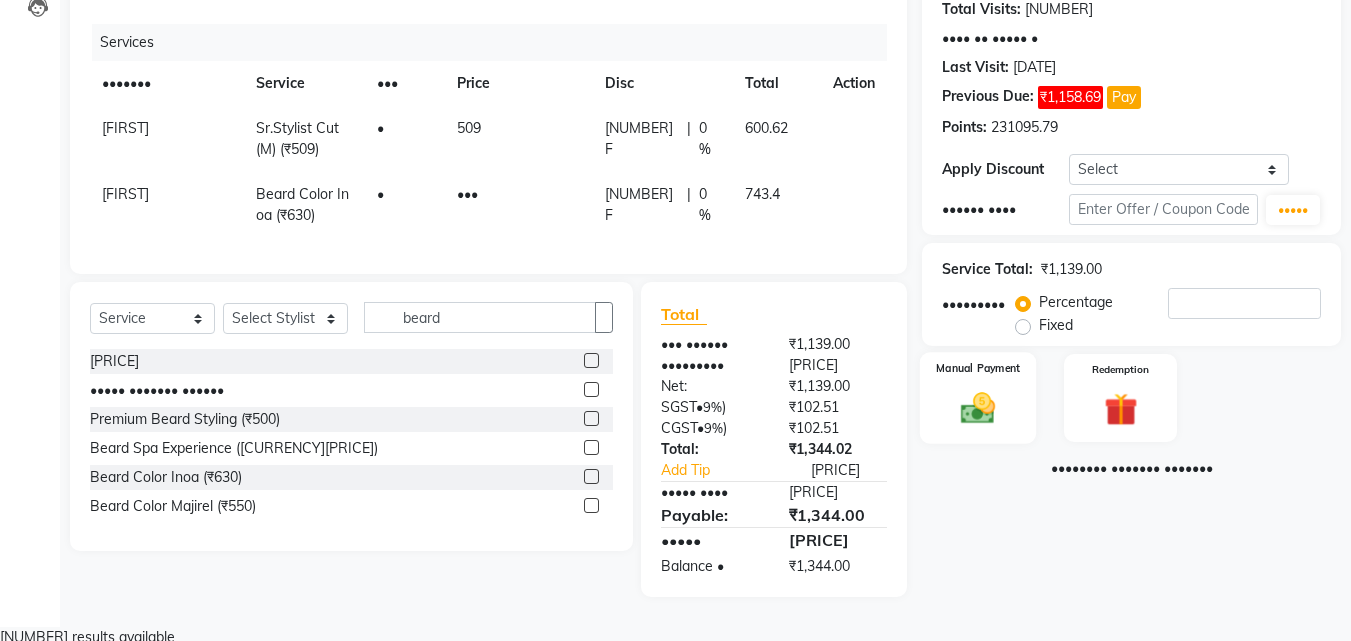 click at bounding box center [978, 408] 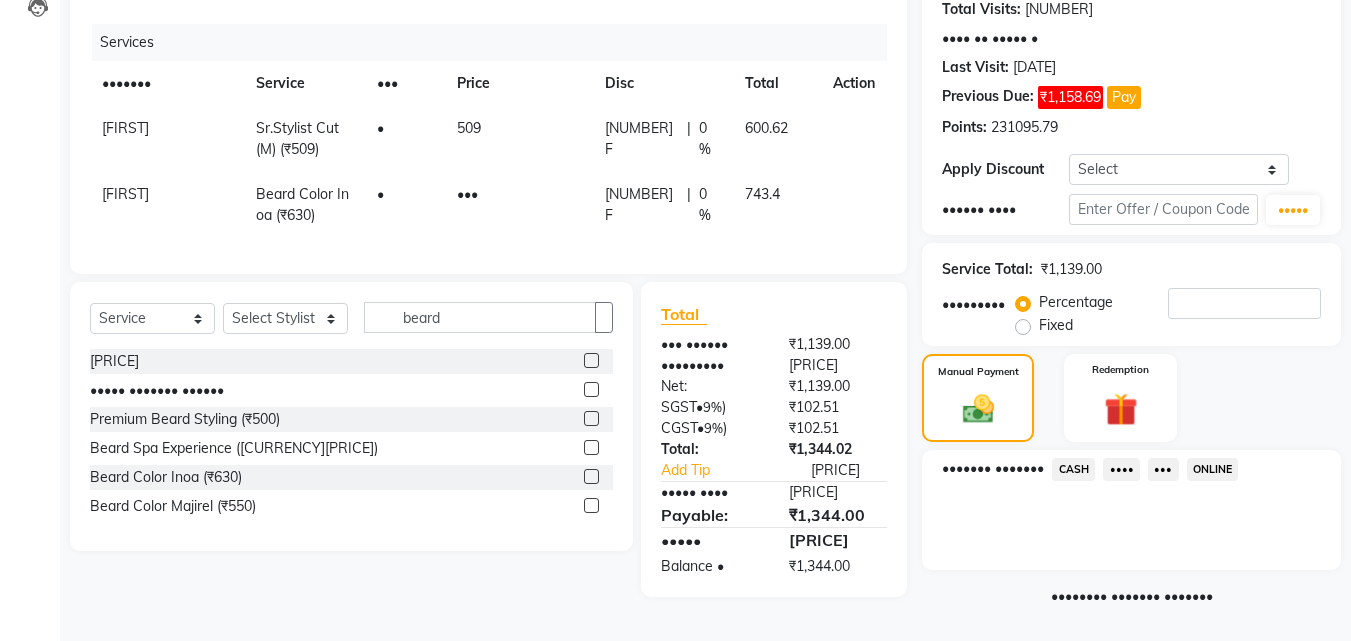 drag, startPoint x: 1180, startPoint y: 479, endPoint x: 1184, endPoint y: 492, distance: 13.601471 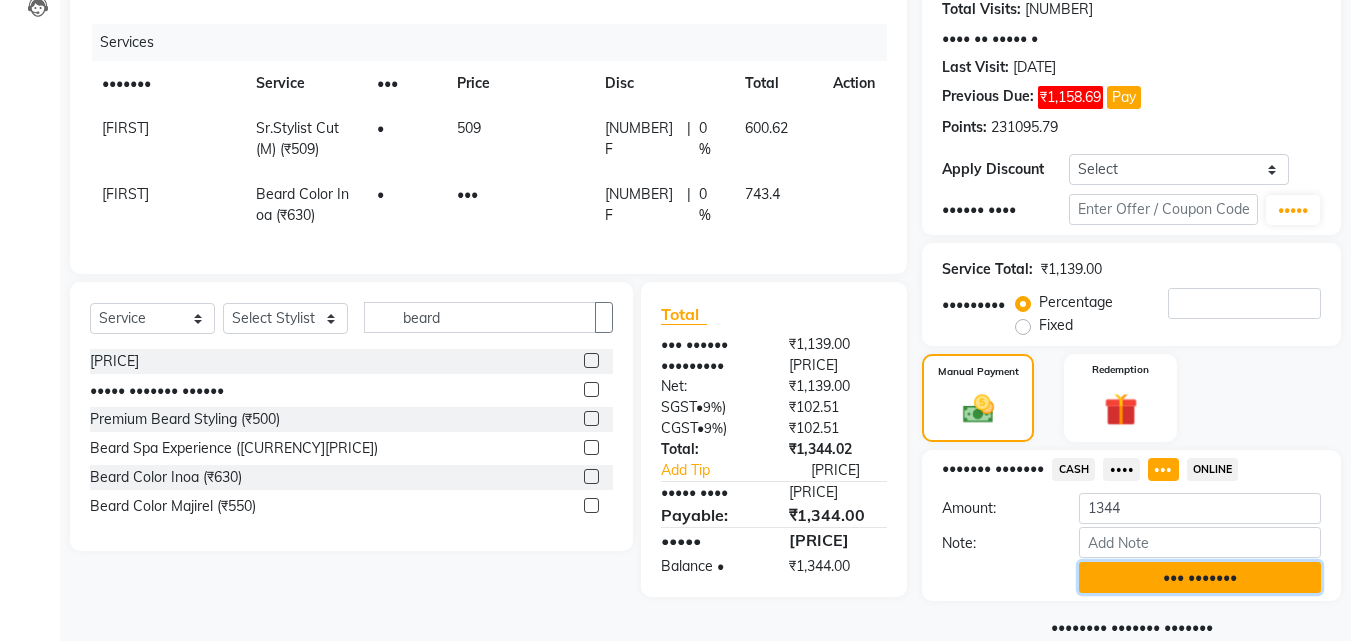 click on "••• •••••••" at bounding box center (1200, 577) 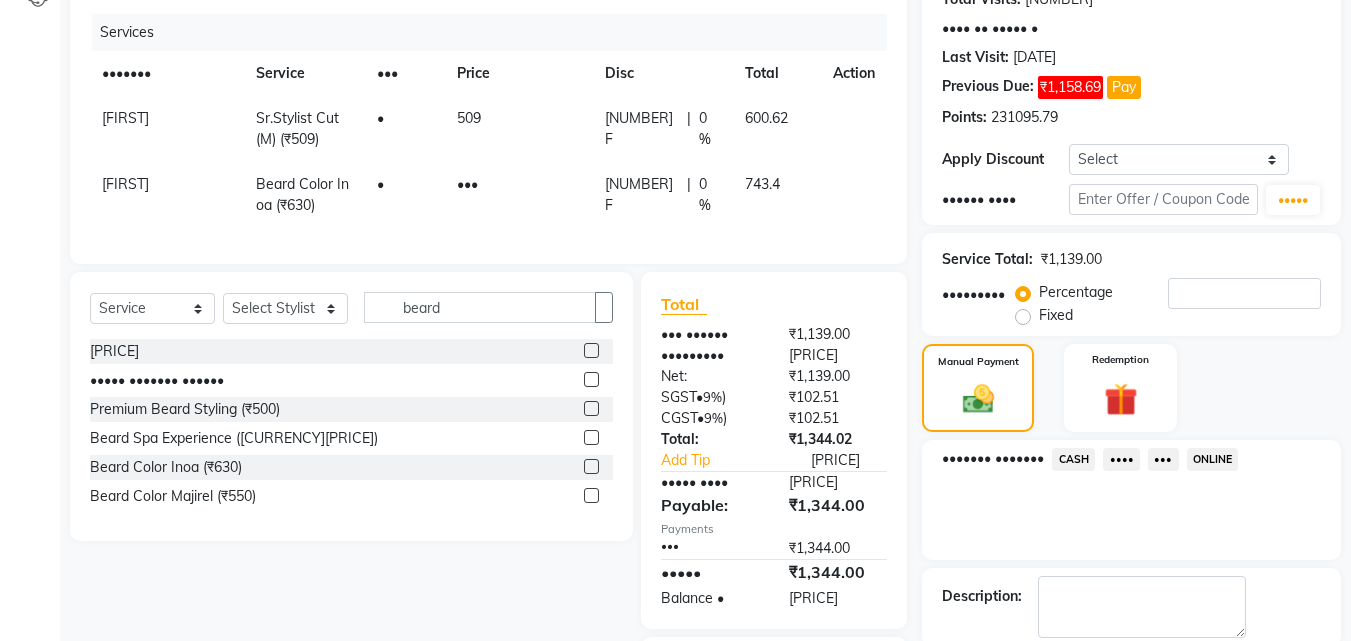 scroll, scrollTop: 387, scrollLeft: 0, axis: vertical 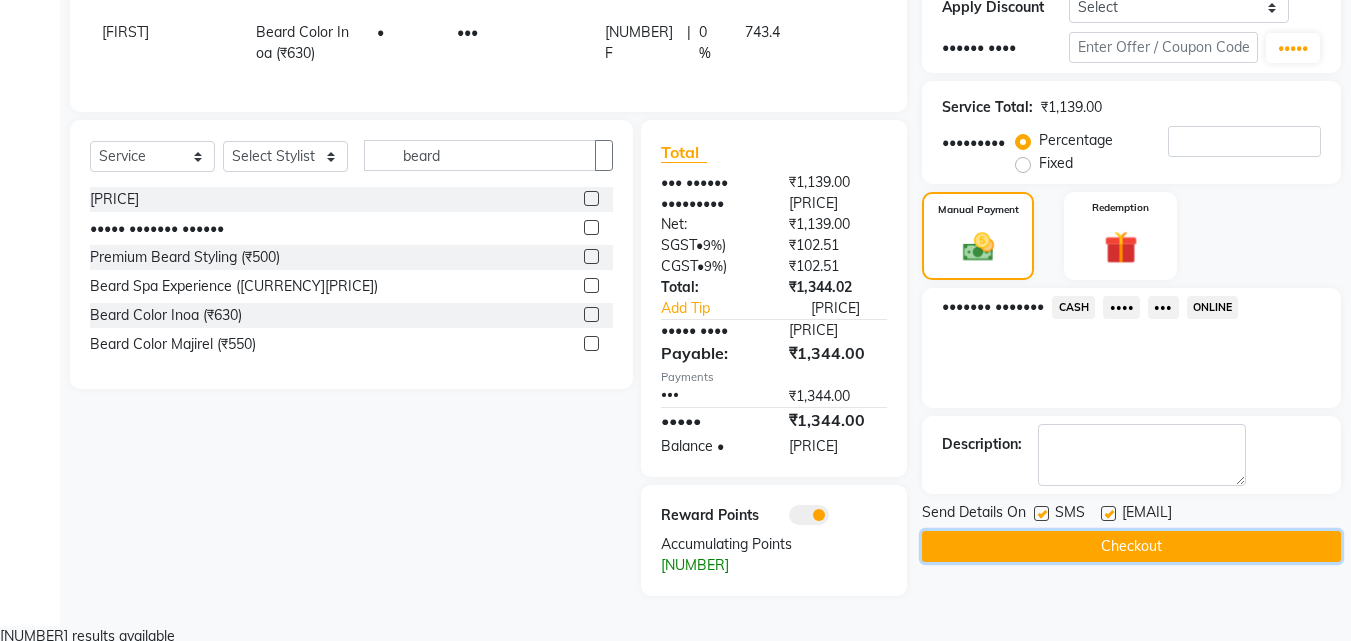click on "Checkout" at bounding box center [1131, 546] 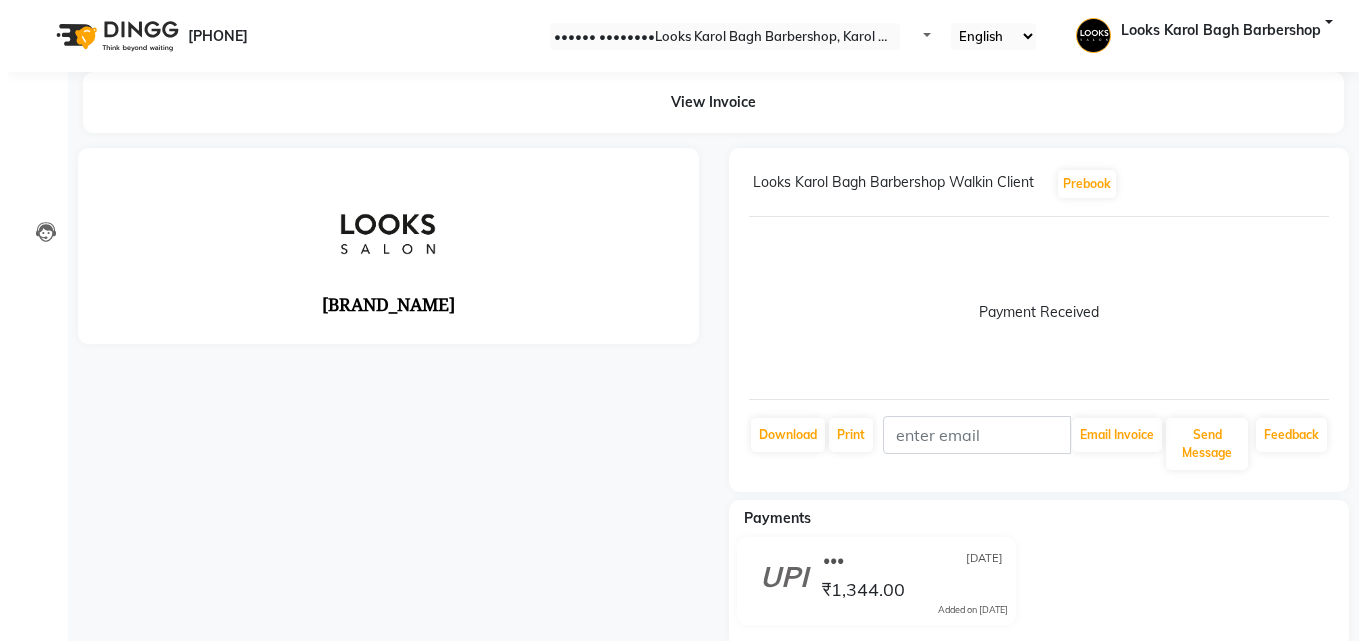 scroll, scrollTop: 0, scrollLeft: 0, axis: both 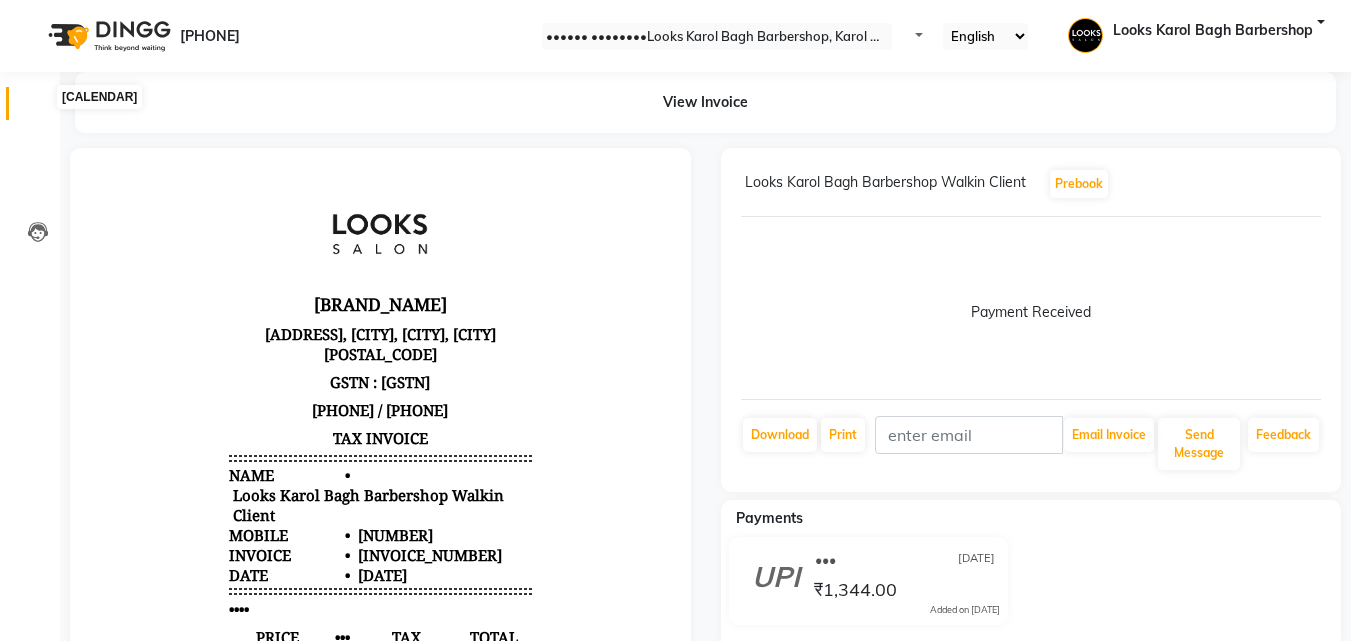 click at bounding box center (38, 108) 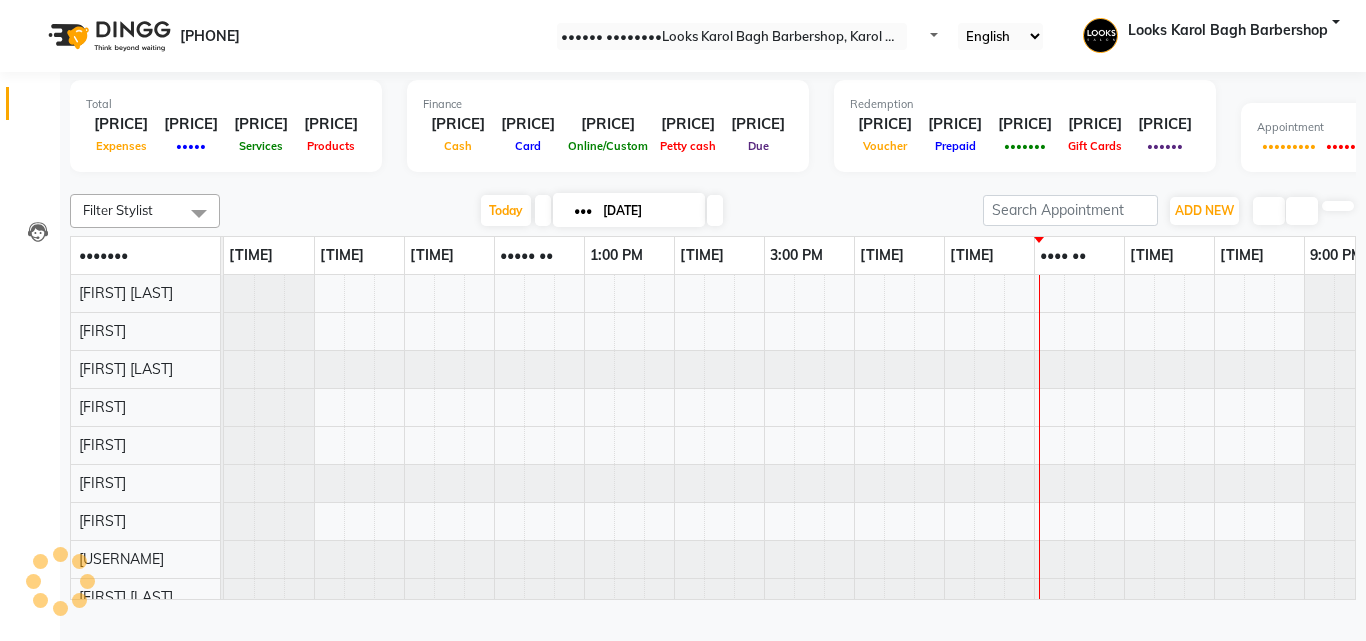 scroll, scrollTop: 0, scrollLeft: 0, axis: both 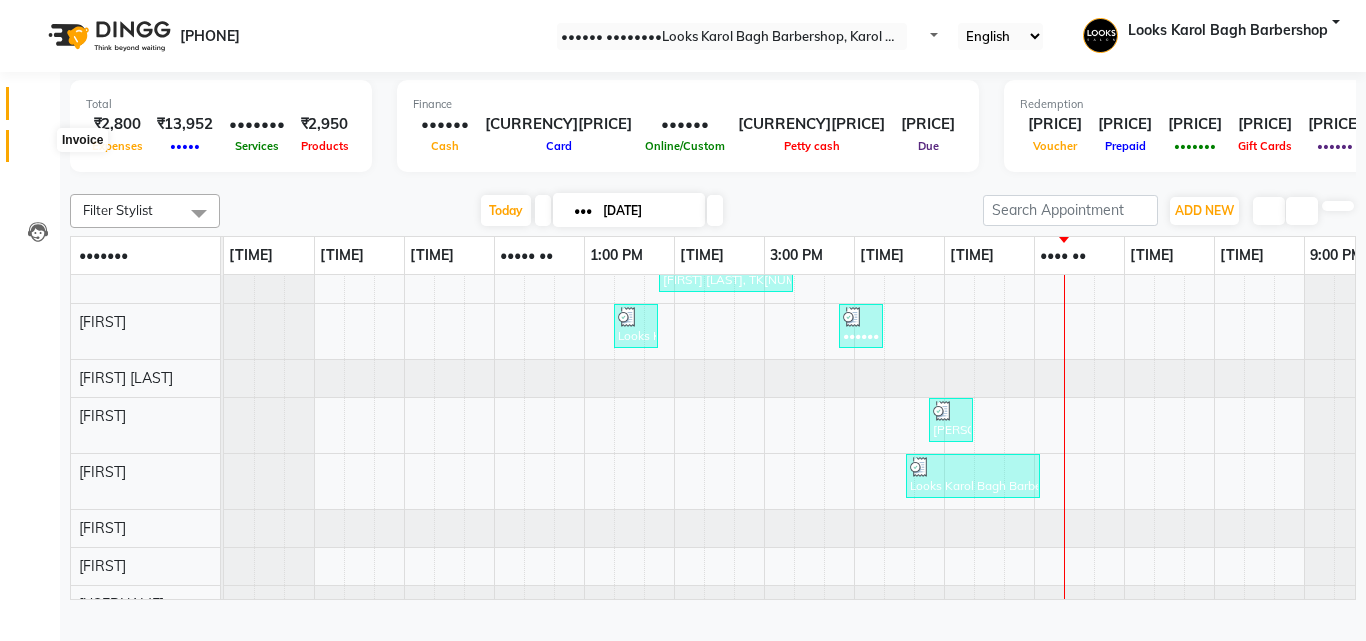 click at bounding box center (37, 151) 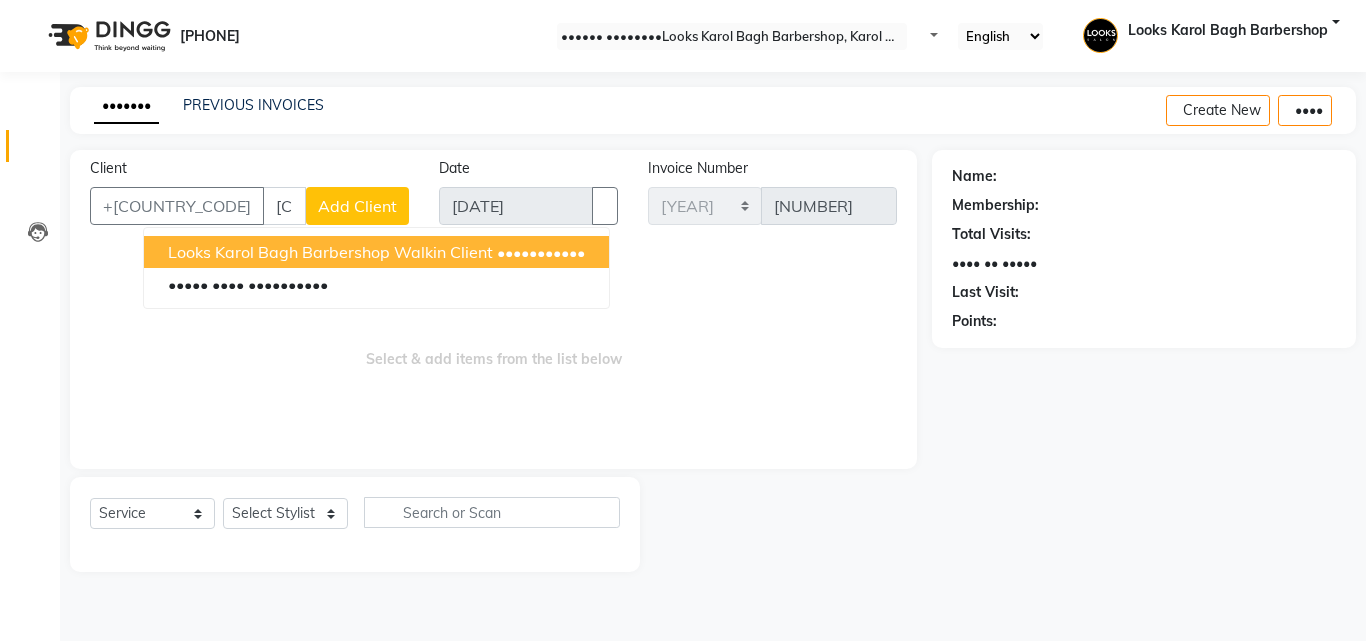 click on "Looks Karol Bagh Barbershop Walkin Client" at bounding box center (330, 252) 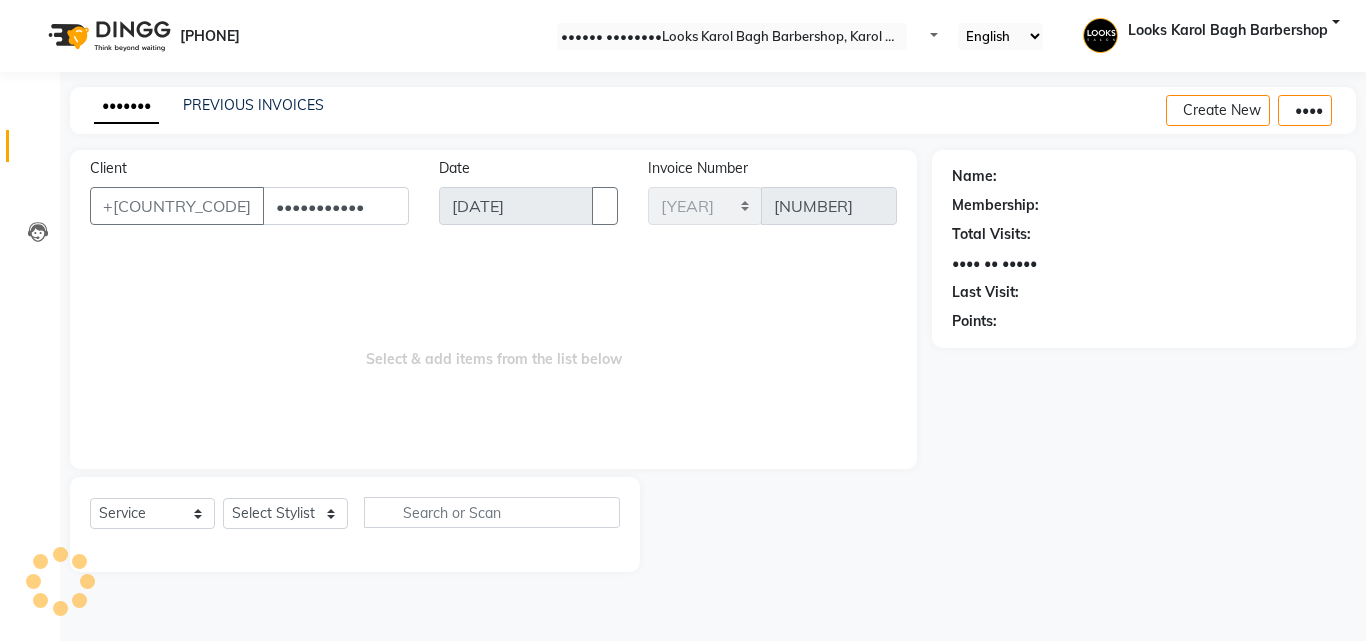 type on "•••••••••••" 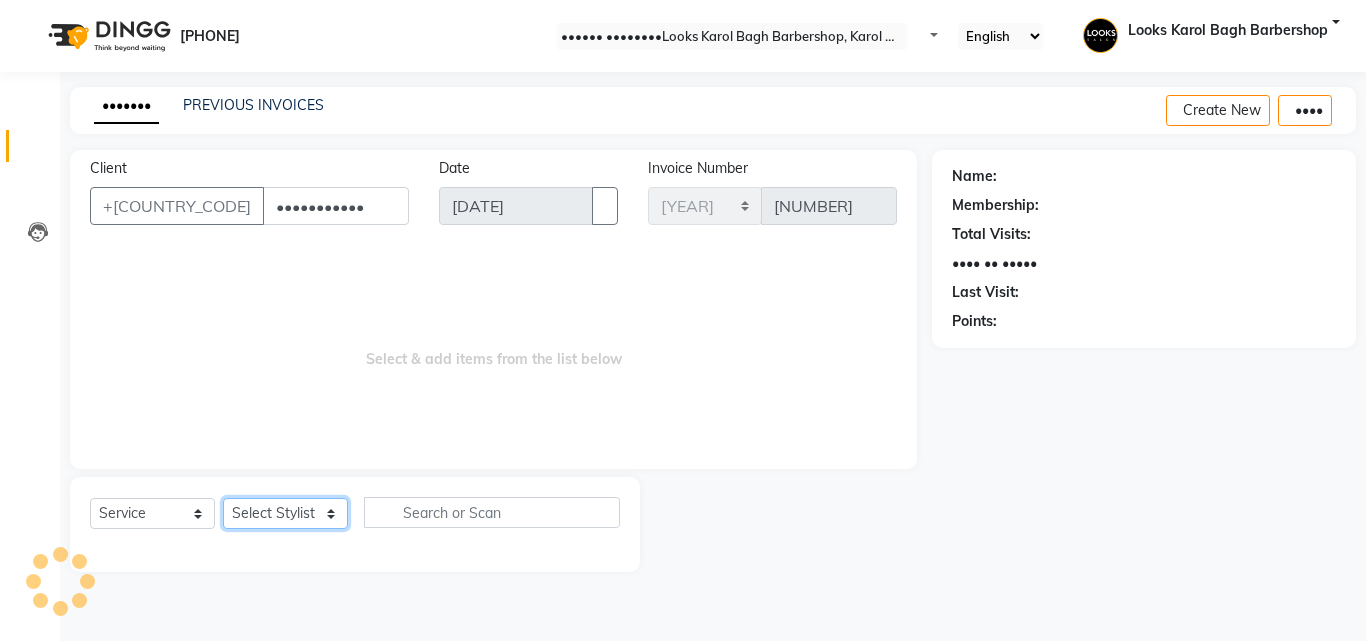click on "•••••• ••••••• ••••• ••••• •••• ••••• •••• ••••••••••• ••••  •••••• ••••• ••••••••••• ••••••••  ••••••• ••••• •••••• •••••••••• ••••• •••••• ••••• •••  ••••••••••• •••••••••••• •••••••••• ••••• •••••••••••••••••••• ••••••••••••••• ••••• ••••• •••• •••••••••• •••••••••• ••••••• •••••••••• •••••••• ••••• •••••  •••••••• ••••  ••••••••••• ••••••••• •••••••••• •••• ••••• ••••••• ••• •• ••• ••••• •••••• •••••  ••••• •••••• •••••• ••••• ••••••• •••••• •••••• ••••• ••••• •••••• ••••••• •••••  ••••••••••• •••••• •••••••••" at bounding box center [285, 513] 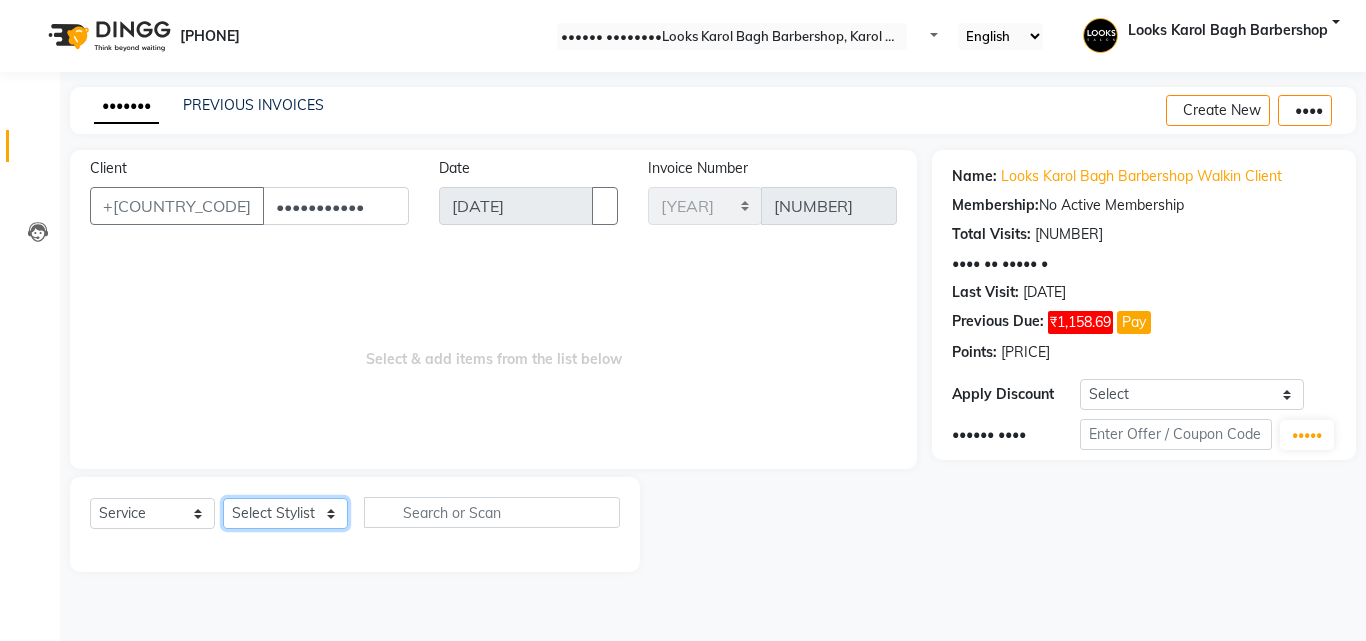select on "[NUMBER]" 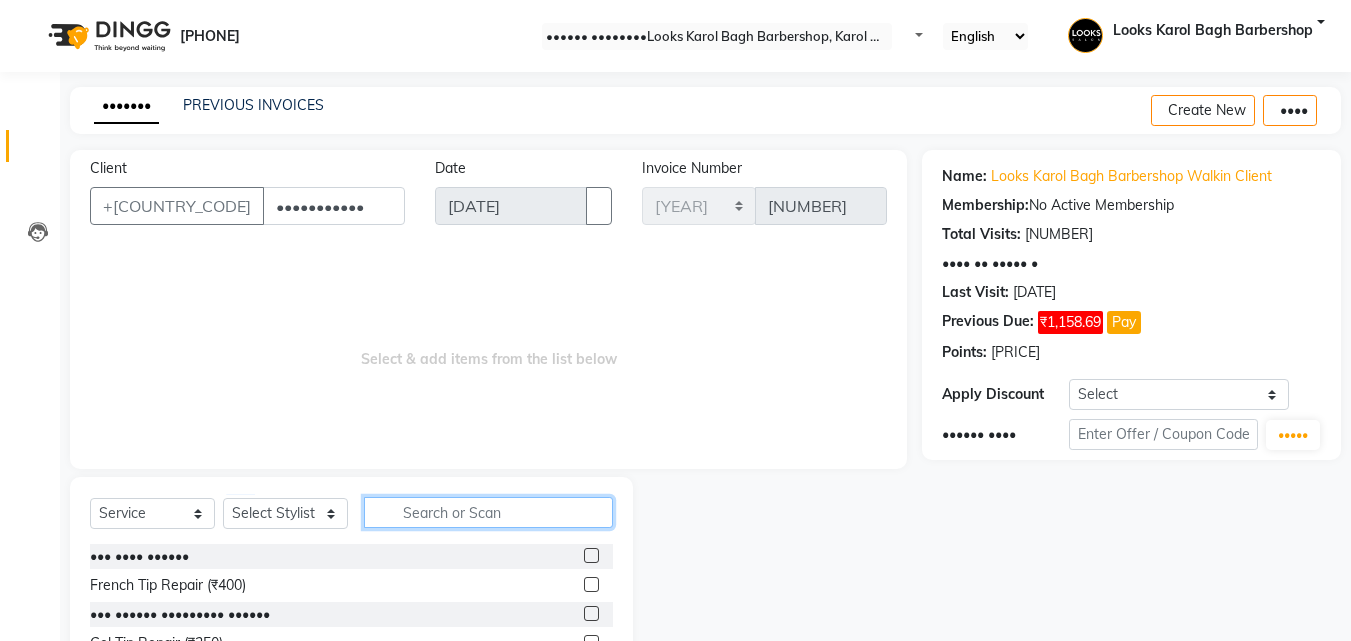 drag, startPoint x: 492, startPoint y: 516, endPoint x: 465, endPoint y: 502, distance: 30.413813 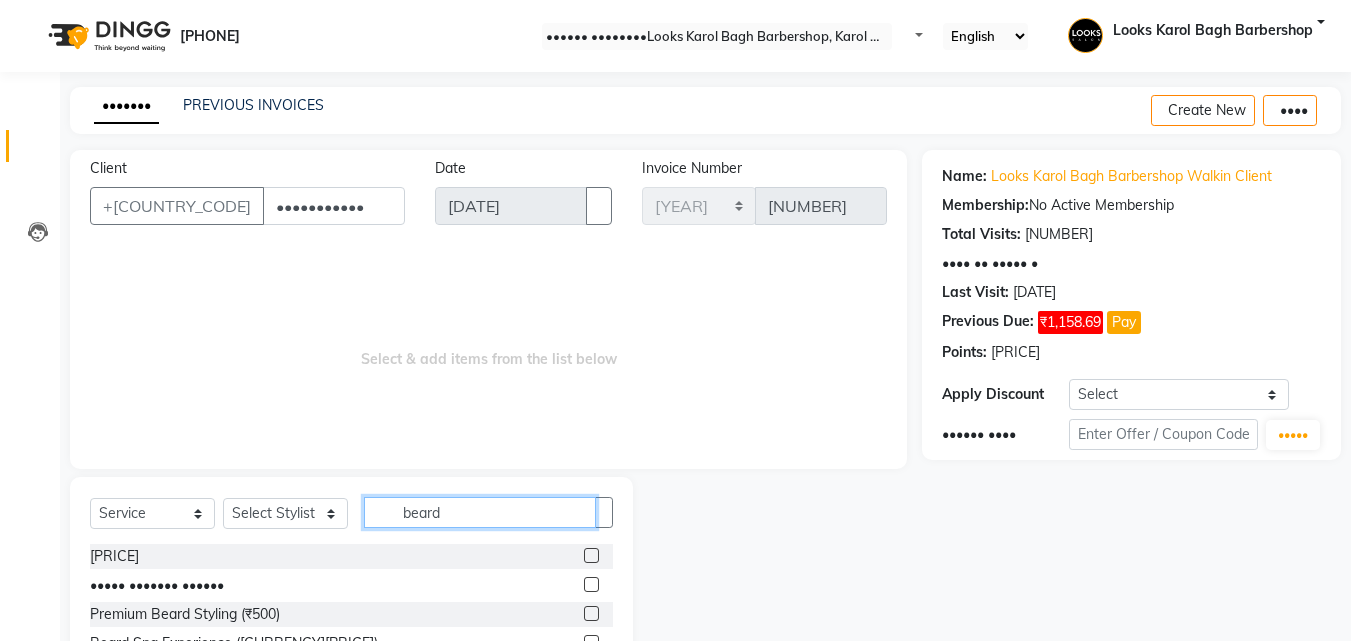 type on "beard" 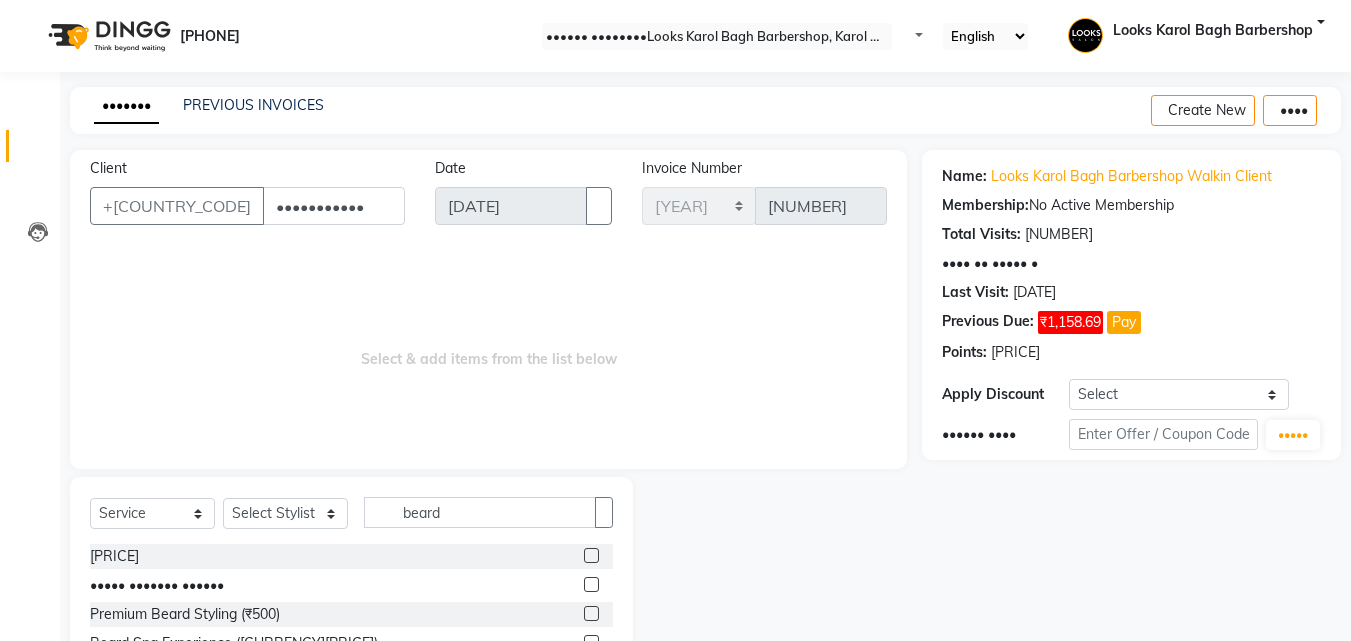 drag, startPoint x: 592, startPoint y: 553, endPoint x: 625, endPoint y: 549, distance: 33.24154 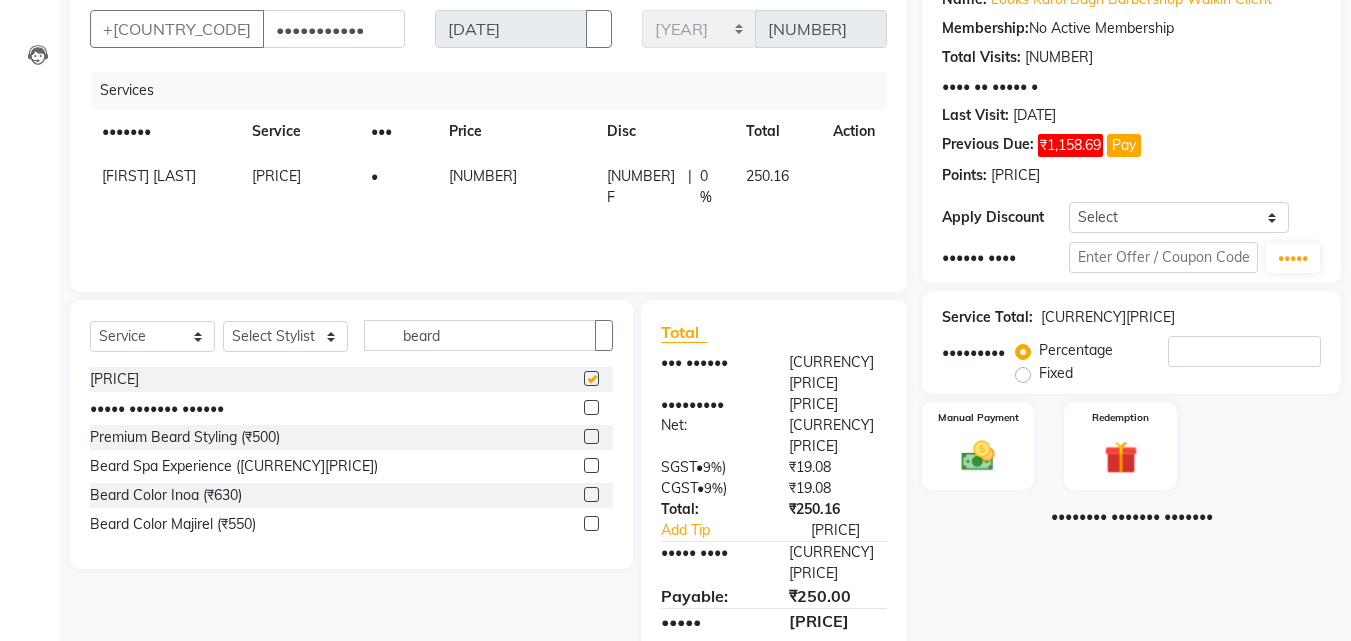 scroll, scrollTop: 180, scrollLeft: 0, axis: vertical 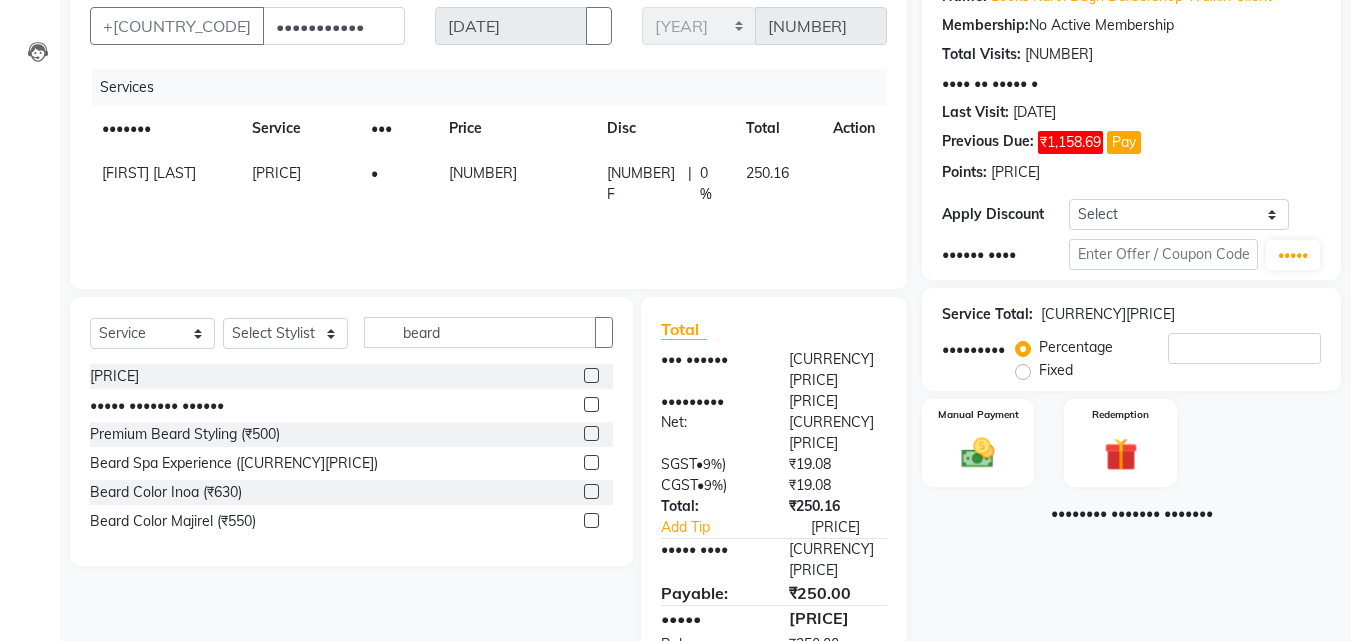 click at bounding box center (841, 163) 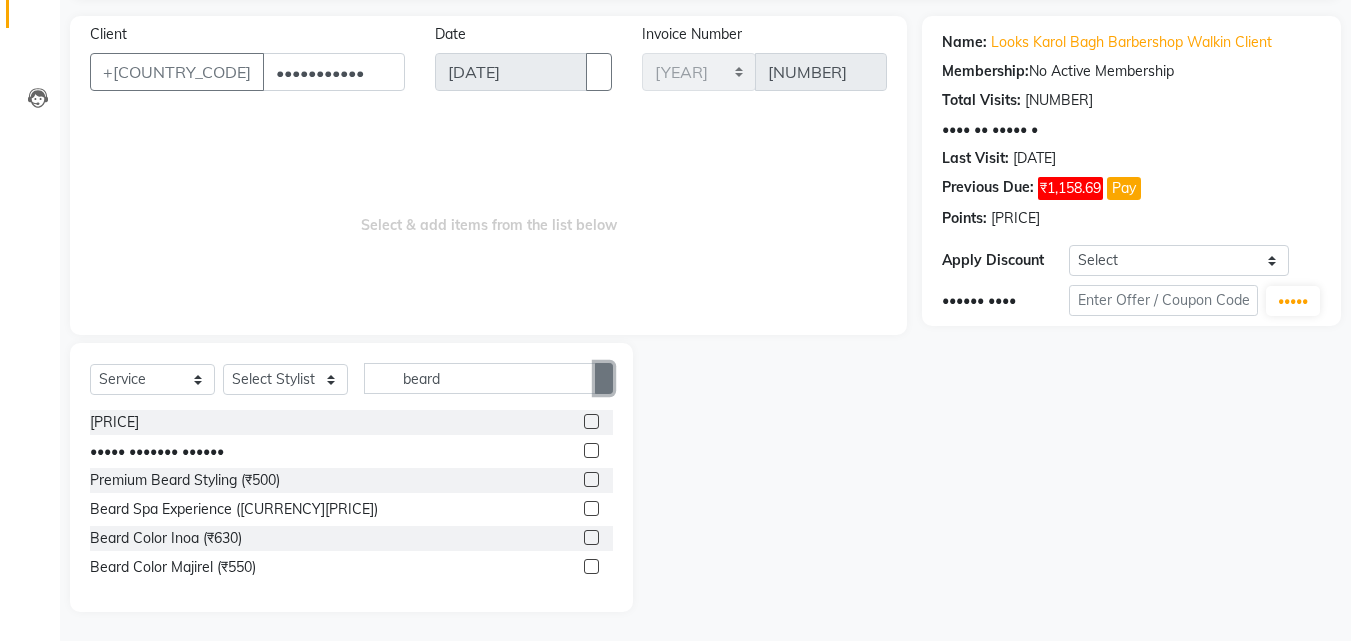 click at bounding box center [604, 378] 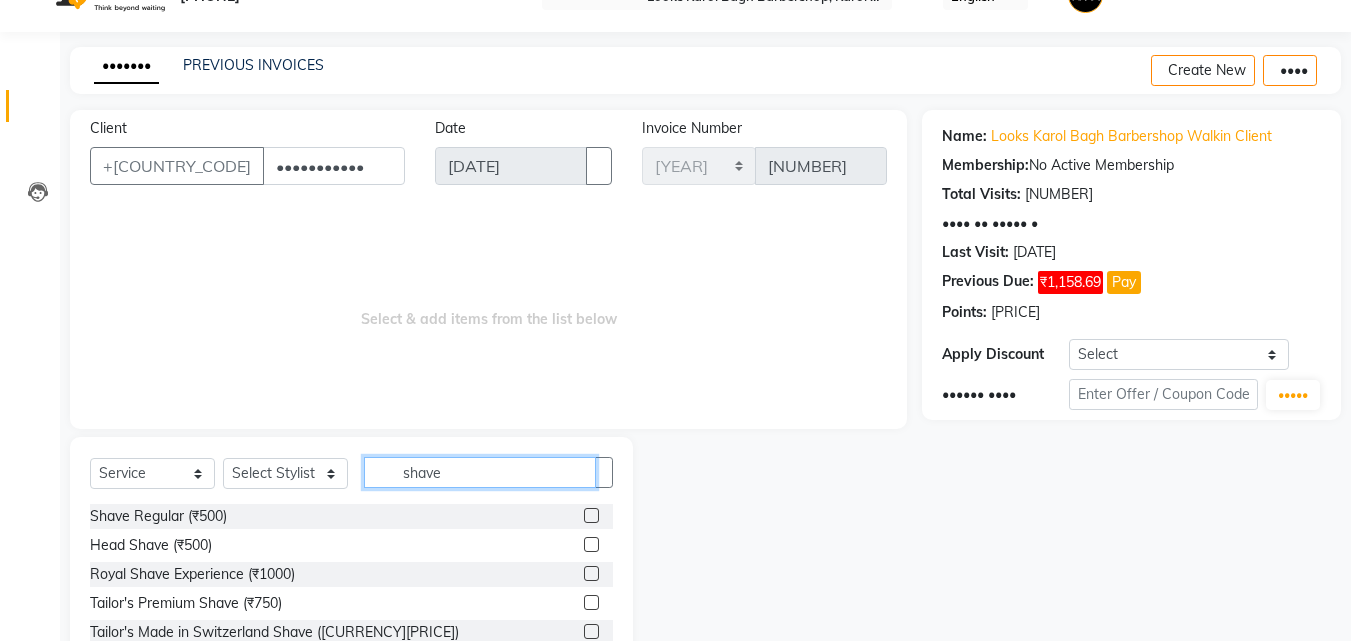 scroll, scrollTop: 105, scrollLeft: 0, axis: vertical 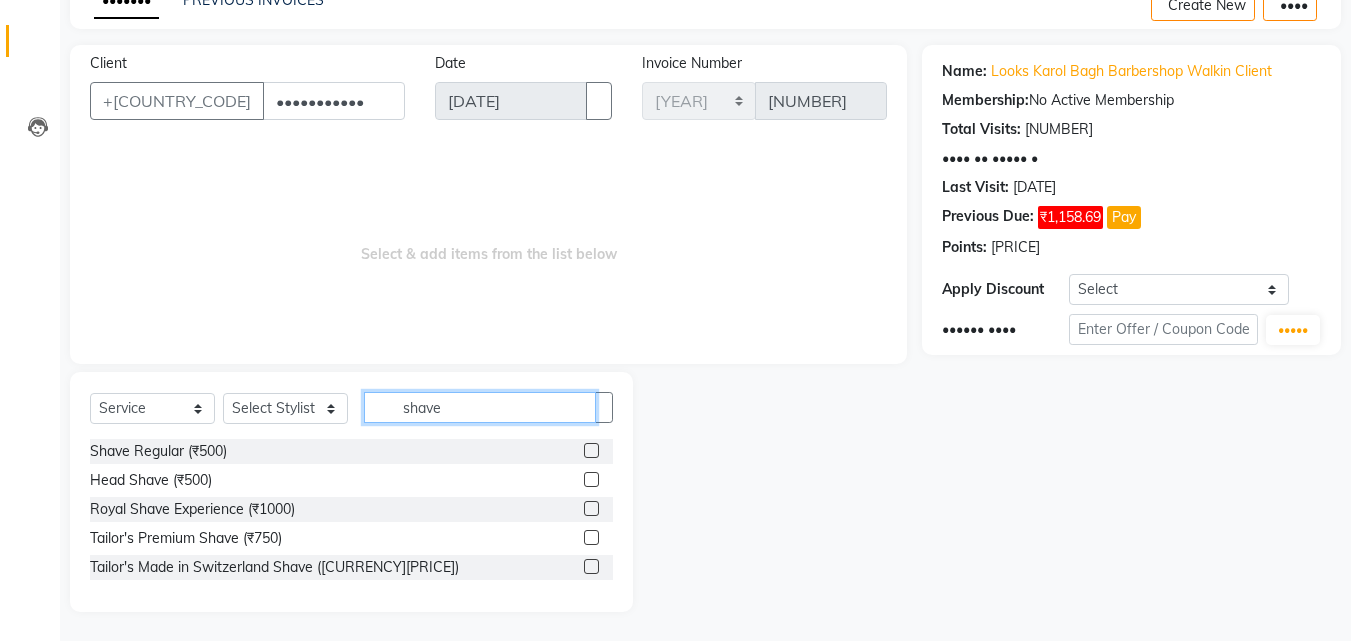 type on "shave" 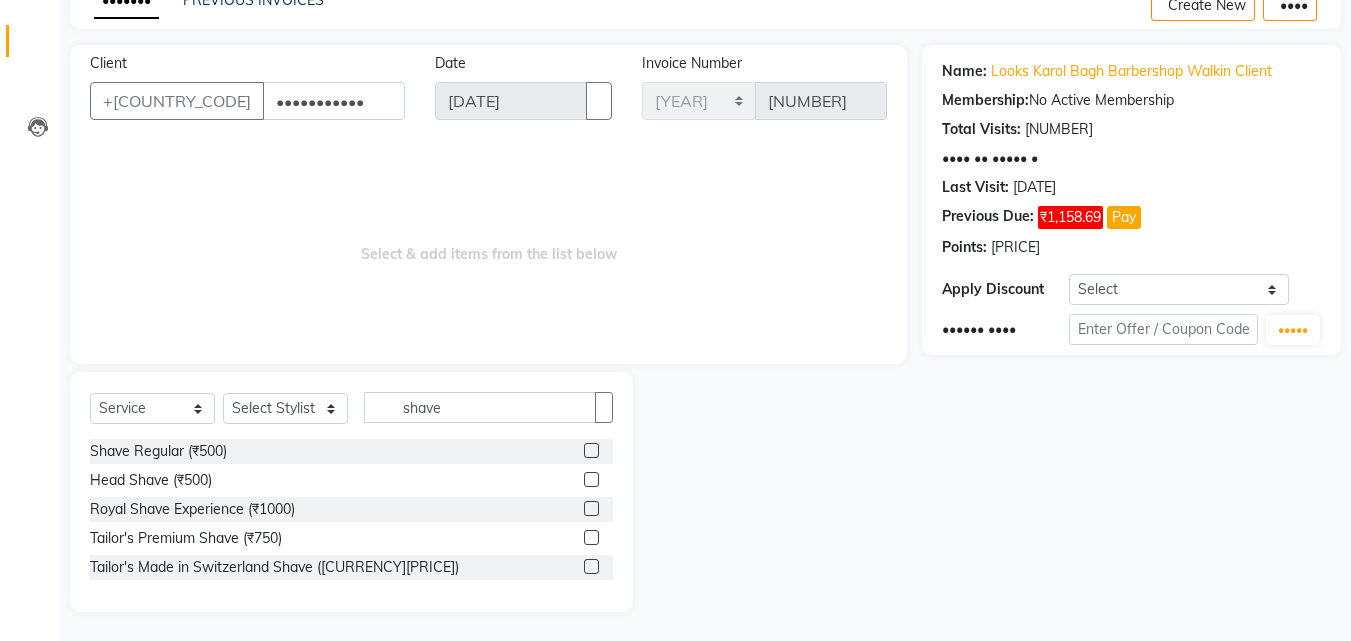 drag, startPoint x: 595, startPoint y: 453, endPoint x: 577, endPoint y: 442, distance: 21.095022 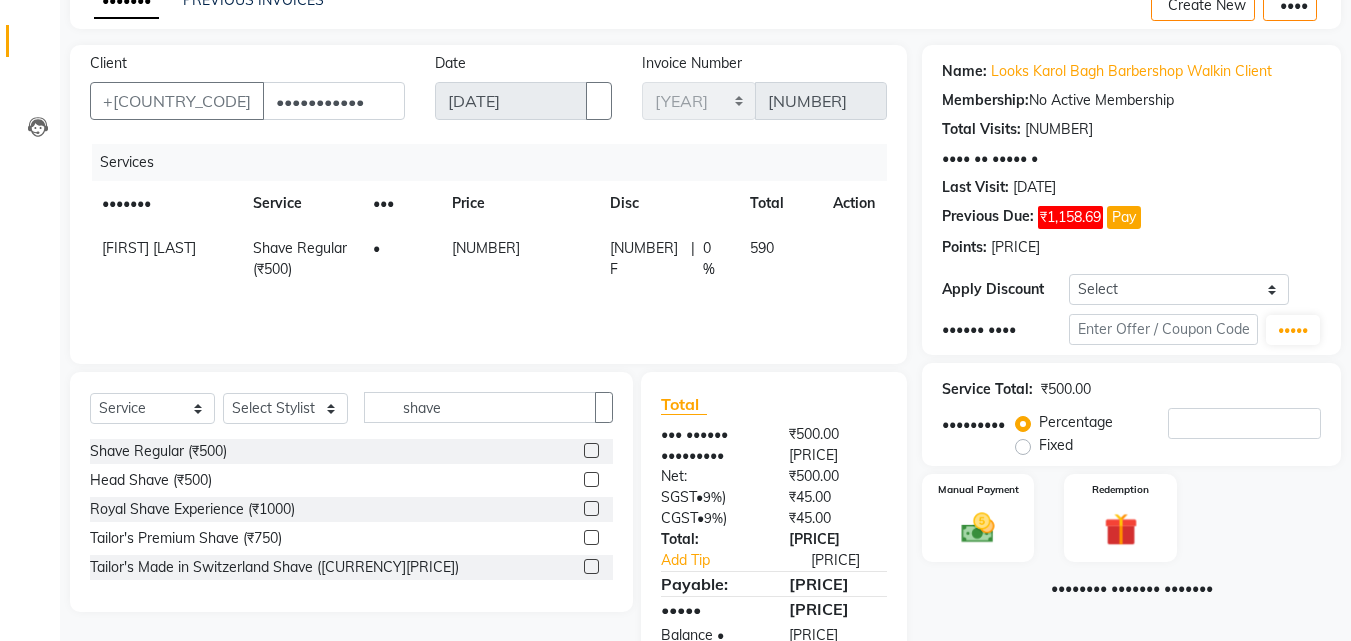 click on "[NUMBER]" at bounding box center [519, 259] 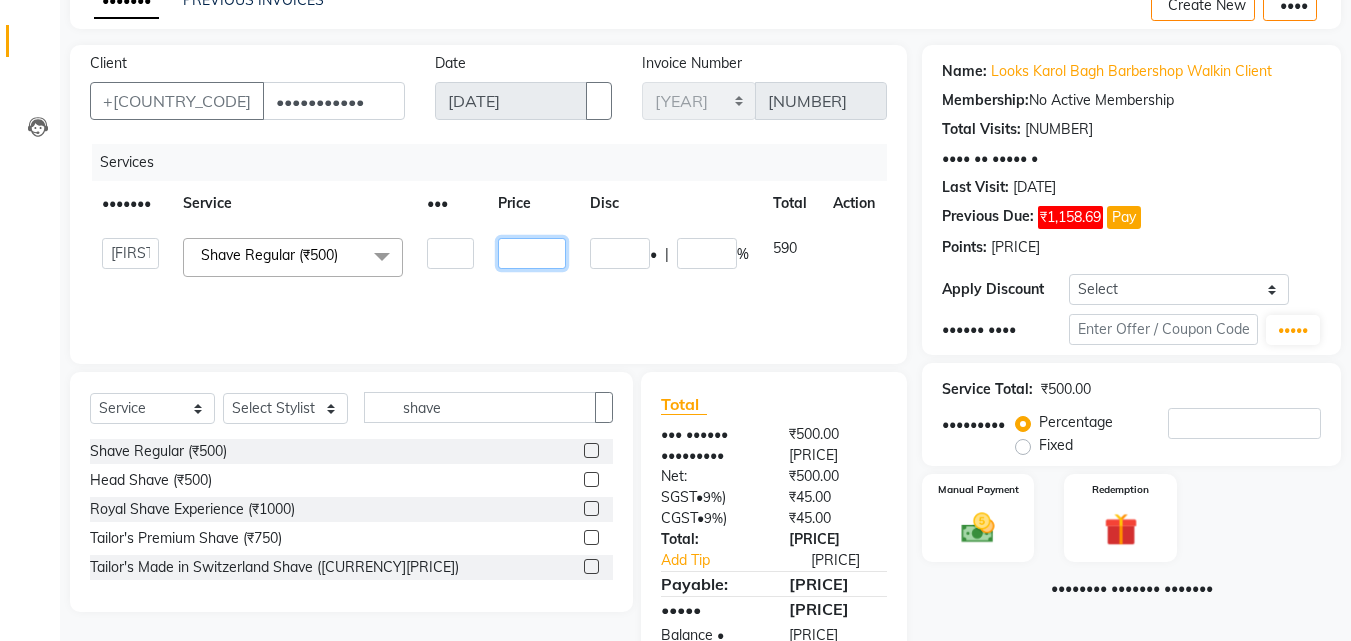 click on "[NUMBER]" at bounding box center [450, 253] 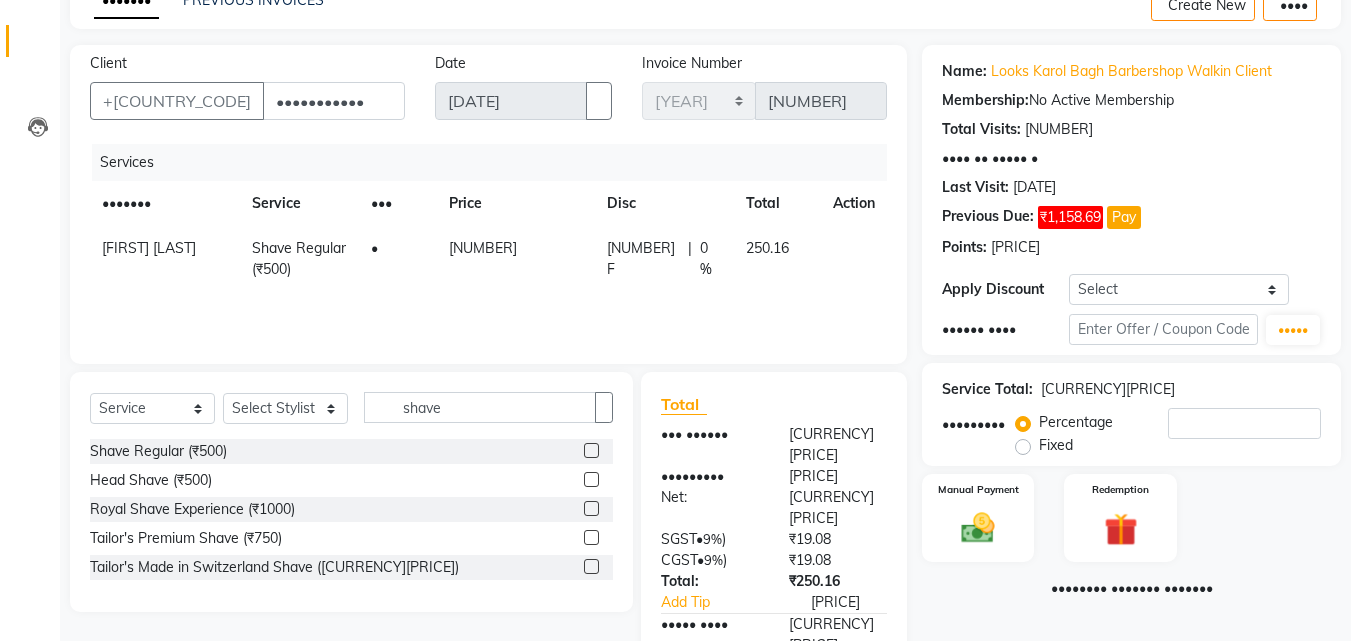 click on "Services Stylist Service Qty Price Disc Total Action Shave Regular (₹500) 1 212 0 F | 0 % 250.16" at bounding box center (488, 244) 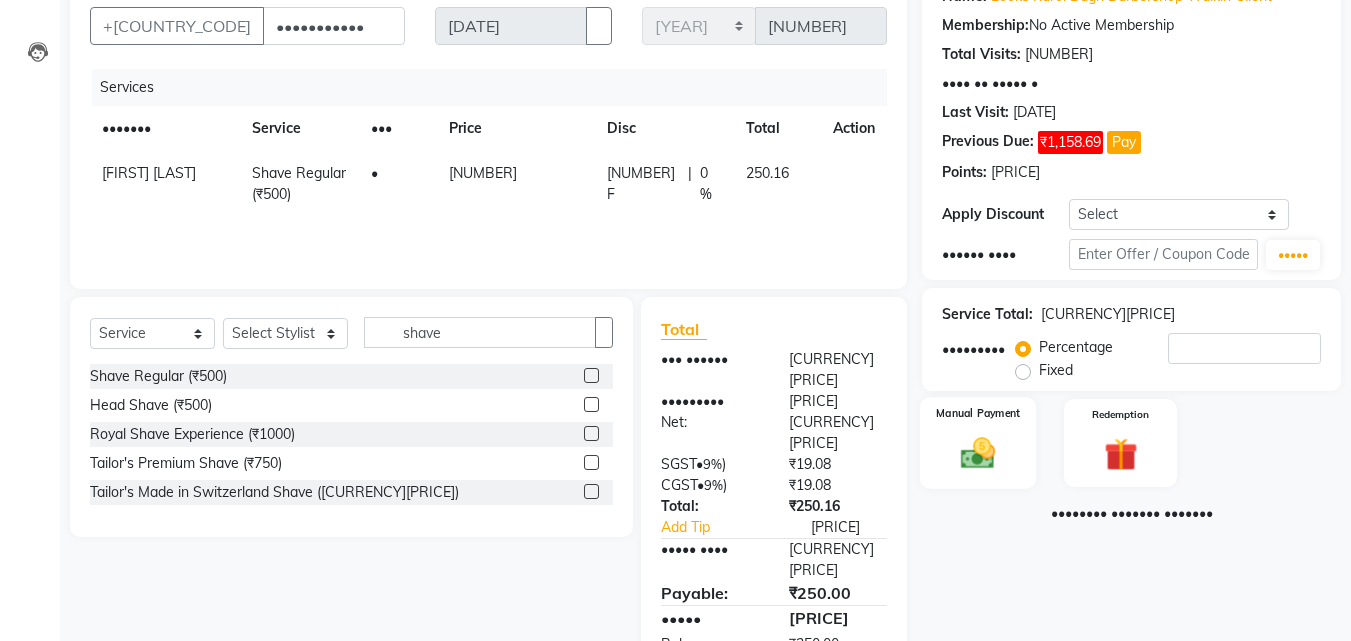 click at bounding box center [978, 453] 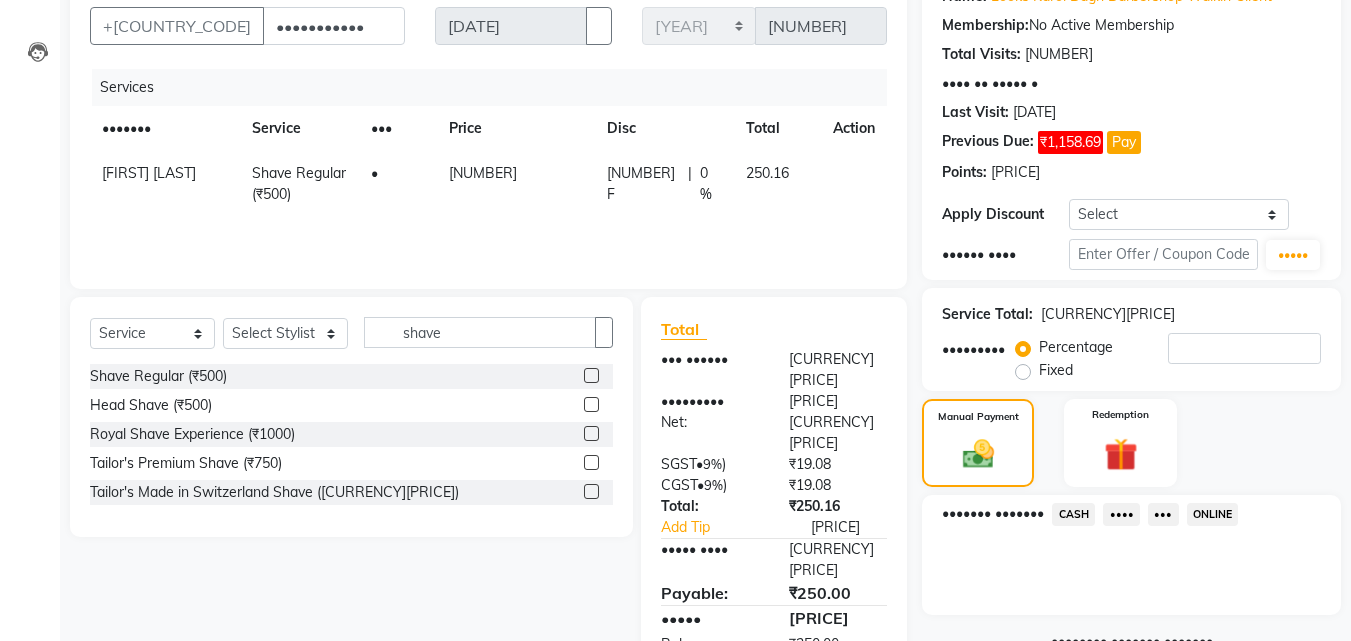 click on "CASH" at bounding box center [1073, 514] 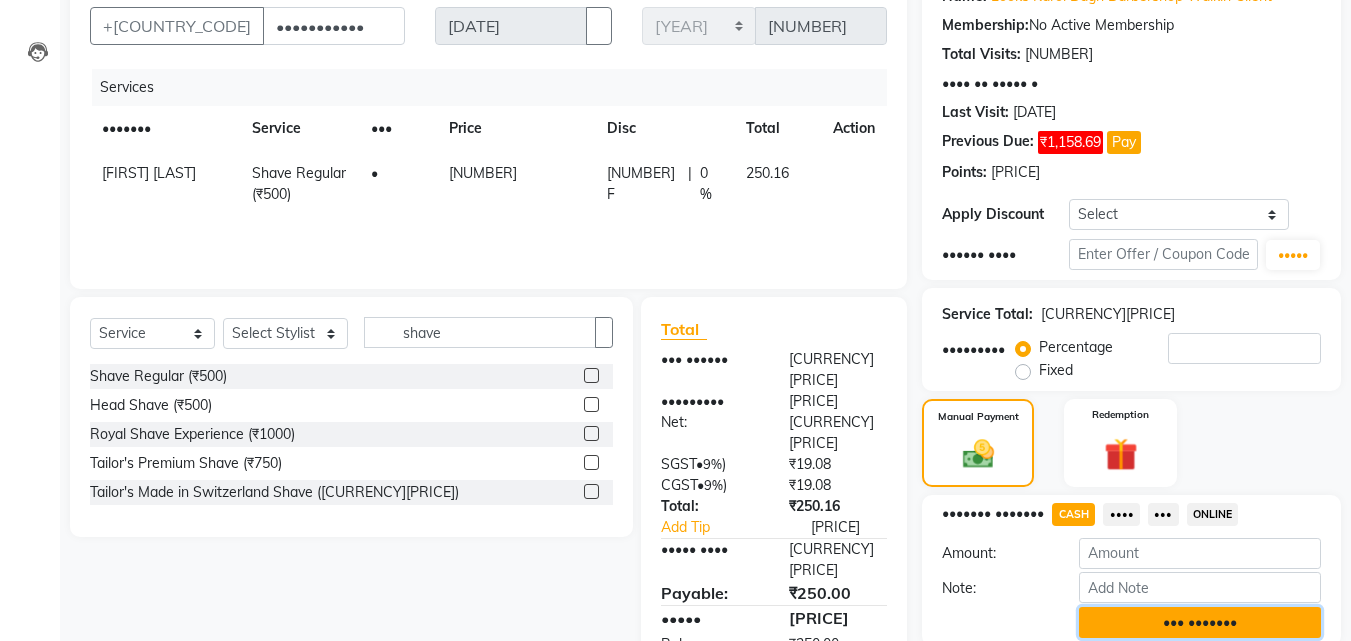 click on "••• •••••••" at bounding box center (1200, 622) 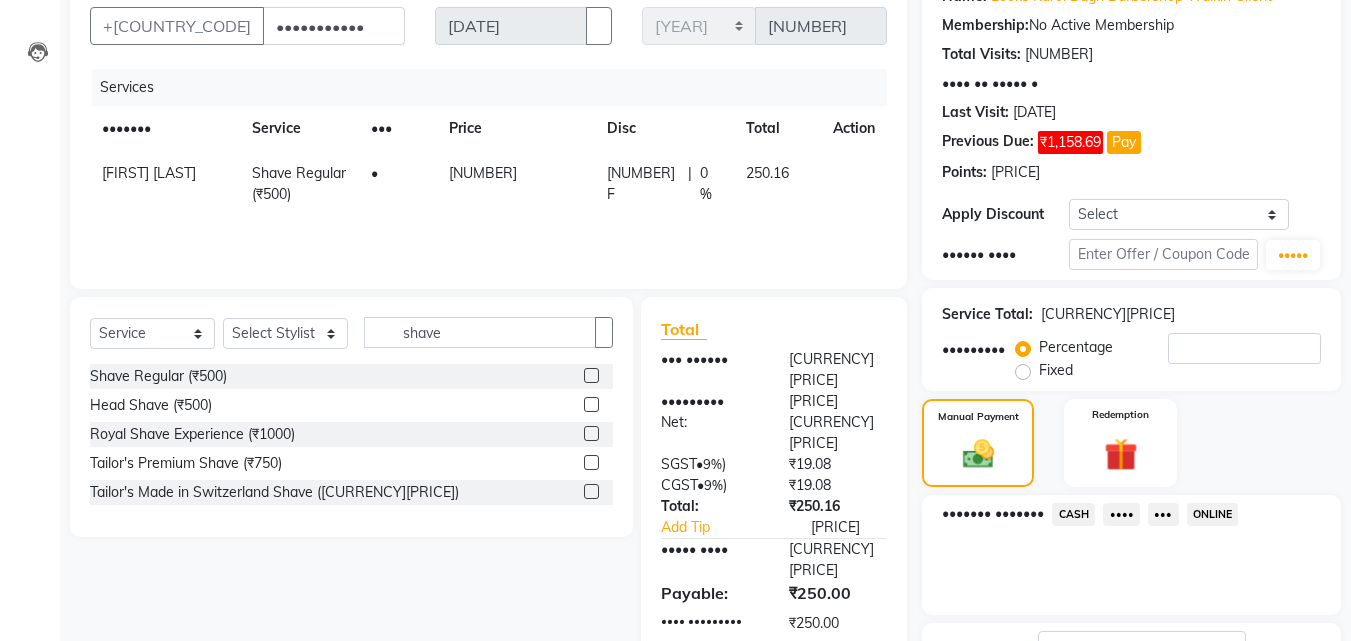 scroll, scrollTop: 371, scrollLeft: 0, axis: vertical 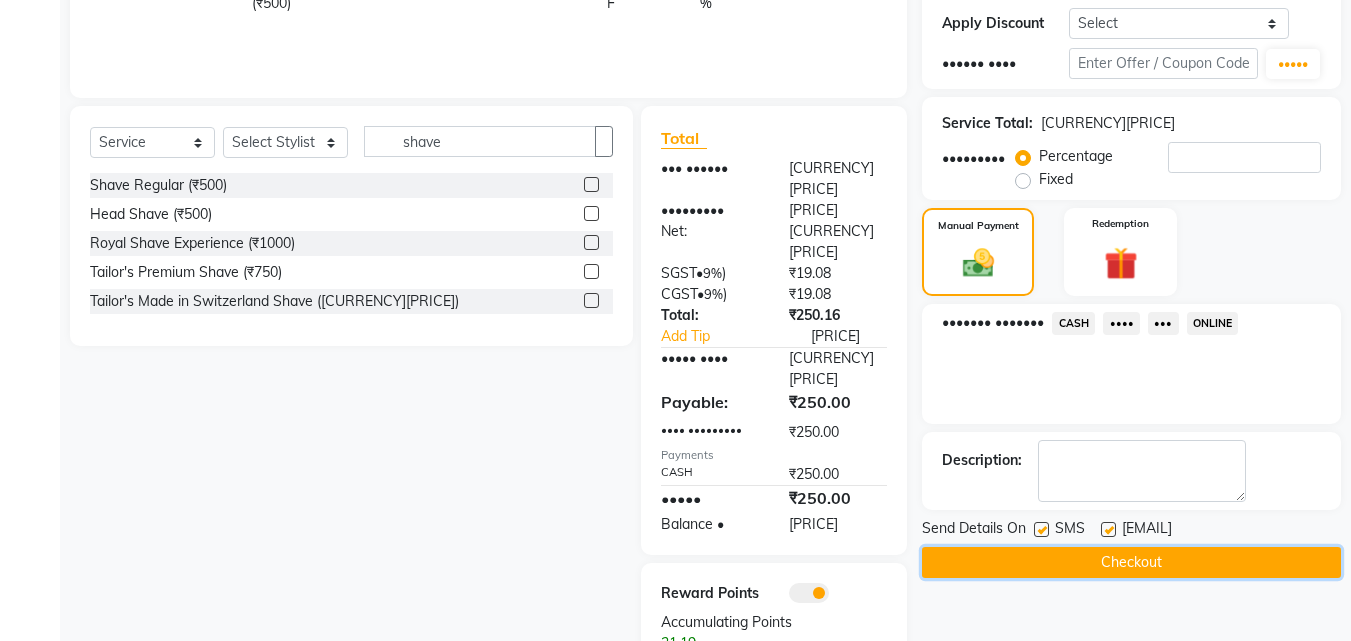 click on "Checkout" at bounding box center [1131, 562] 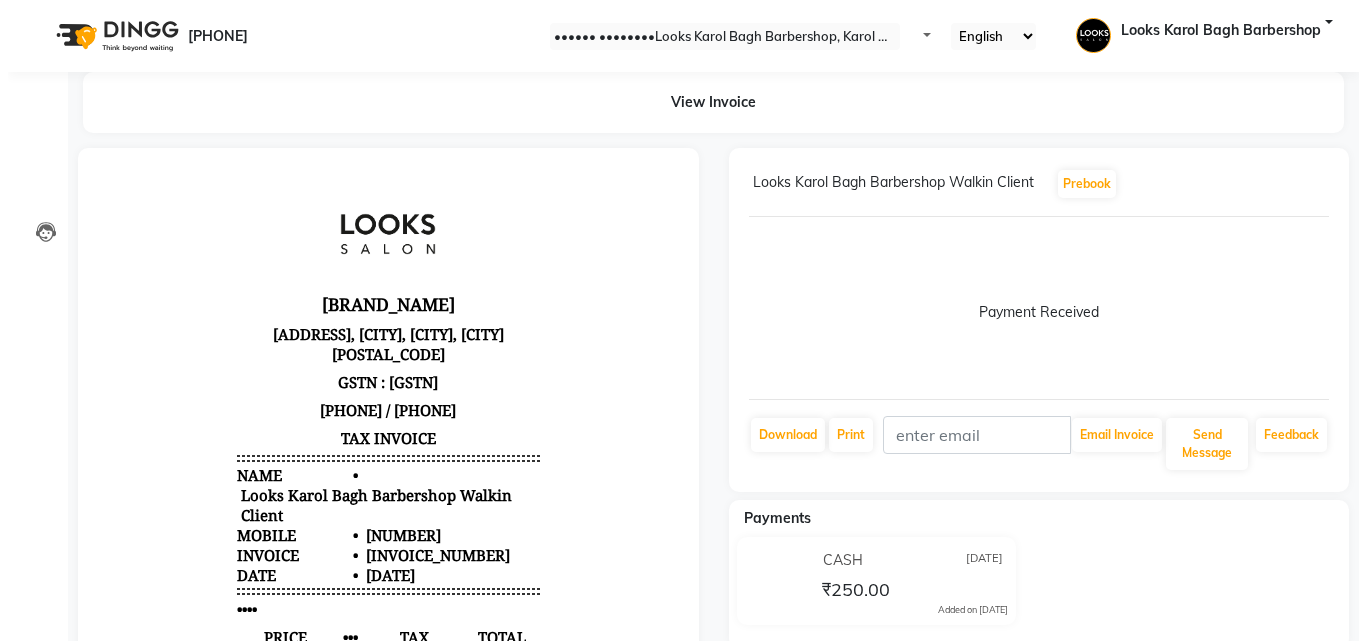 scroll, scrollTop: 0, scrollLeft: 0, axis: both 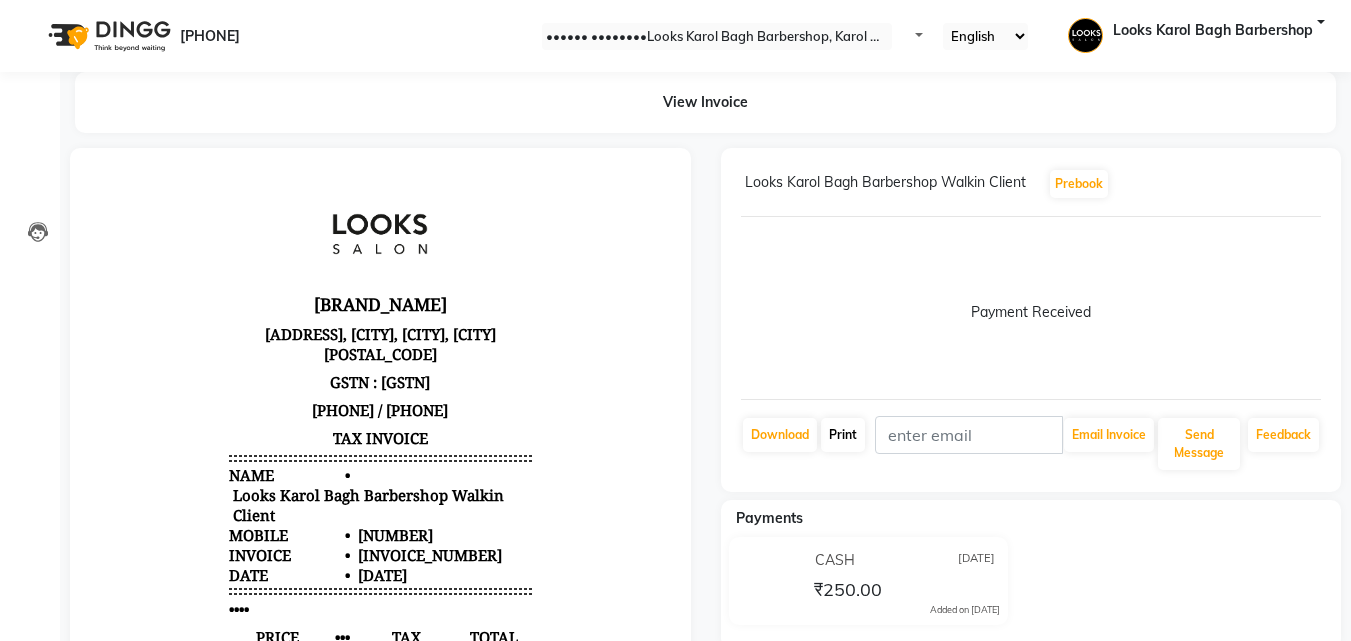 click on "Print" at bounding box center (780, 435) 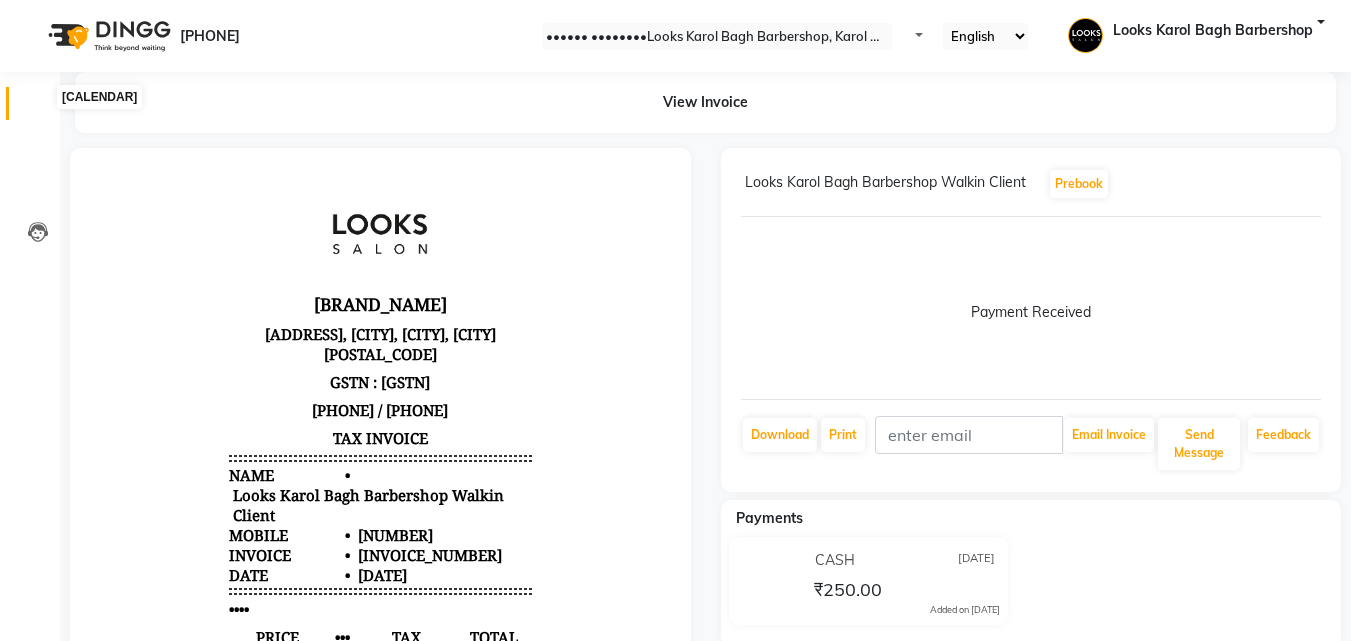 click at bounding box center [37, 108] 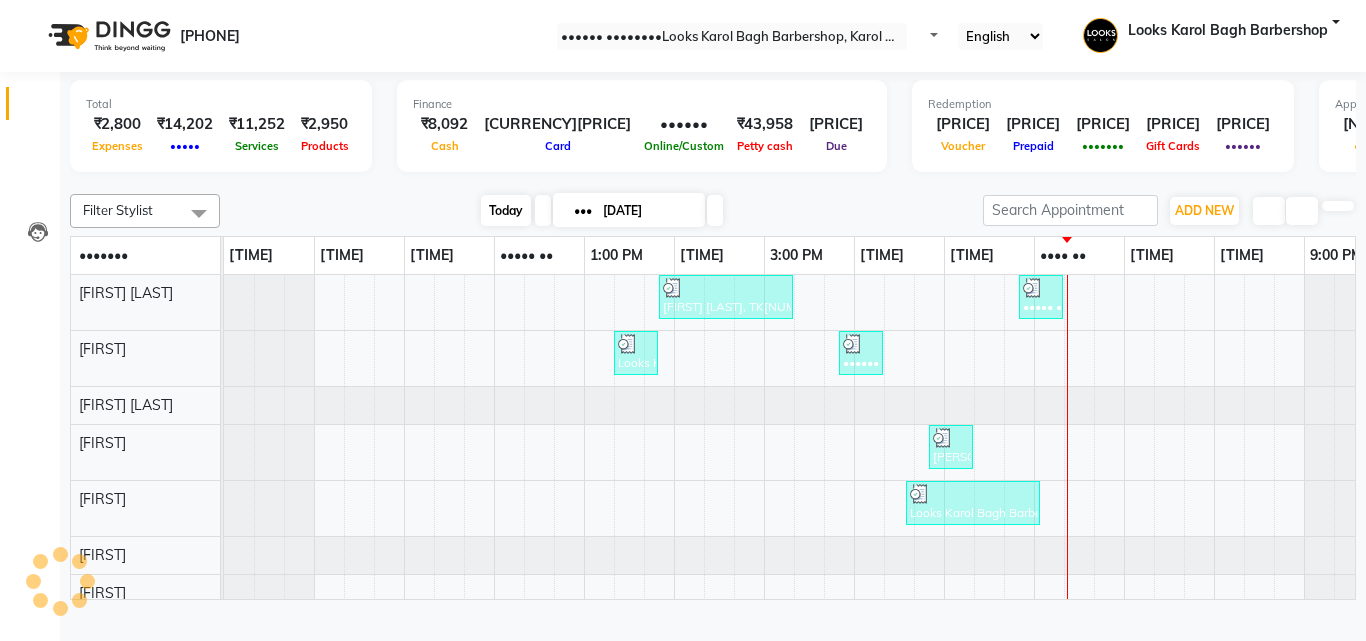 scroll, scrollTop: 27, scrollLeft: 0, axis: vertical 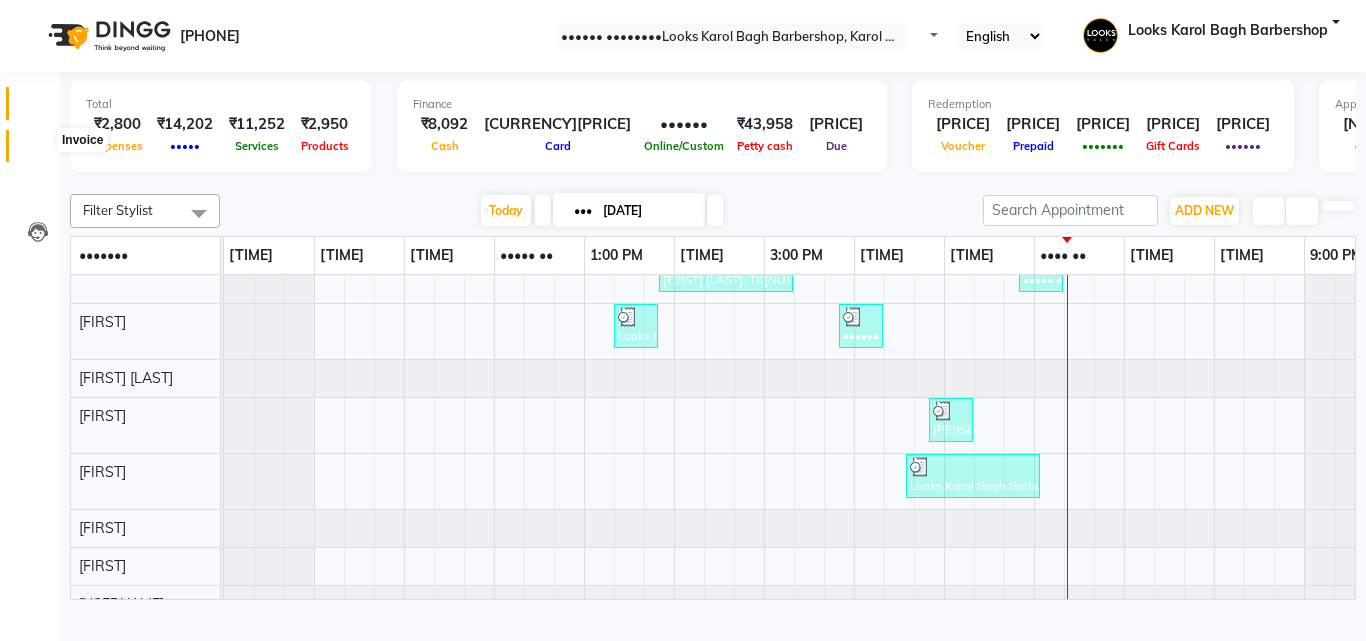 click at bounding box center [37, 151] 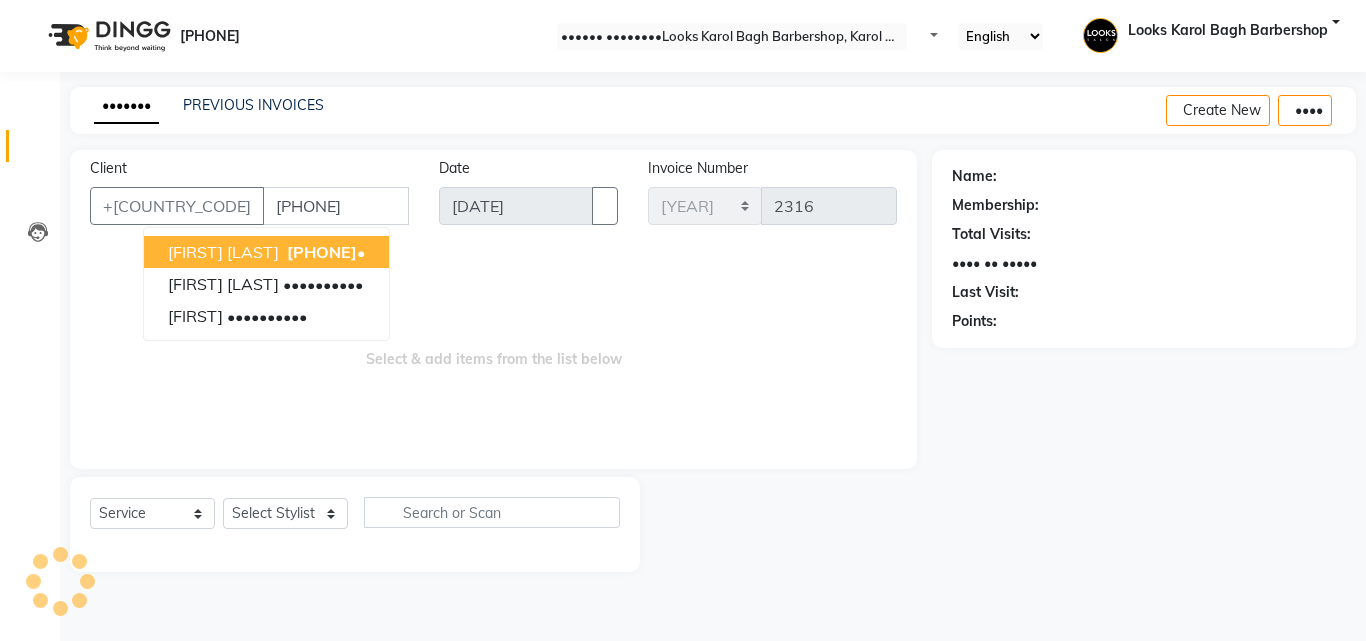 type on "[PHONE]" 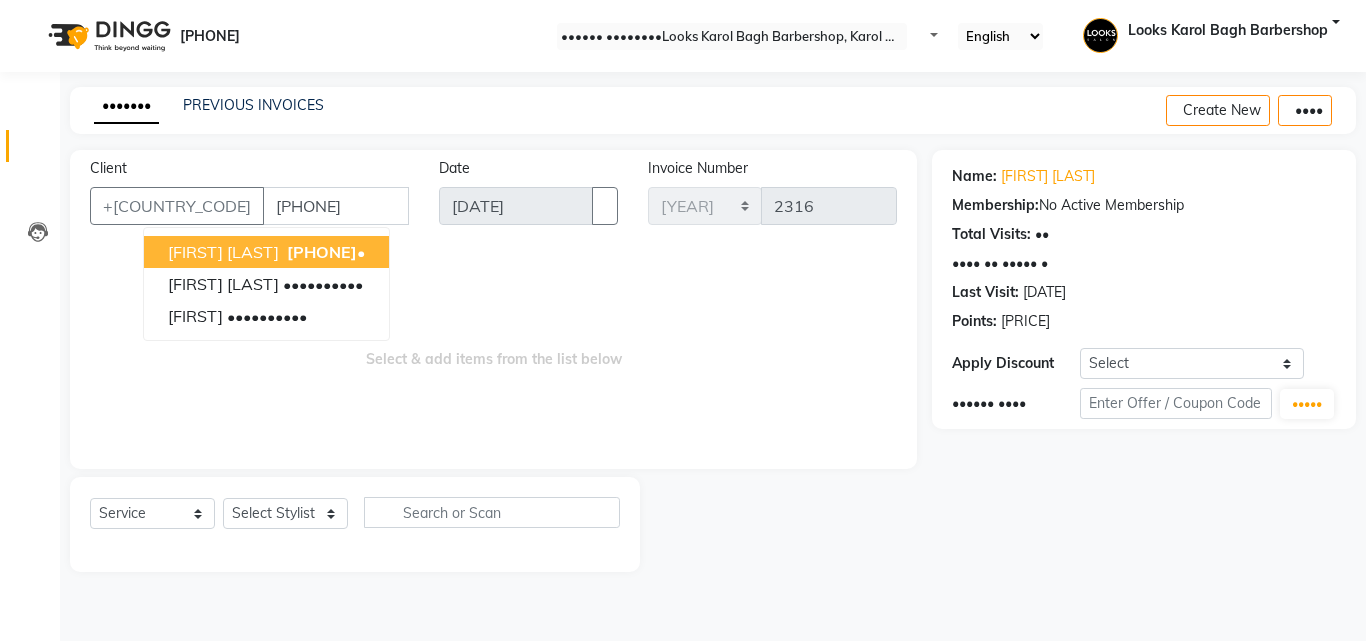 click on "[FIRST] [LAST] [PHONE]" at bounding box center (266, 252) 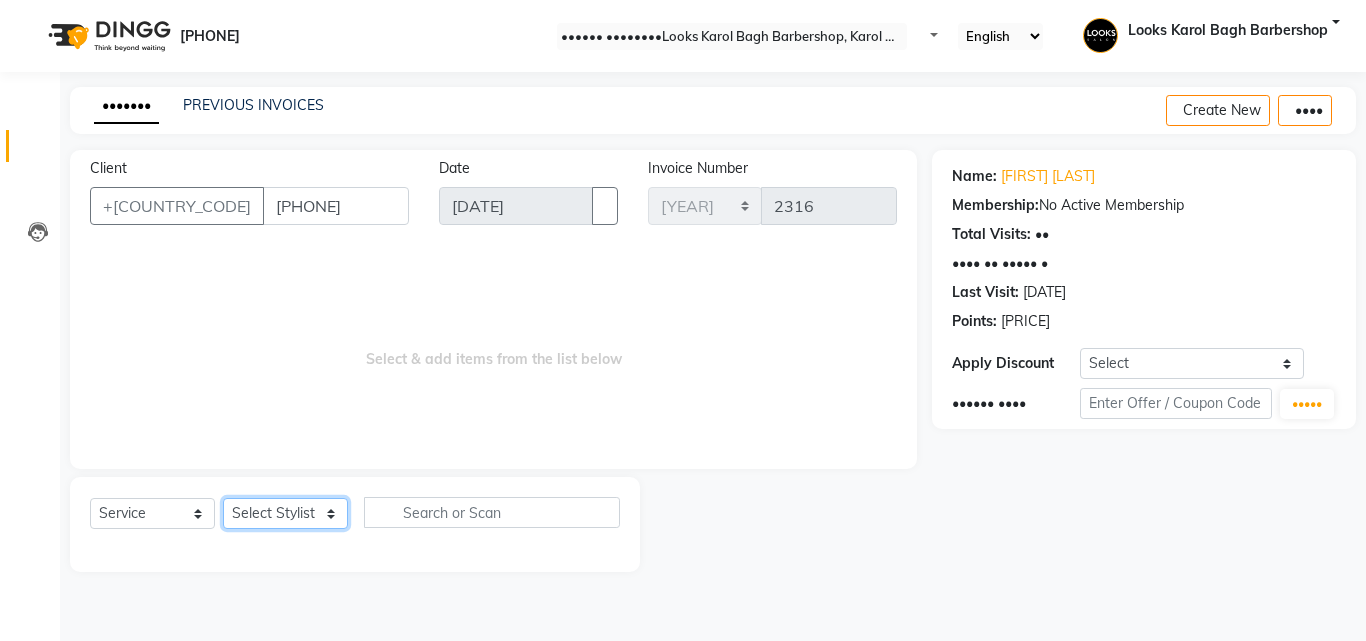 click on "•••••• ••••••• ••••• ••••• •••• ••••• •••• ••••••••••• ••••  •••••• ••••• ••••••••••• ••••••••  ••••••• ••••• •••••• •••••••••• ••••• •••••• ••••• •••  ••••••••••• •••••••••••• •••••••••• ••••• •••••••••••••••••••• ••••••••••••••• ••••• ••••• •••• •••••••••• •••••••••• ••••••• •••••••••• •••••••• ••••• •••••  •••••••• ••••  ••••••••••• ••••••••• •••••••••• •••• ••••• ••••••• ••• •• ••• ••••• •••••• •••••  ••••• •••••• •••••• ••••• ••••••• •••••• •••••• ••••• ••••• •••••• ••••••• •••••  ••••••••••• •••••• •••••••••" at bounding box center (285, 513) 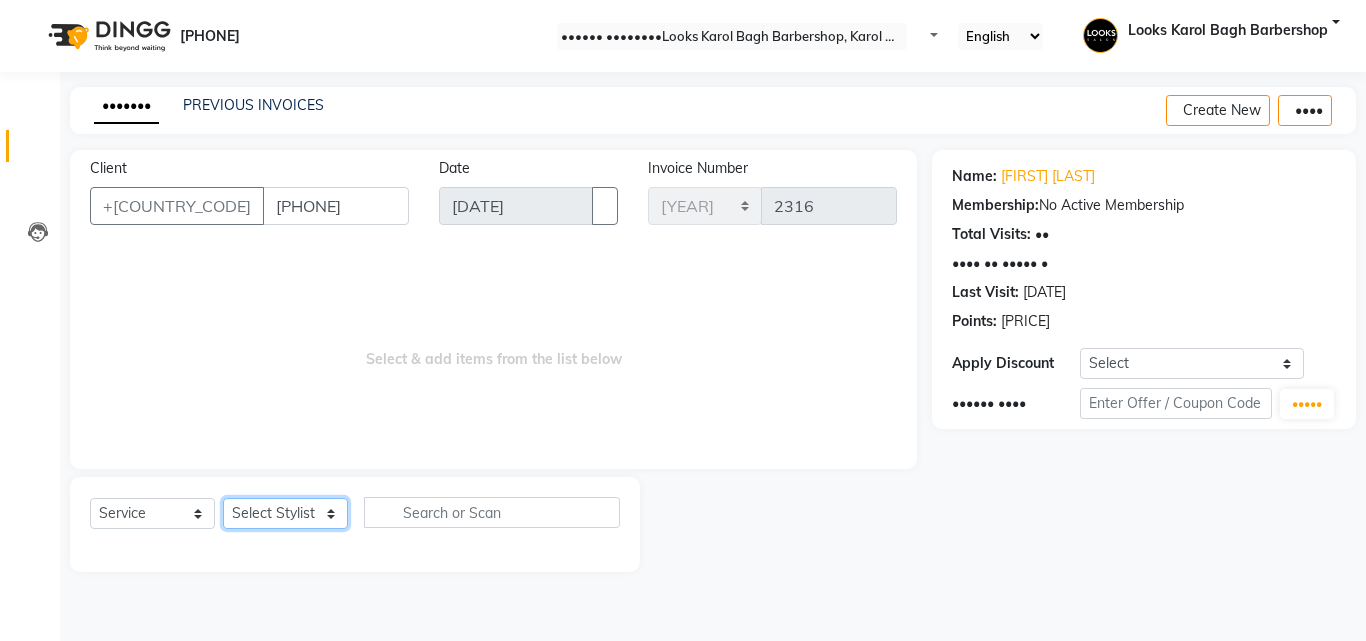 select on "[NUMBER]" 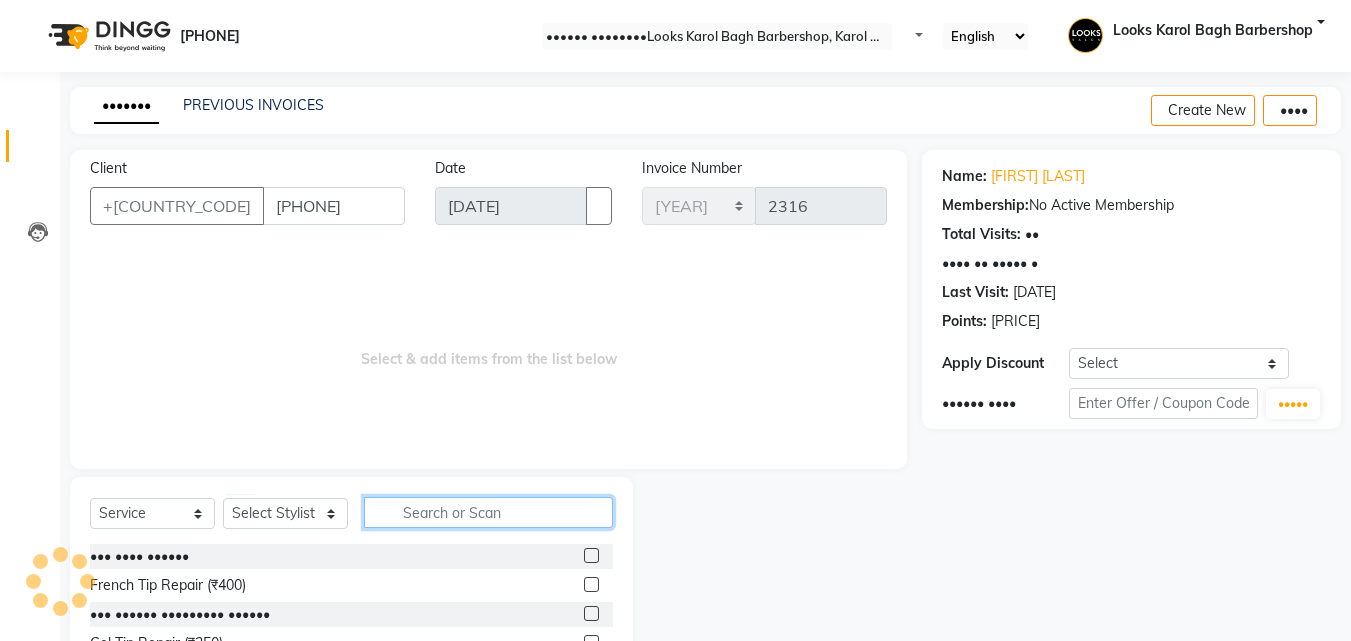 drag, startPoint x: 548, startPoint y: 505, endPoint x: 533, endPoint y: 504, distance: 15.033297 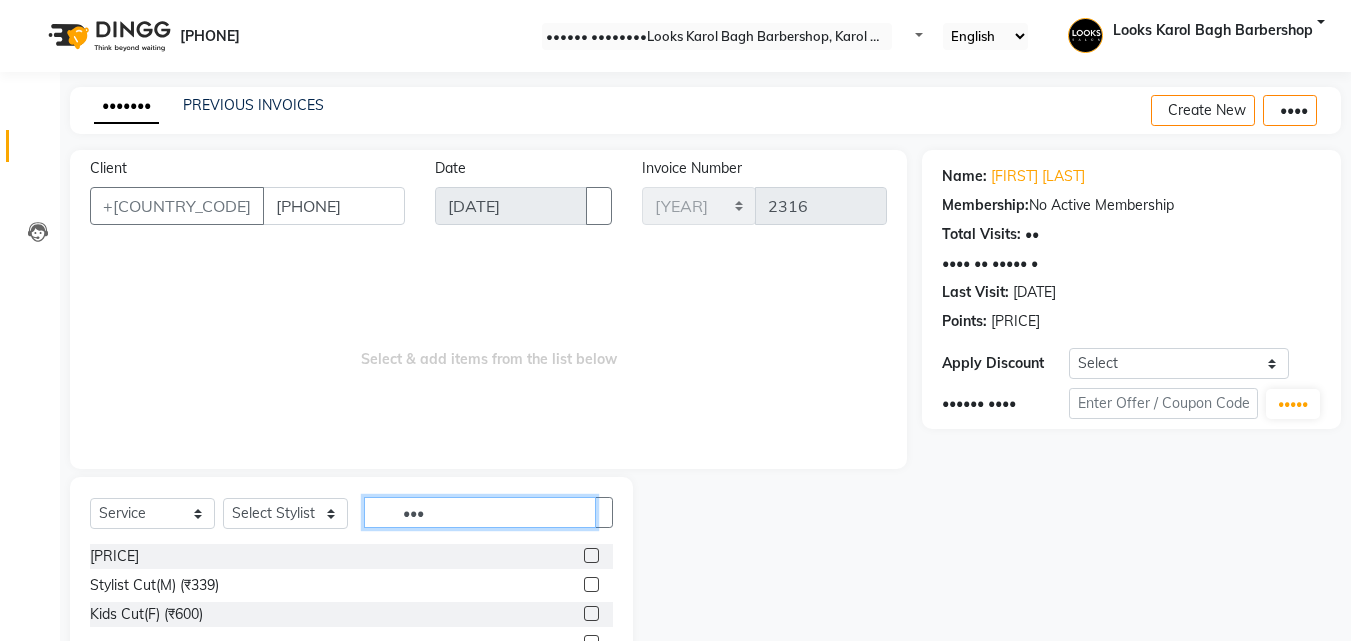 type on "•••" 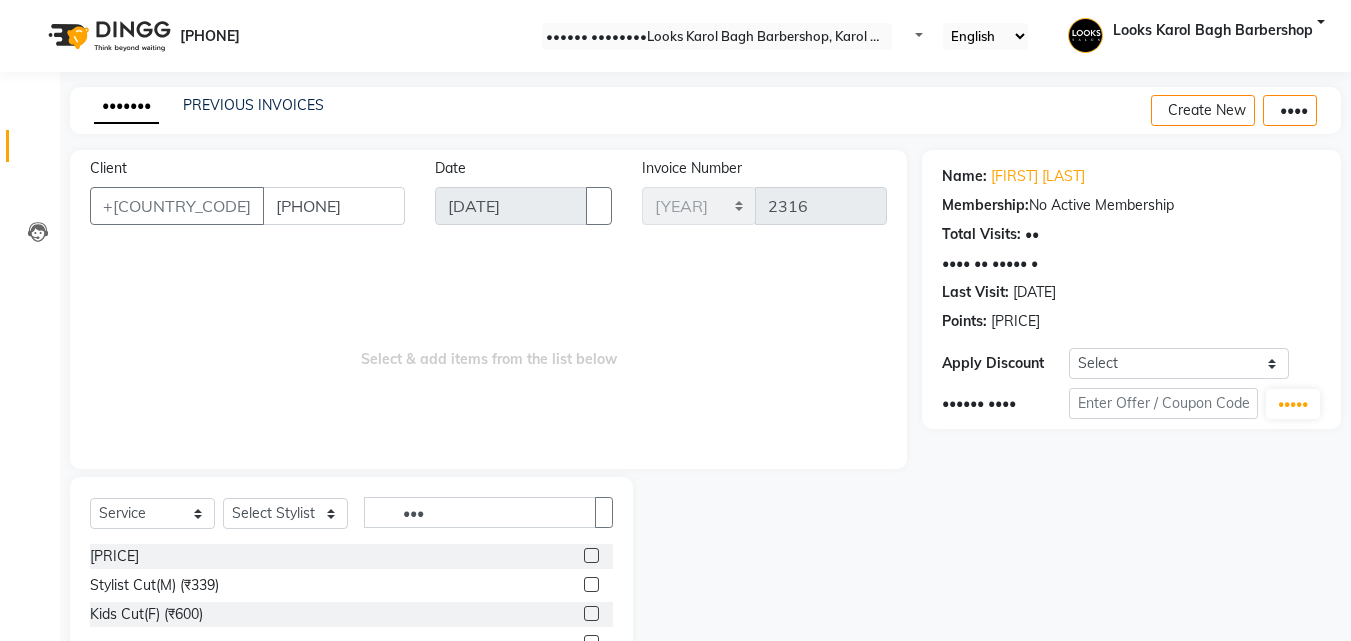 click at bounding box center [591, 584] 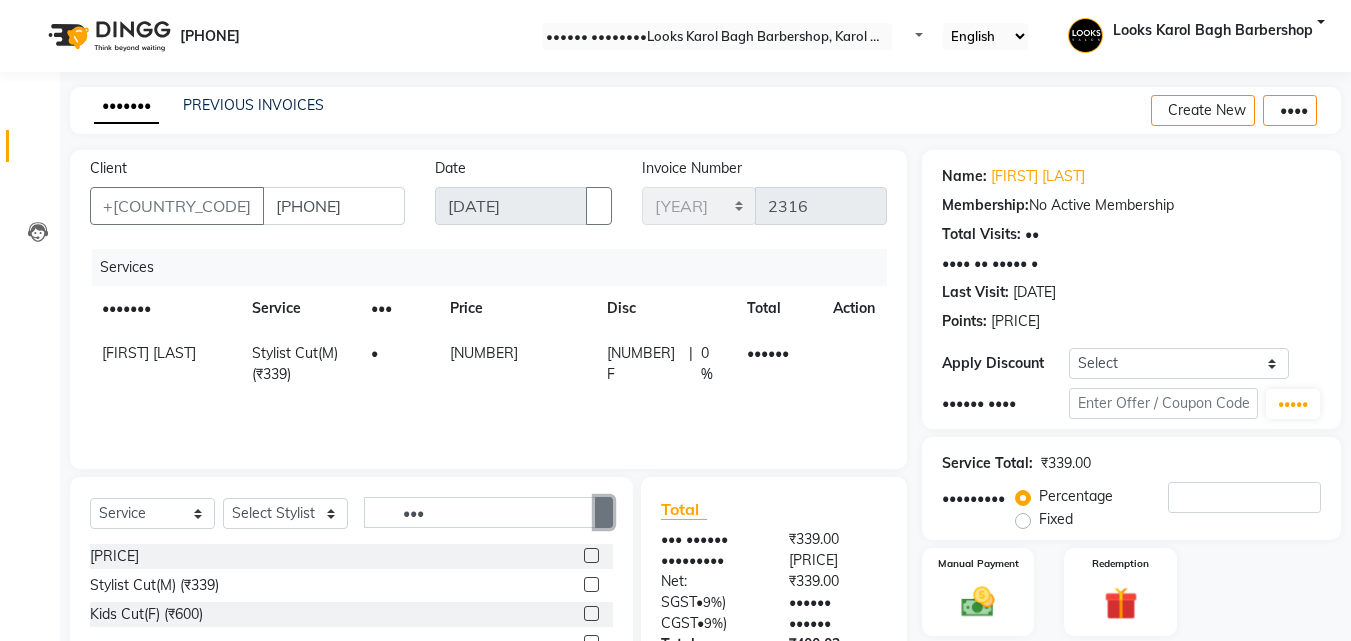 click at bounding box center (604, 512) 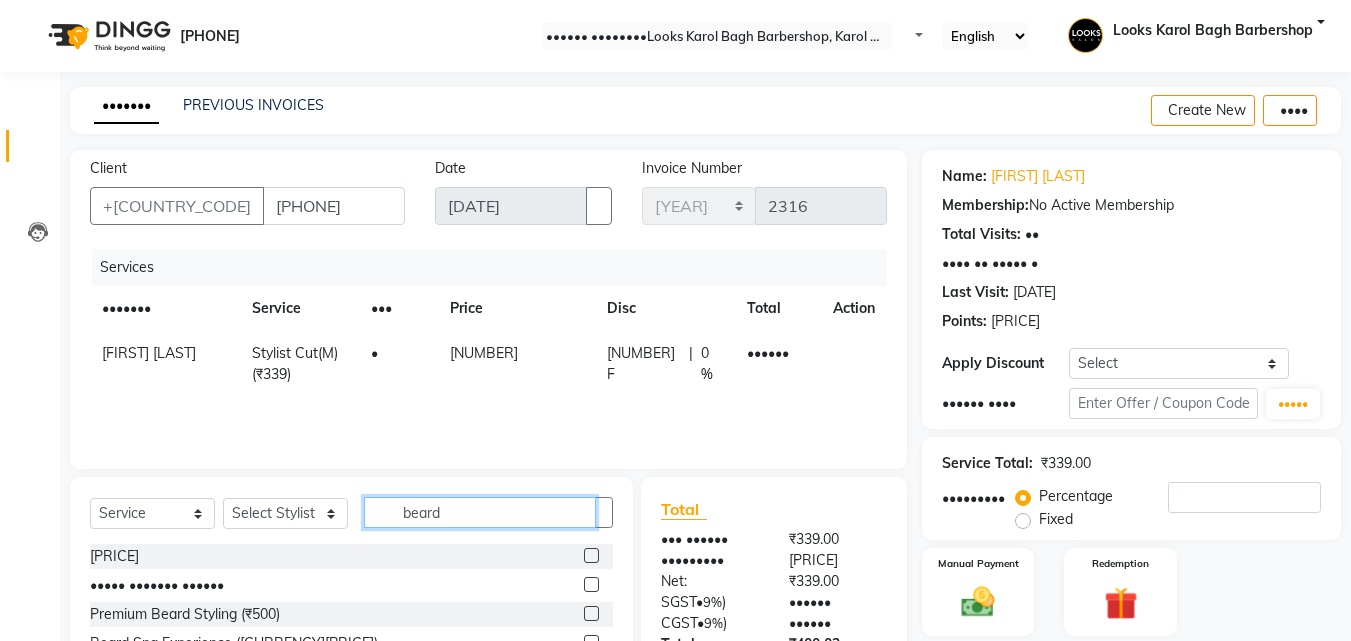 type on "beard" 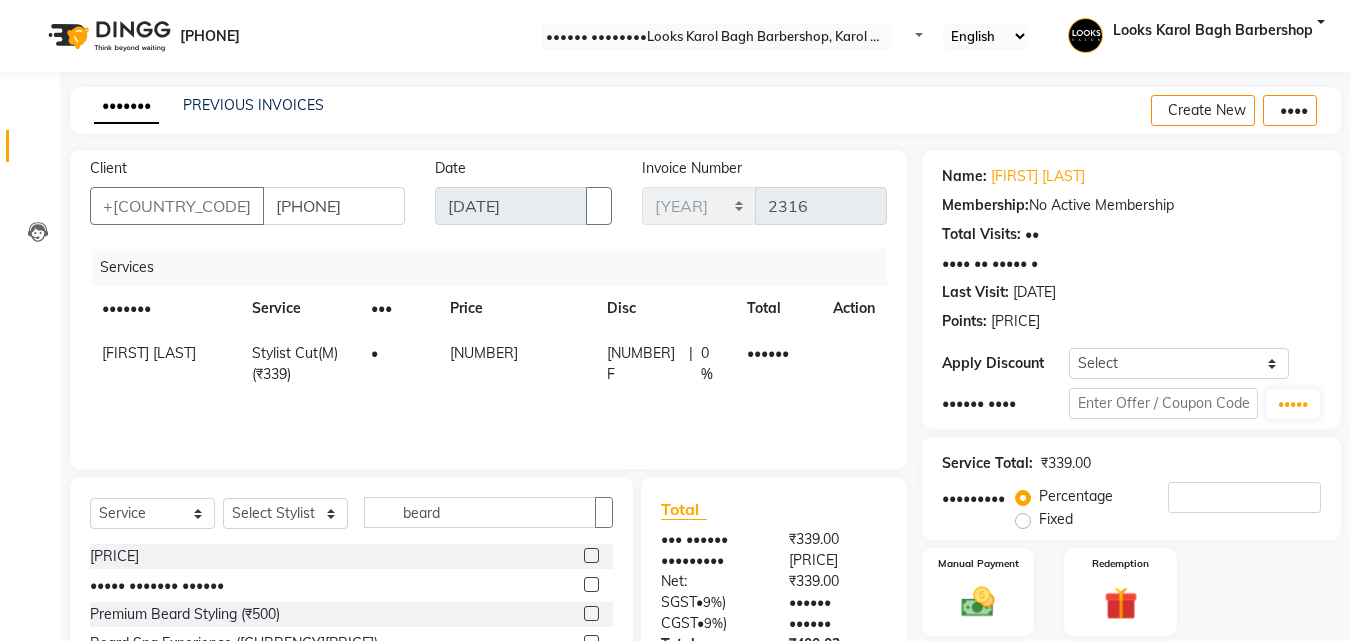 drag, startPoint x: 590, startPoint y: 552, endPoint x: 602, endPoint y: 539, distance: 17.691807 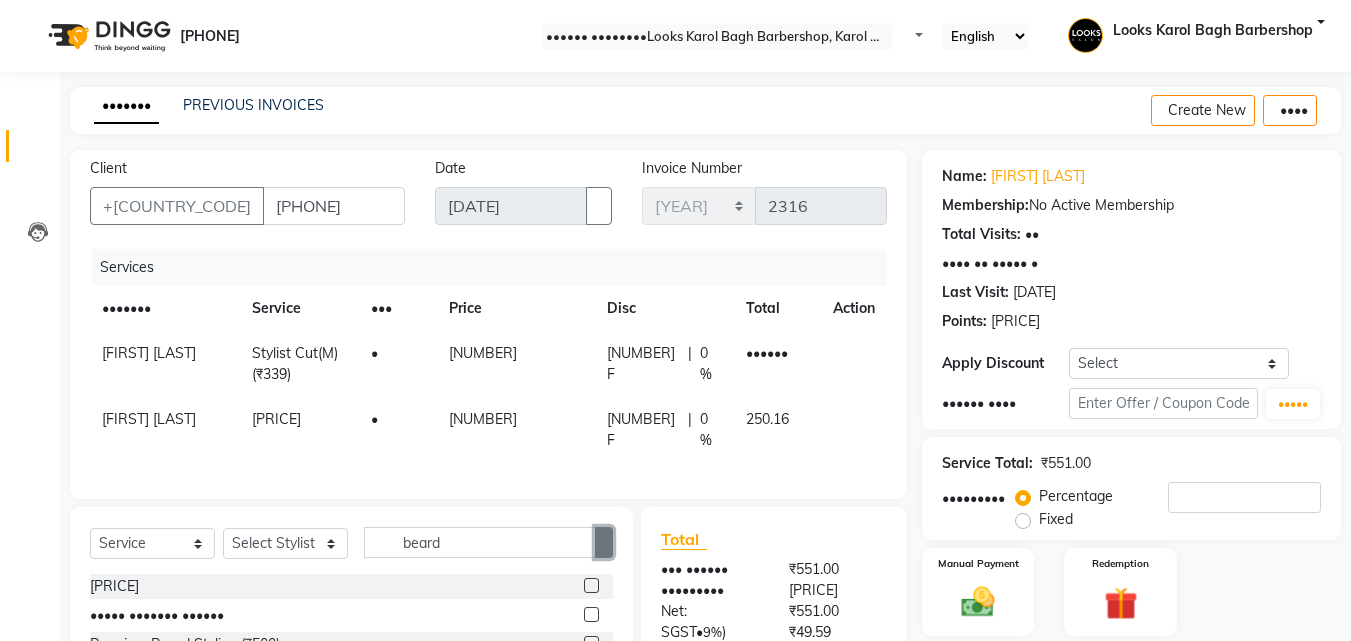 click at bounding box center (604, 542) 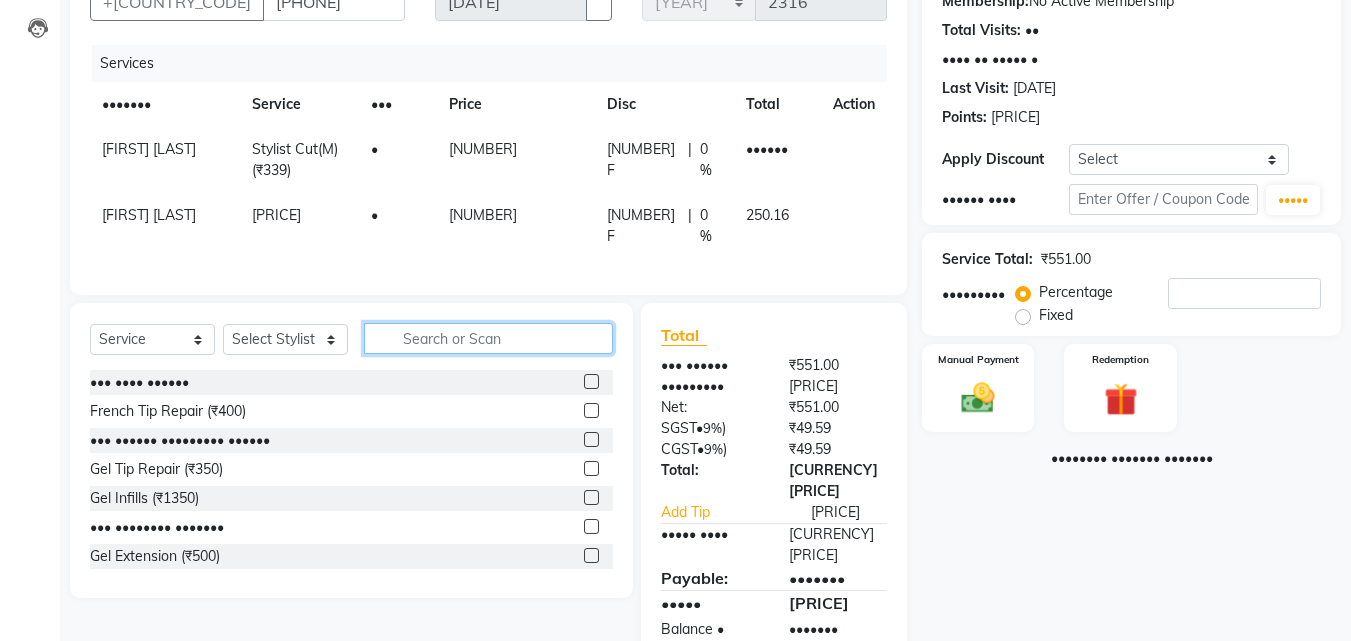 scroll, scrollTop: 225, scrollLeft: 0, axis: vertical 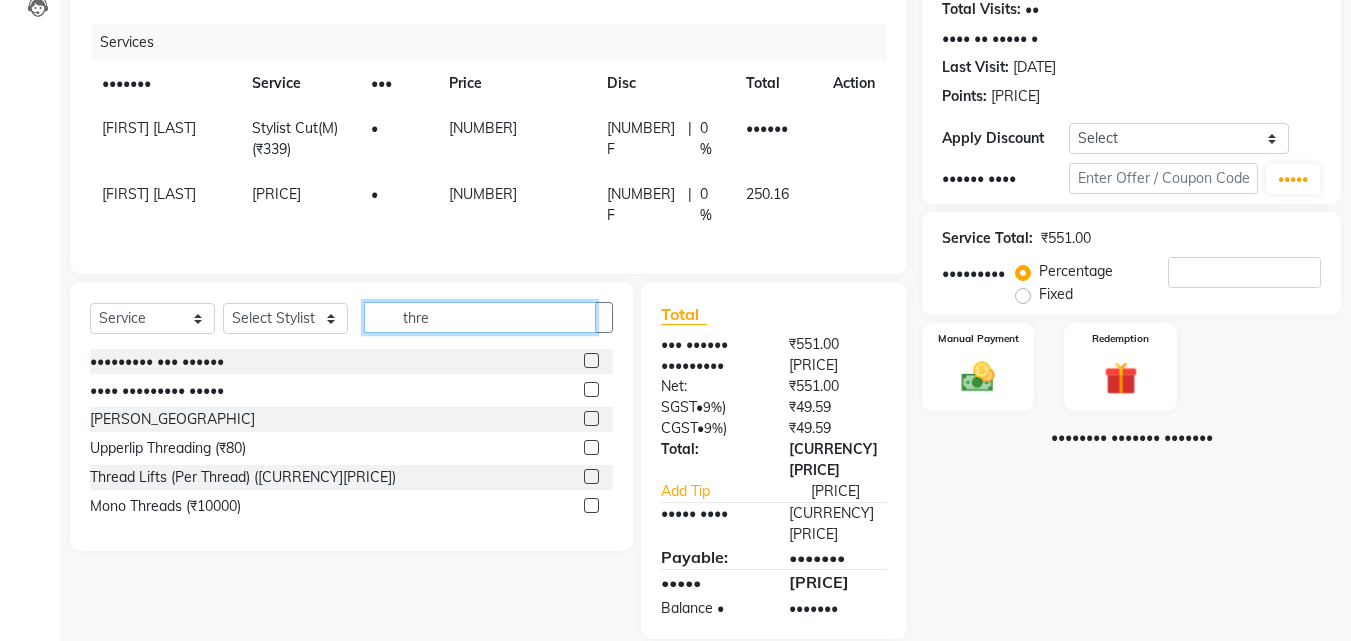 type on "thre" 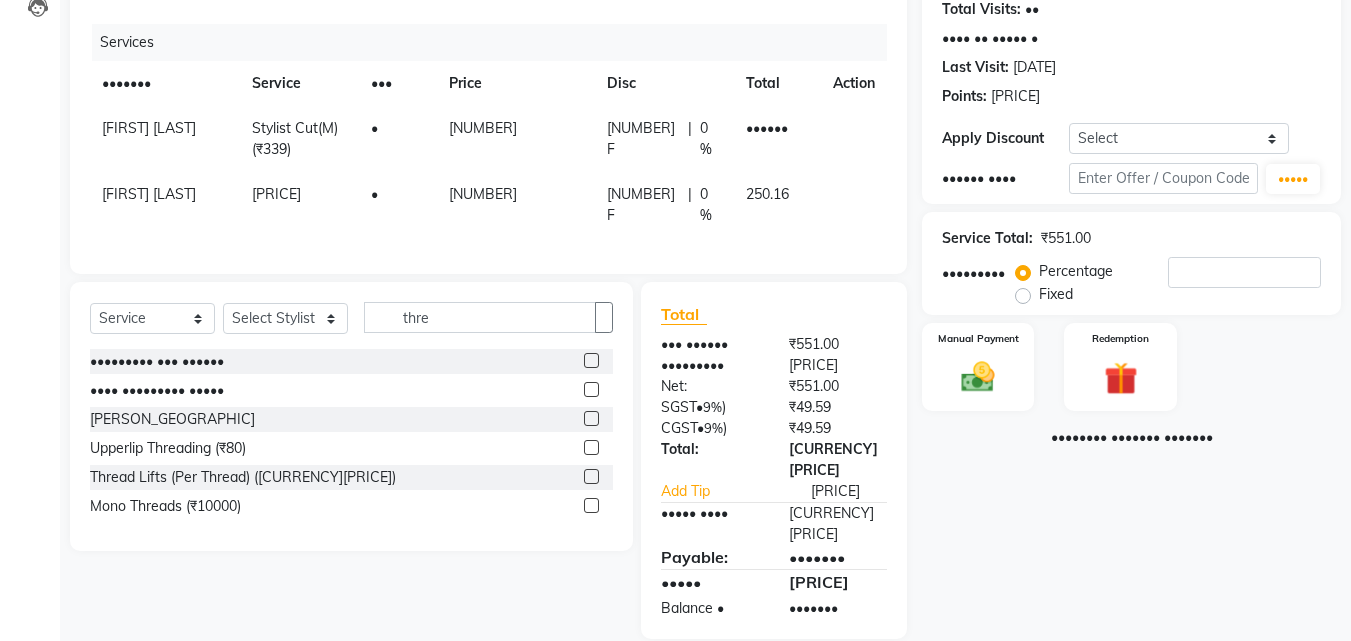 click at bounding box center (591, 360) 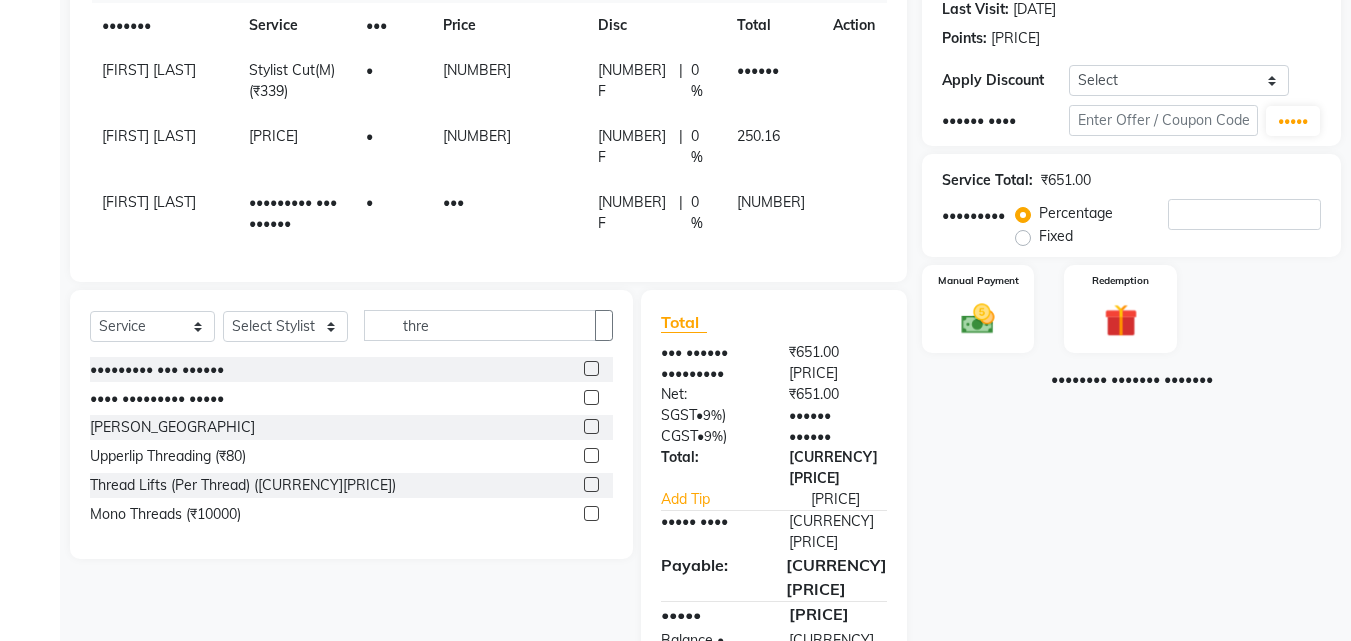 scroll, scrollTop: 291, scrollLeft: 0, axis: vertical 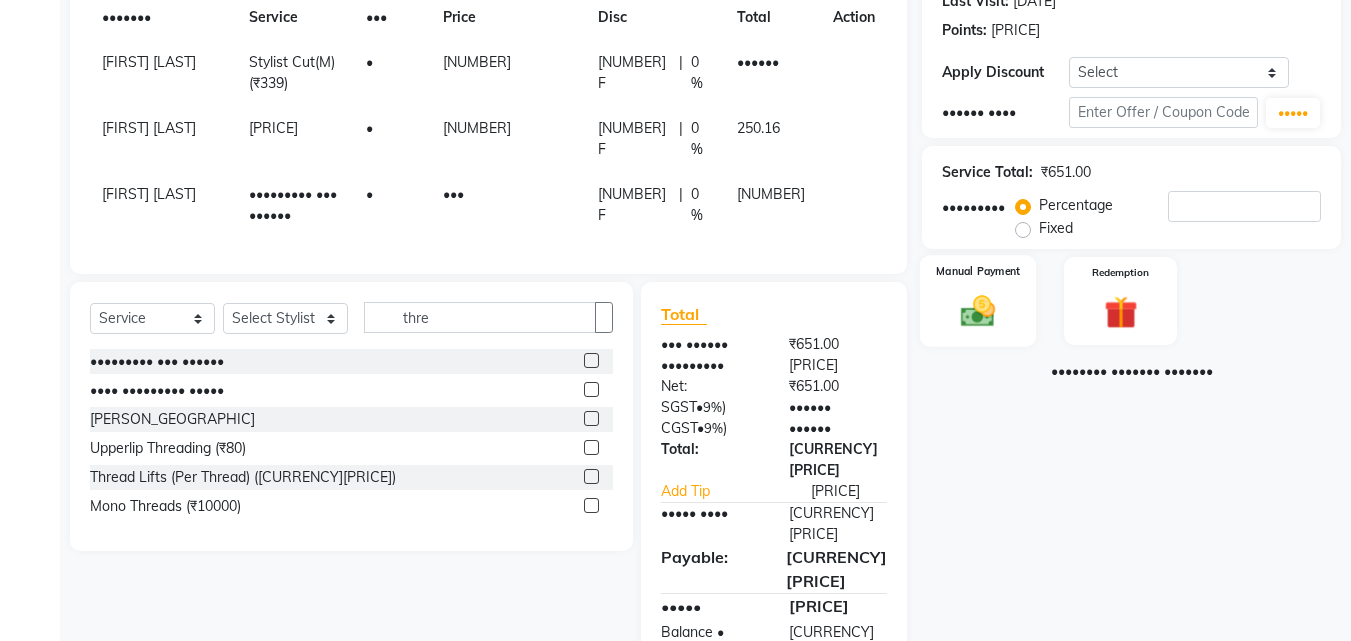 click at bounding box center [978, 311] 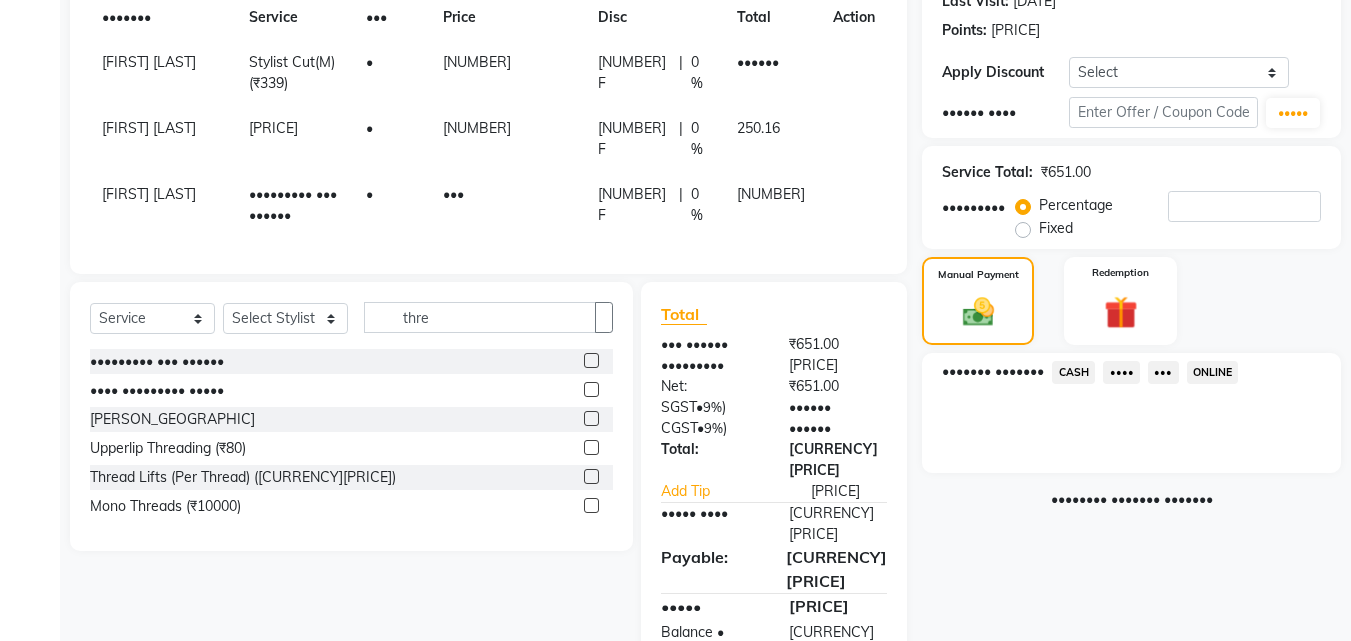click on "CASH" at bounding box center [1073, 372] 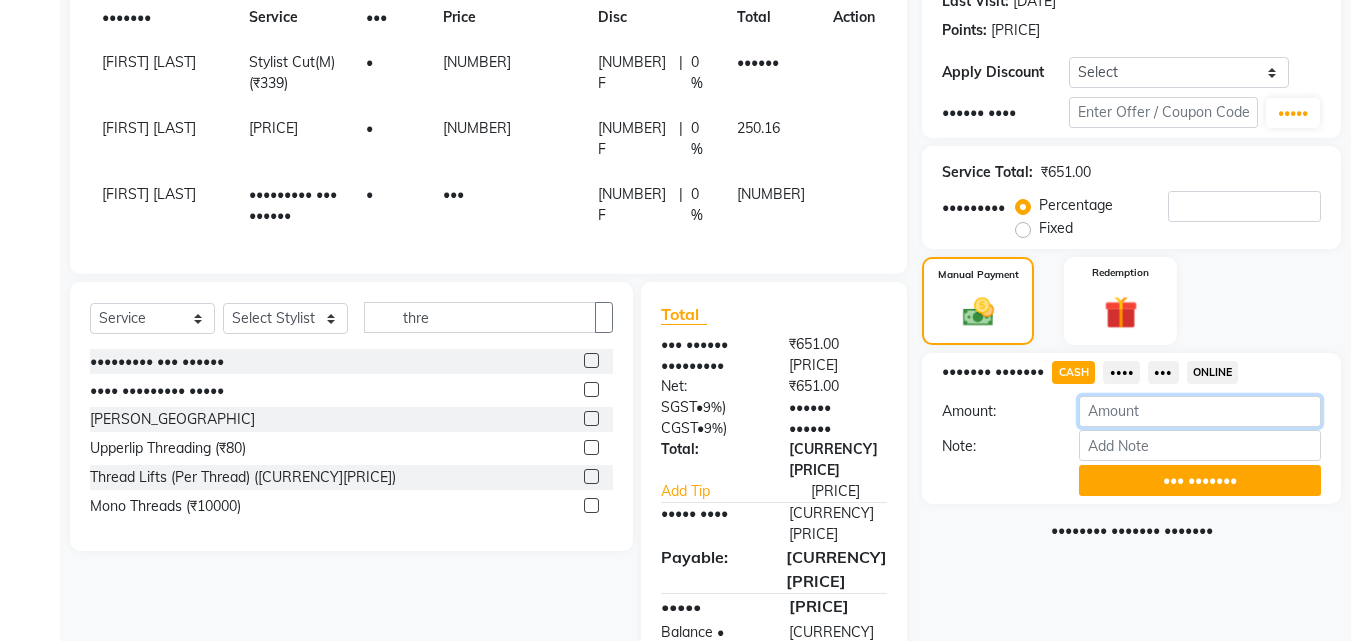 drag, startPoint x: 1166, startPoint y: 429, endPoint x: 1134, endPoint y: 419, distance: 33.526108 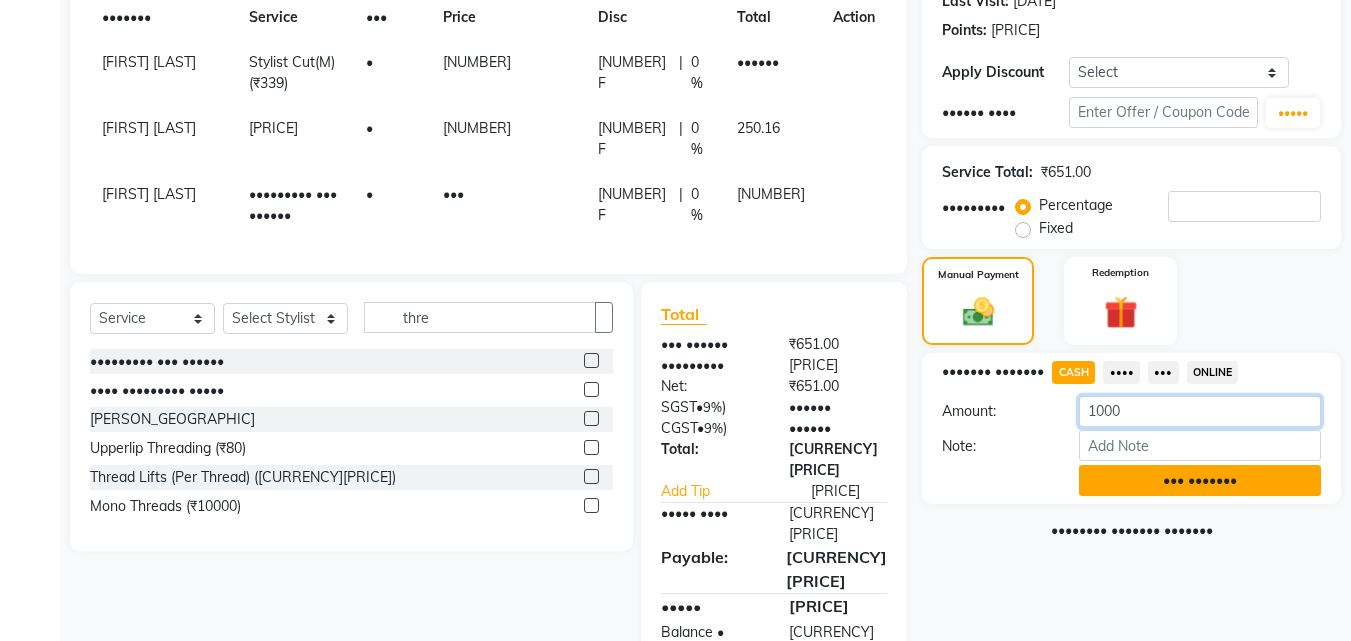 type on "1000" 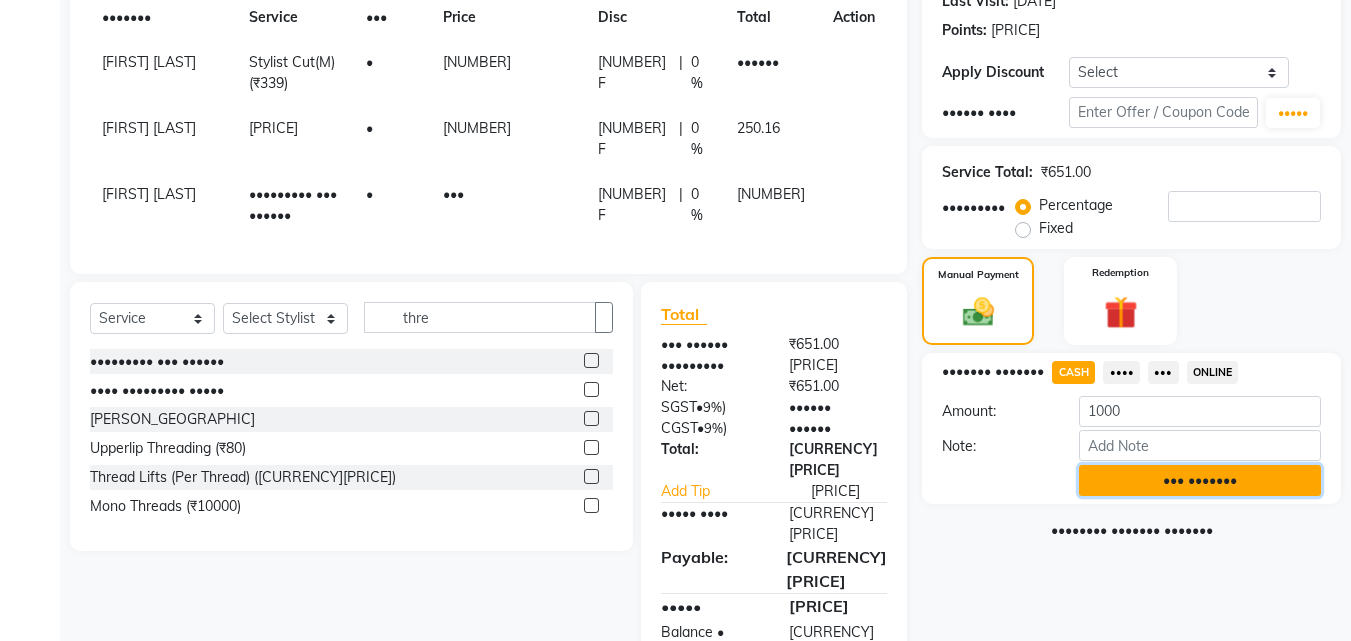 click on "••• •••••••" at bounding box center [1200, 480] 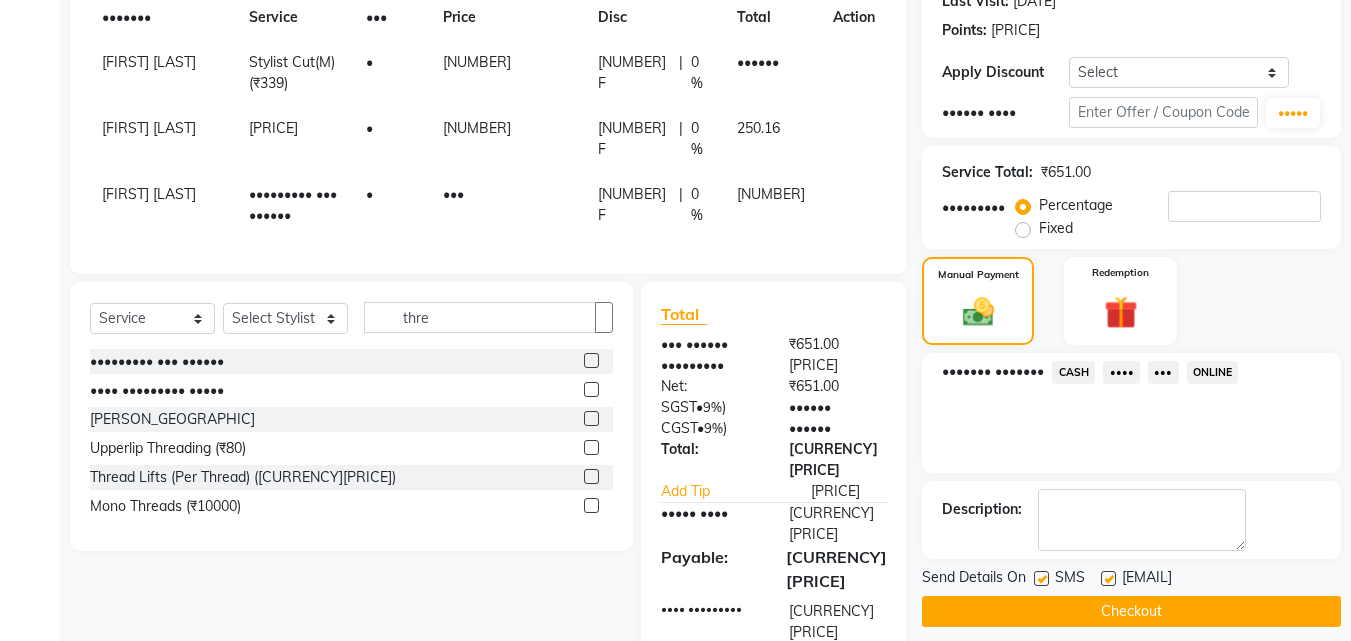 scroll, scrollTop: 524, scrollLeft: 0, axis: vertical 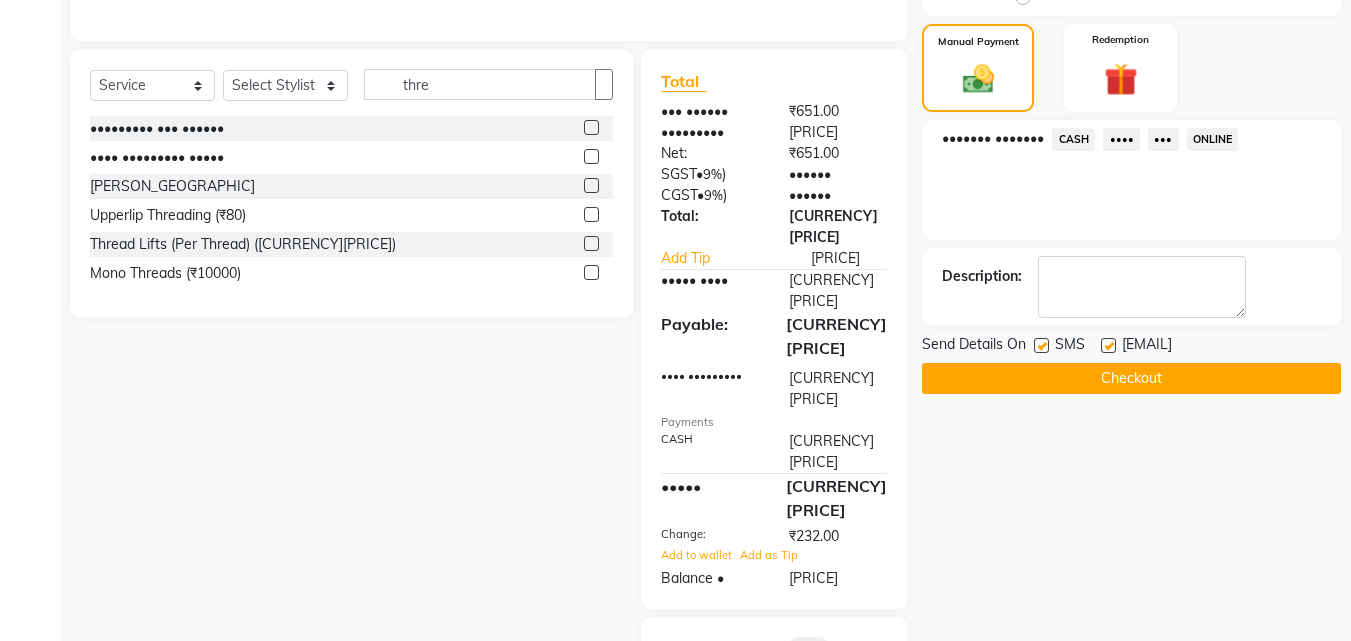 click on "Name: [FIRST] [LAST] Membership: No Active Membership Total Visits: [NUMBER] Card on file: [NUMBER] Last Visit: [DATE] Points: [PRICE] Apply Discount Select Loyalty → Loyality level 1 Coupon Code Apply Service Total: [CURRENCY][PRICE] Discount: Percentage Fixed [NUMBER] Manual Payment Redemption Payment Methods CASH CARD UPI ONLINE Description: Send Details On SMS Email Checkout" at bounding box center (1139, 177) 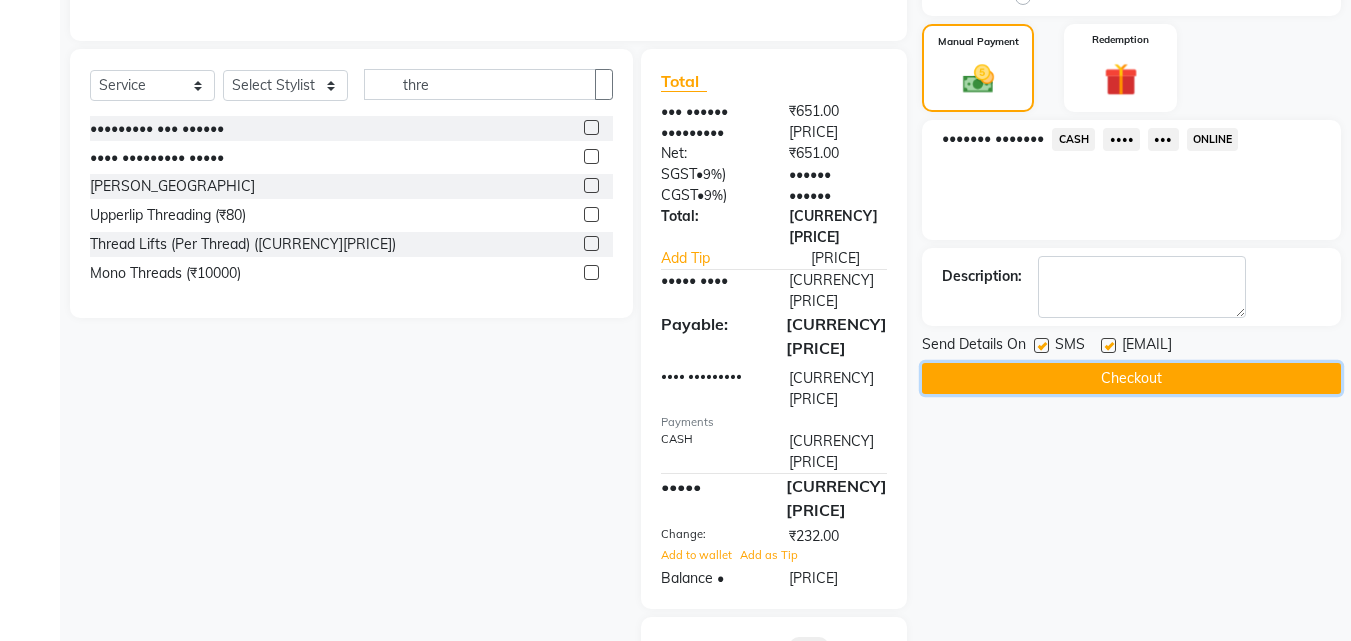 click on "Checkout" at bounding box center [1131, 378] 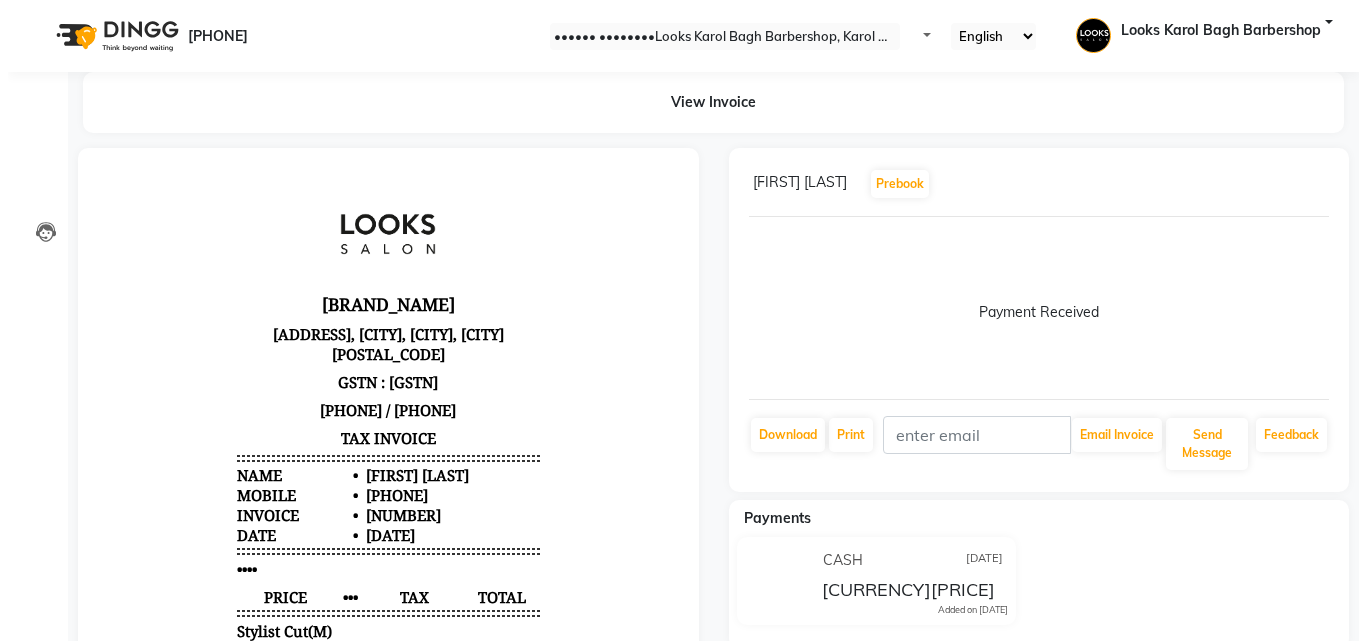 scroll, scrollTop: 0, scrollLeft: 0, axis: both 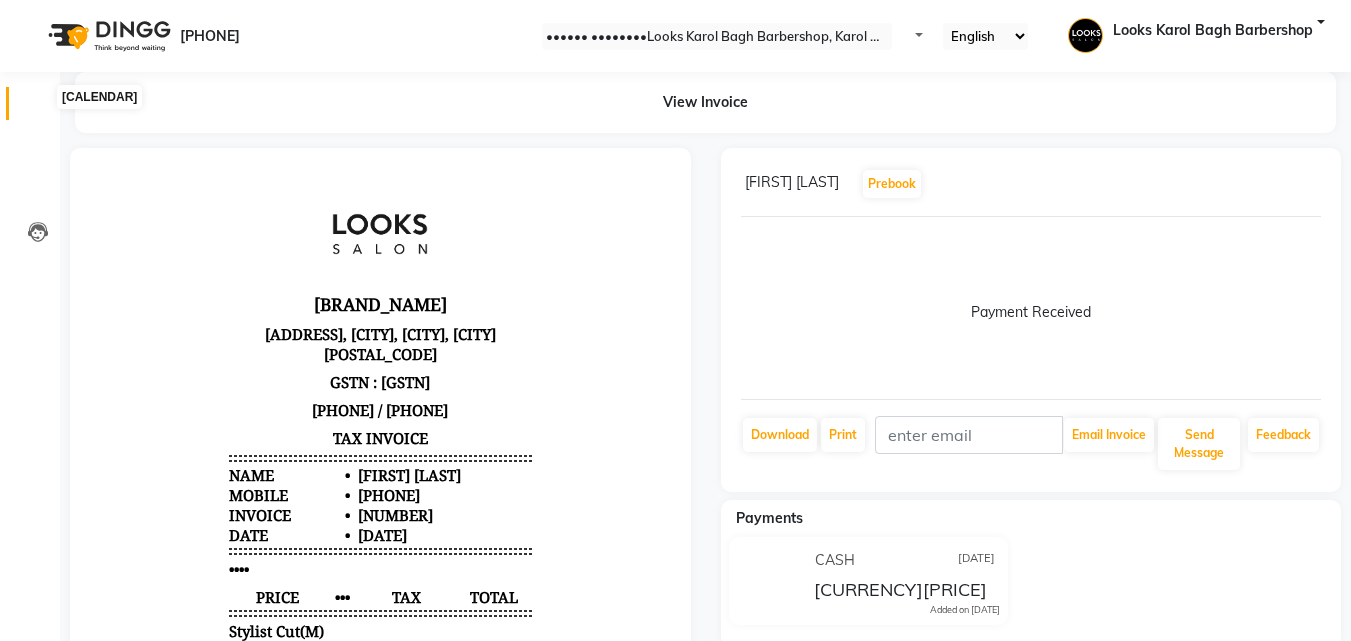 click at bounding box center [37, 108] 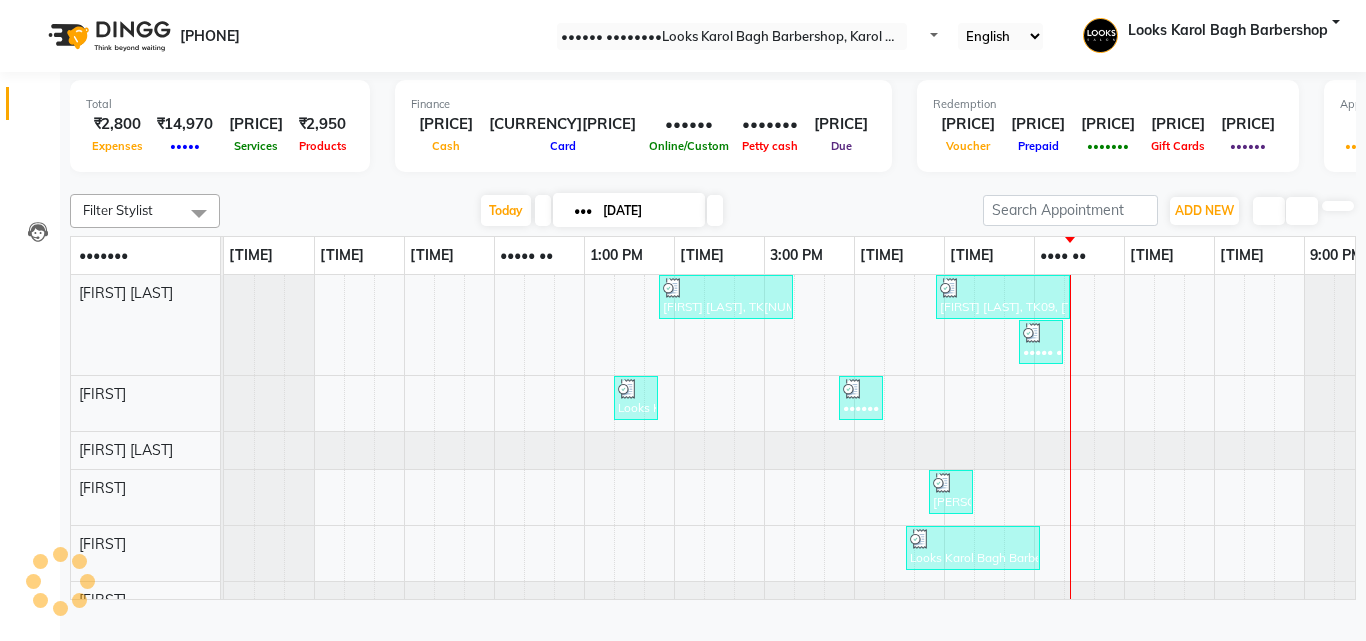 scroll, scrollTop: 27, scrollLeft: 0, axis: vertical 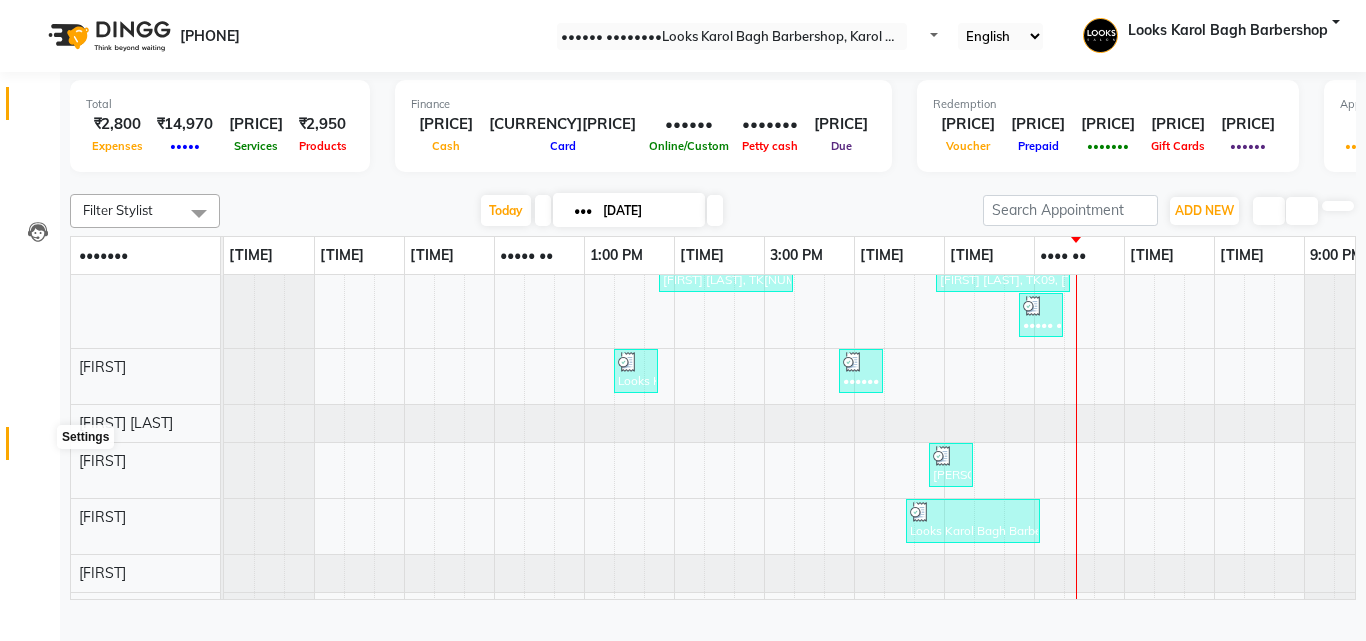 click at bounding box center (38, 448) 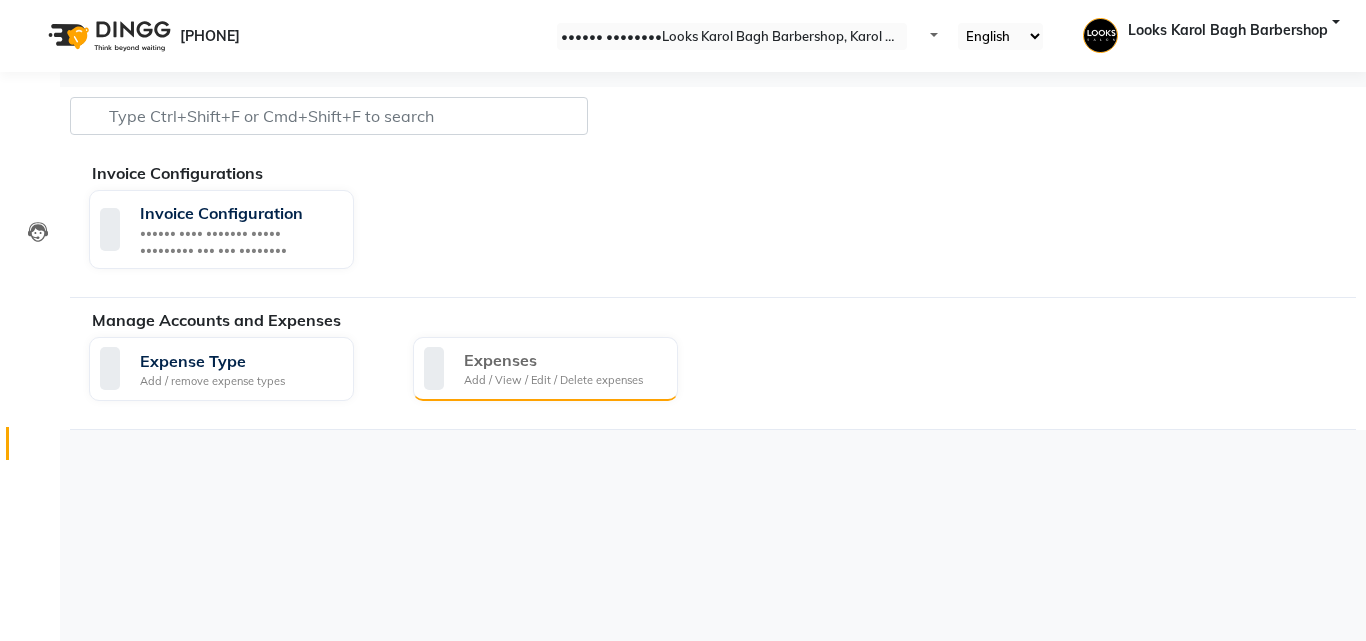 click on "Expenses" at bounding box center (553, 360) 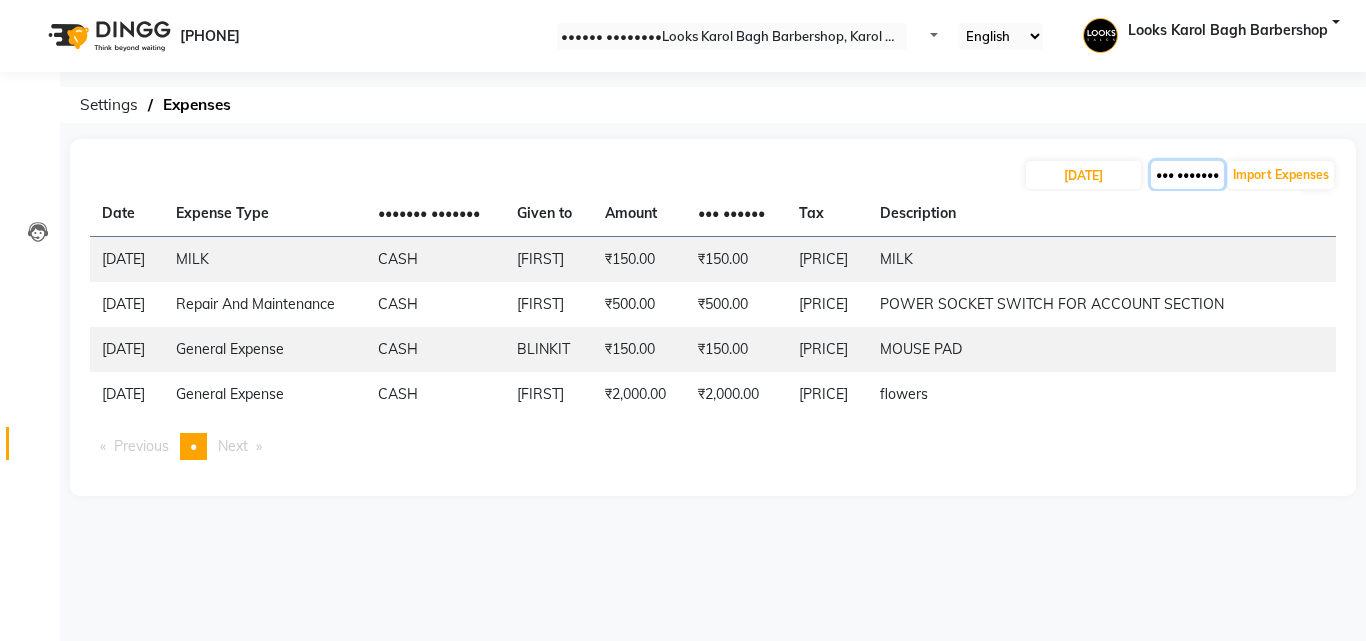 click on "••• •••••••" at bounding box center (1187, 175) 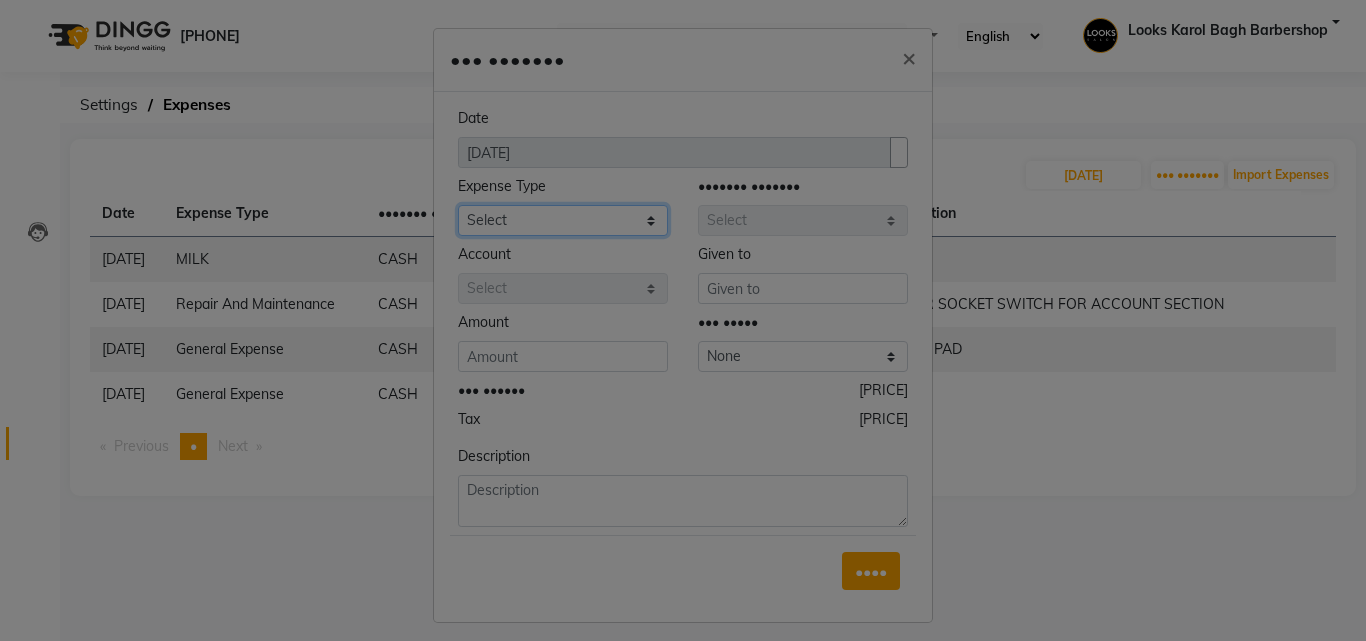 drag, startPoint x: 574, startPoint y: 215, endPoint x: 570, endPoint y: 204, distance: 11.7046995 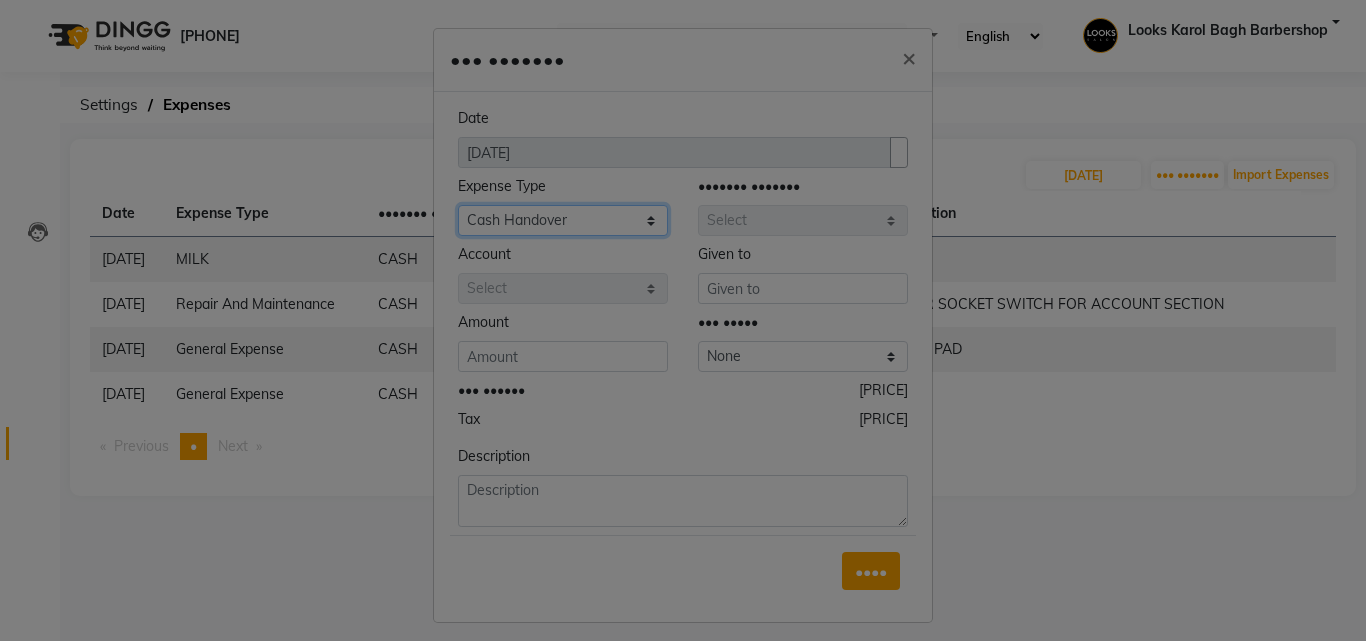 click on "Select BANK DEPOSIT black coffee BLINKIT Cash Handover celebration Client Refreshment CLIENT WELFARE Counter sale DIESEL Entertainment Expenses General Expense KKC Laundry Service MEDEICINE MILK Miscellaneous MOBILE RECHARGE Monthly Grocery OFFICE UPKEEP Pantry Payment PORTER Prepaid Card Incentives Printing And Stationery Product Incentive purchase Refreshment Repair And Maintenance Salary Salary advance Service incentive Staff Convenyance Staff Welfare tip TIP CREDIT CARD TIP UPI travel Travelling And Conveyance treat for staff WATER BILL Water Bills" at bounding box center [563, 220] 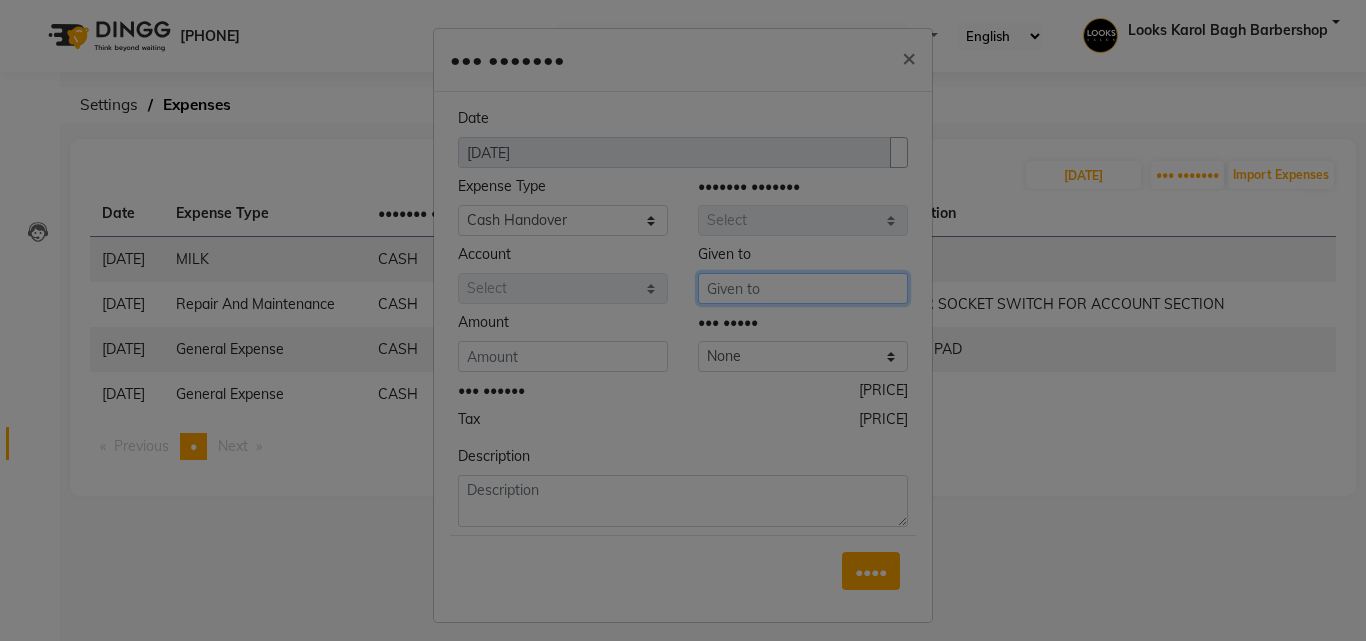 click at bounding box center (803, 288) 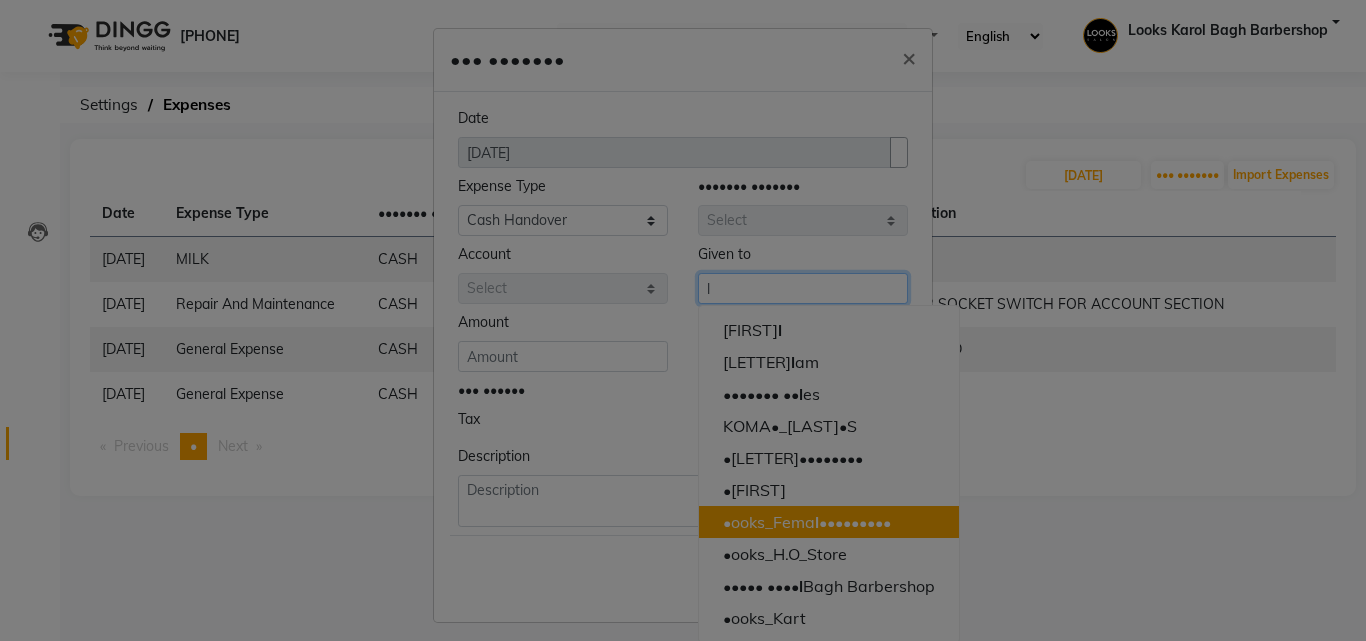click on "Looks_Fema le_Section" at bounding box center [807, 522] 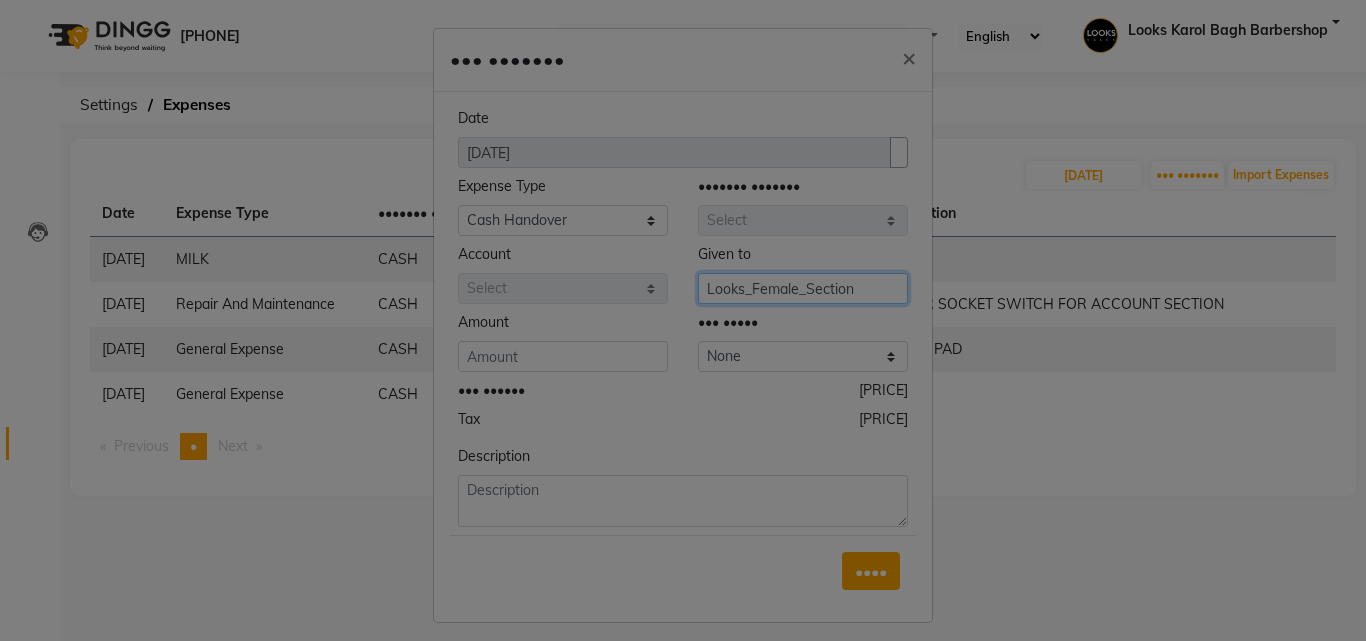 type on "Looks_Female_Section" 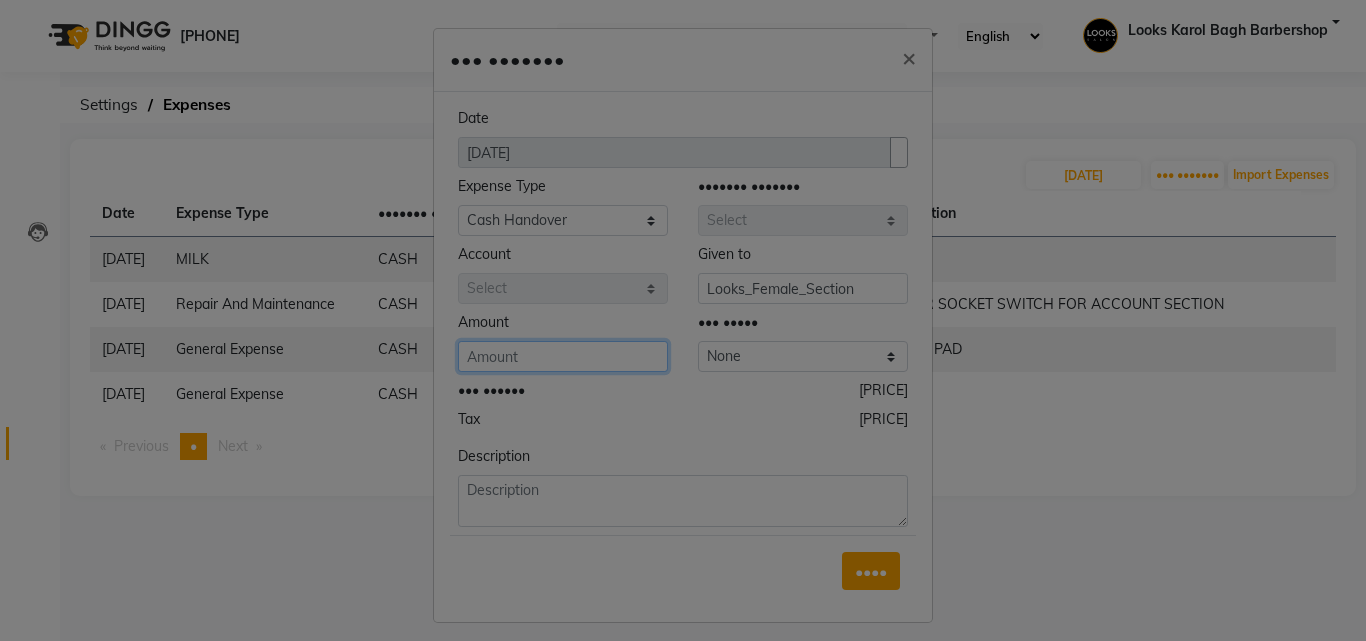 click at bounding box center [563, 356] 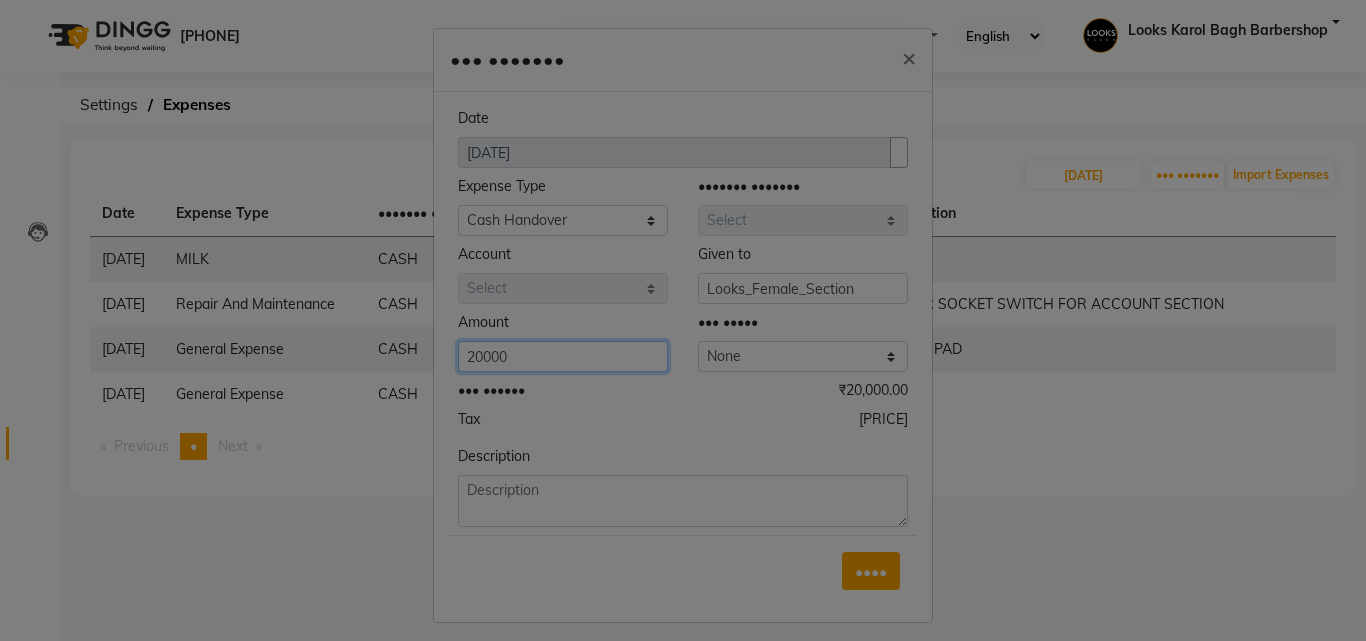 type on "20000" 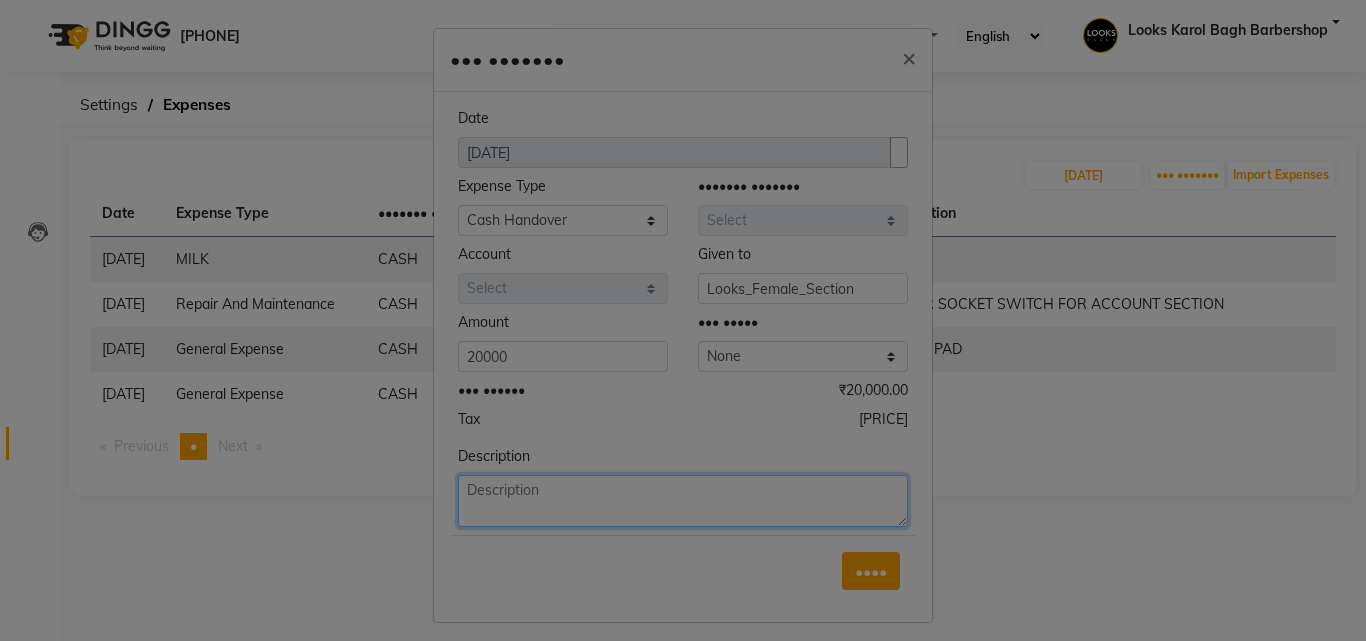 click at bounding box center [683, 501] 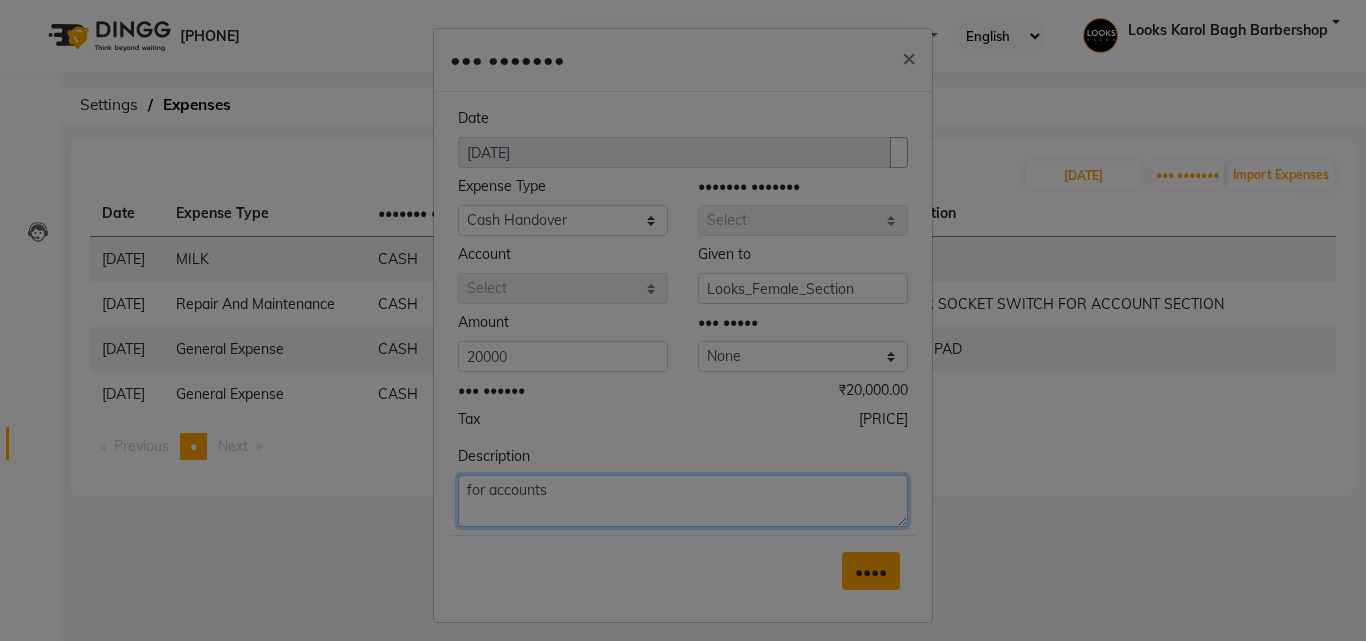 type on "for accounts" 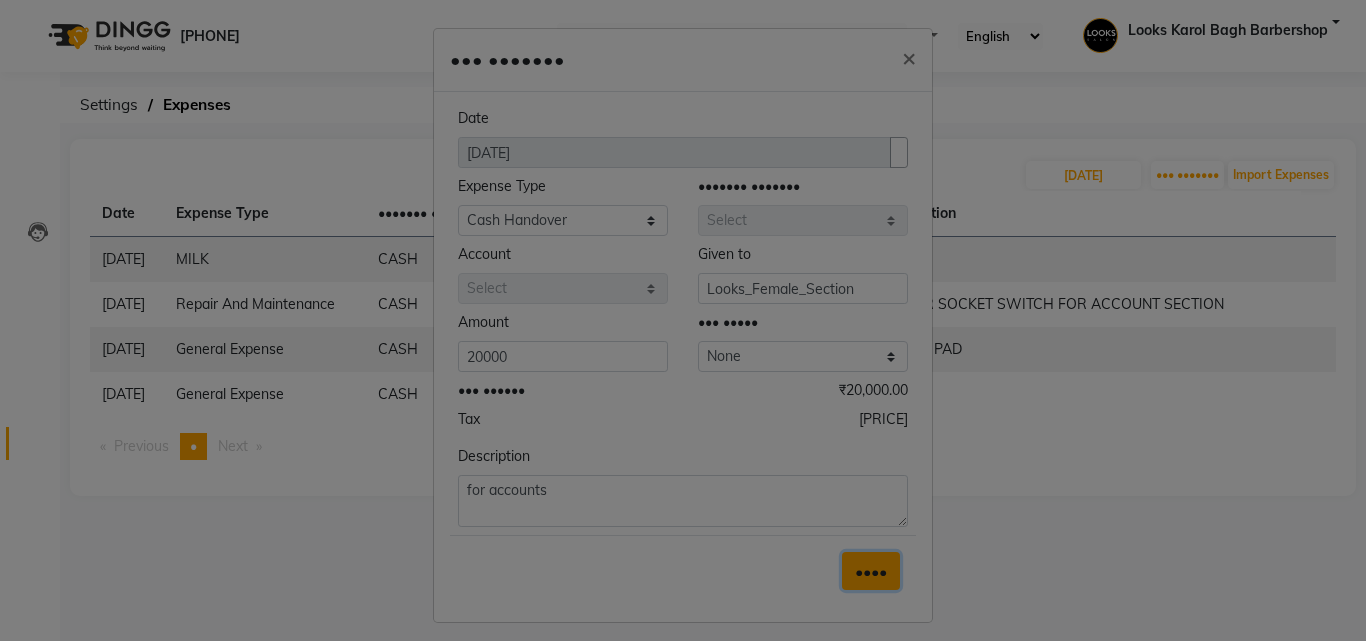 click on "••••" at bounding box center [871, 571] 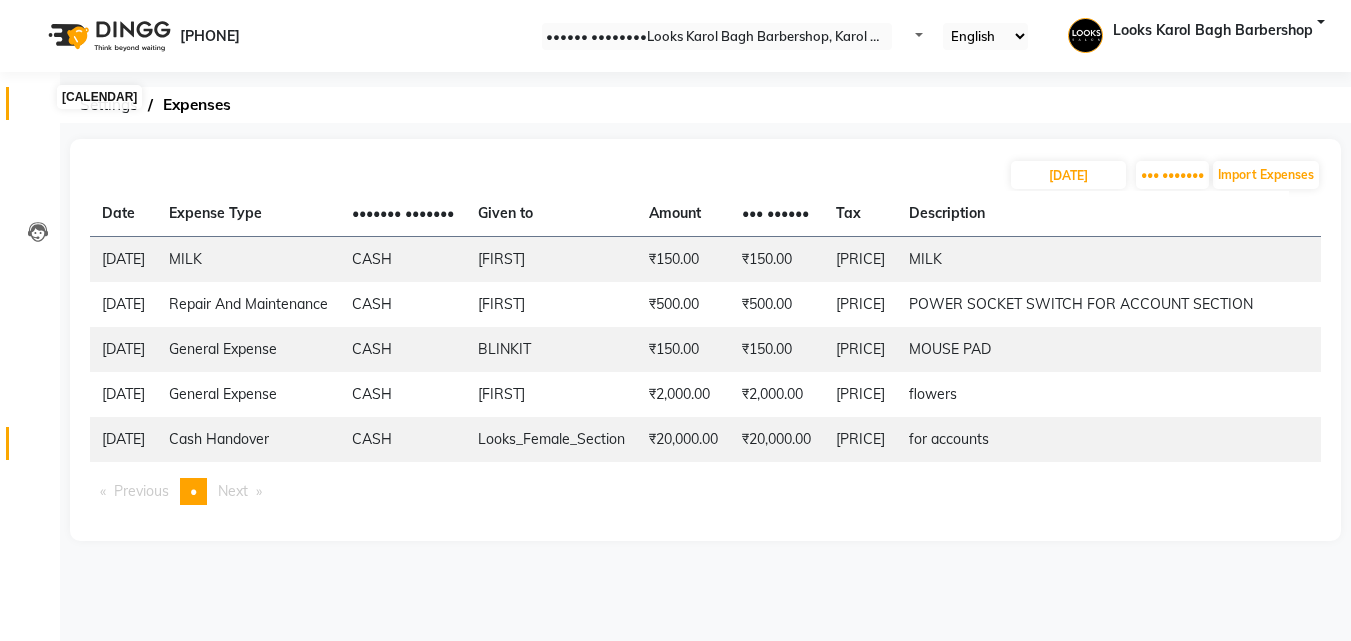 click at bounding box center (37, 108) 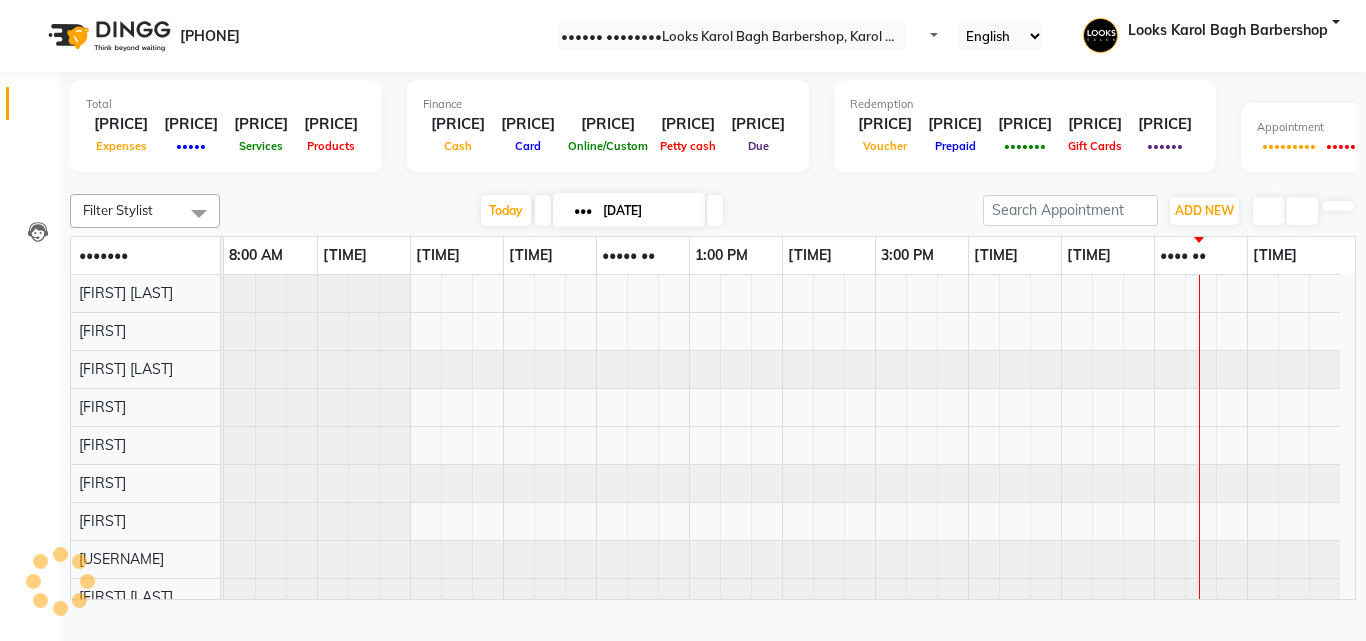 scroll, scrollTop: 27, scrollLeft: 0, axis: vertical 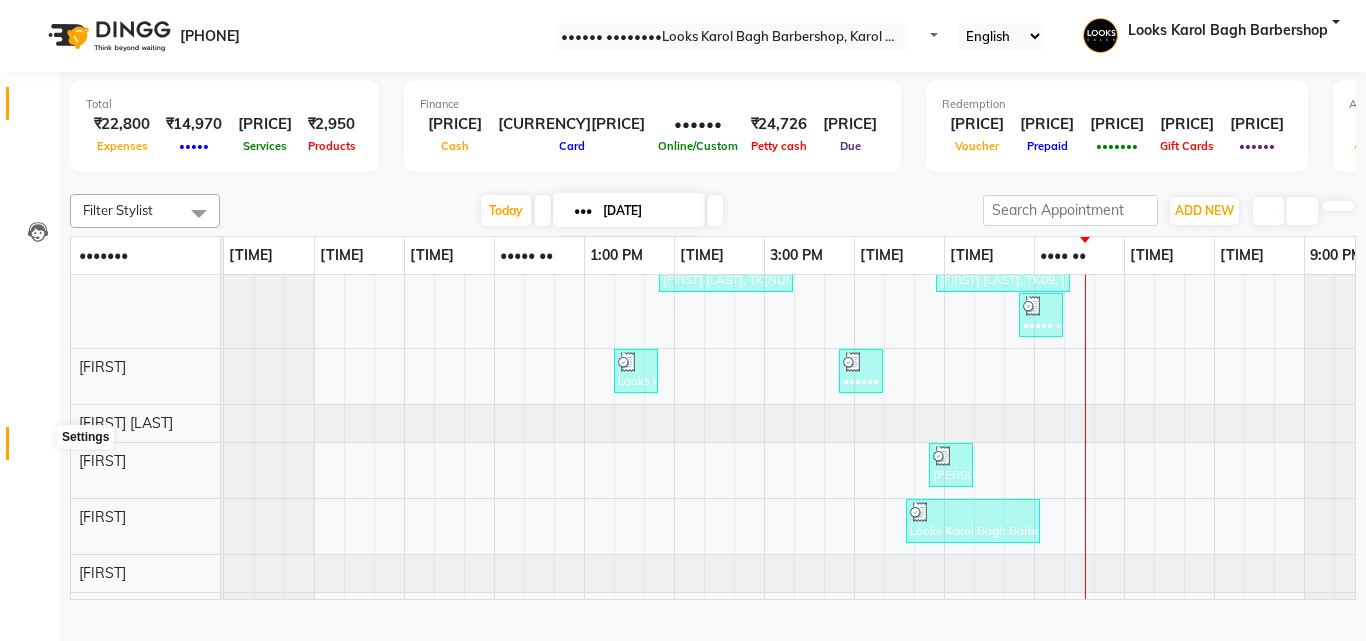 click at bounding box center [38, 448] 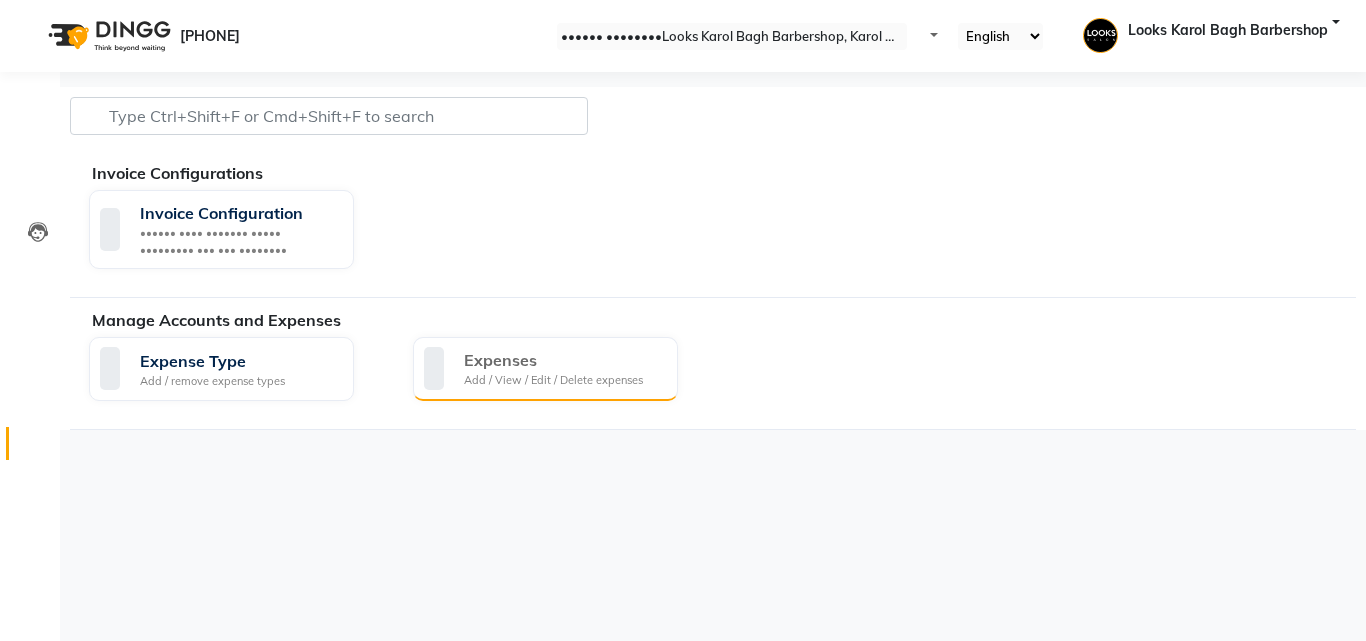 click on "Expenses" at bounding box center [553, 360] 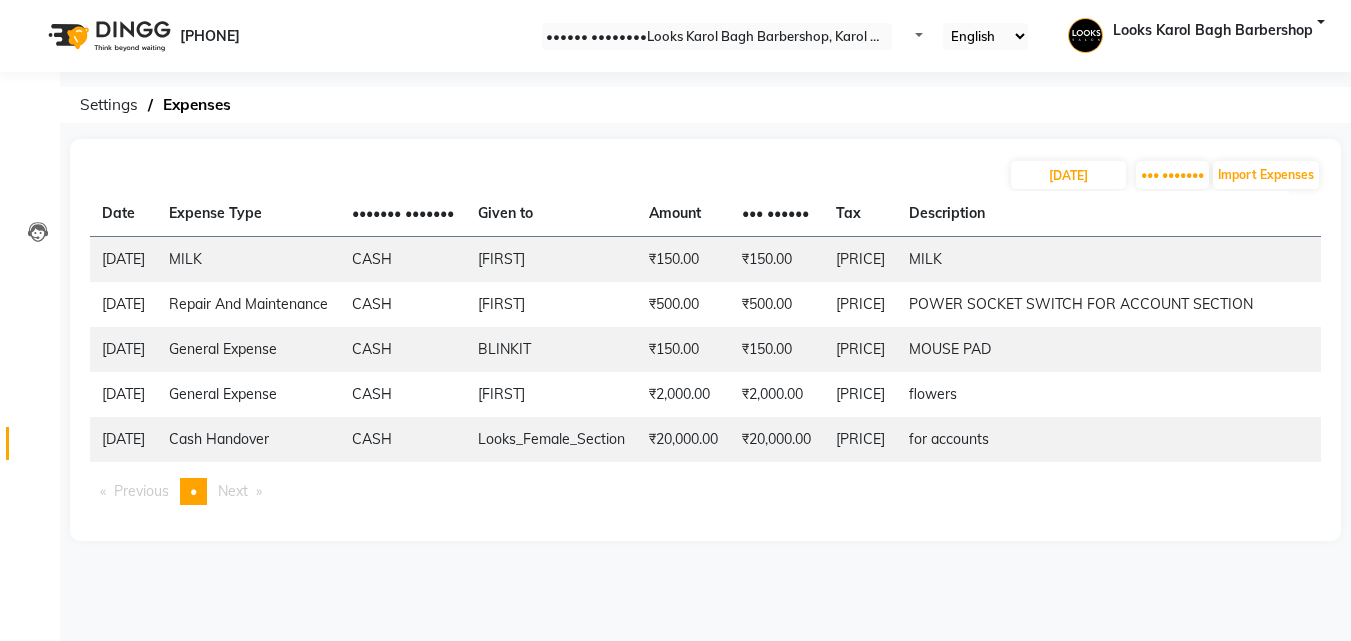click at bounding box center [1301, 249] 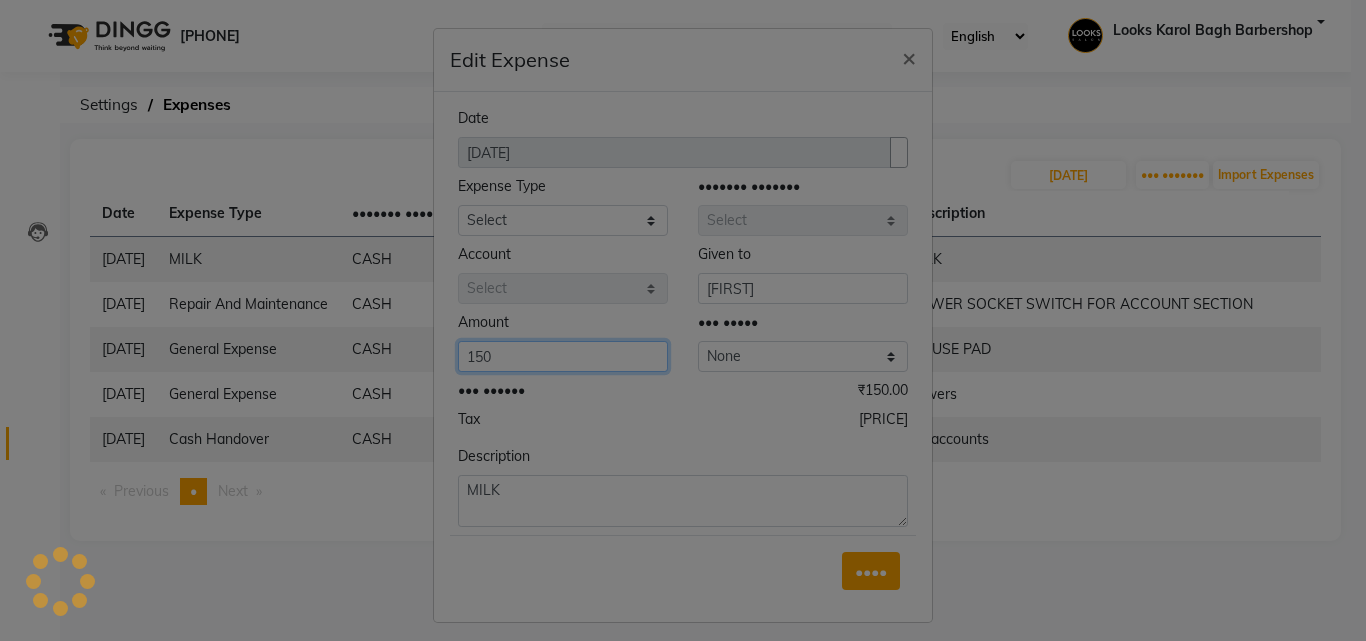 drag, startPoint x: 513, startPoint y: 343, endPoint x: 513, endPoint y: 354, distance: 11 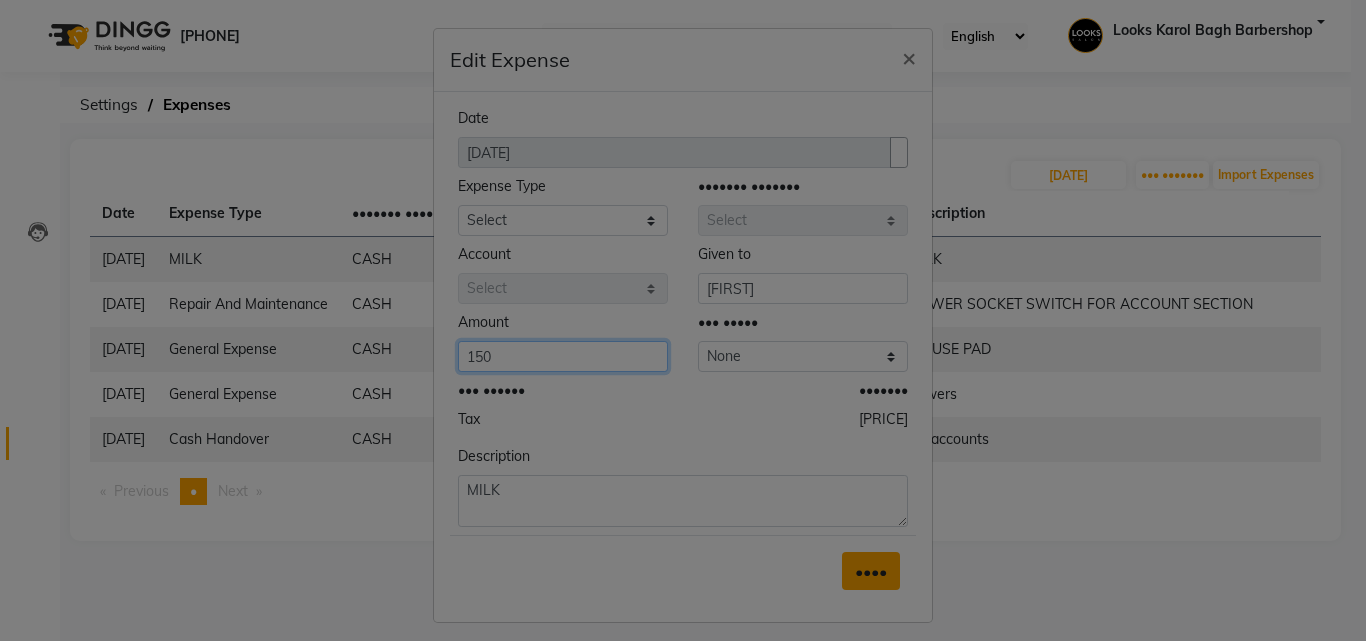 type on "[NUMBER]" 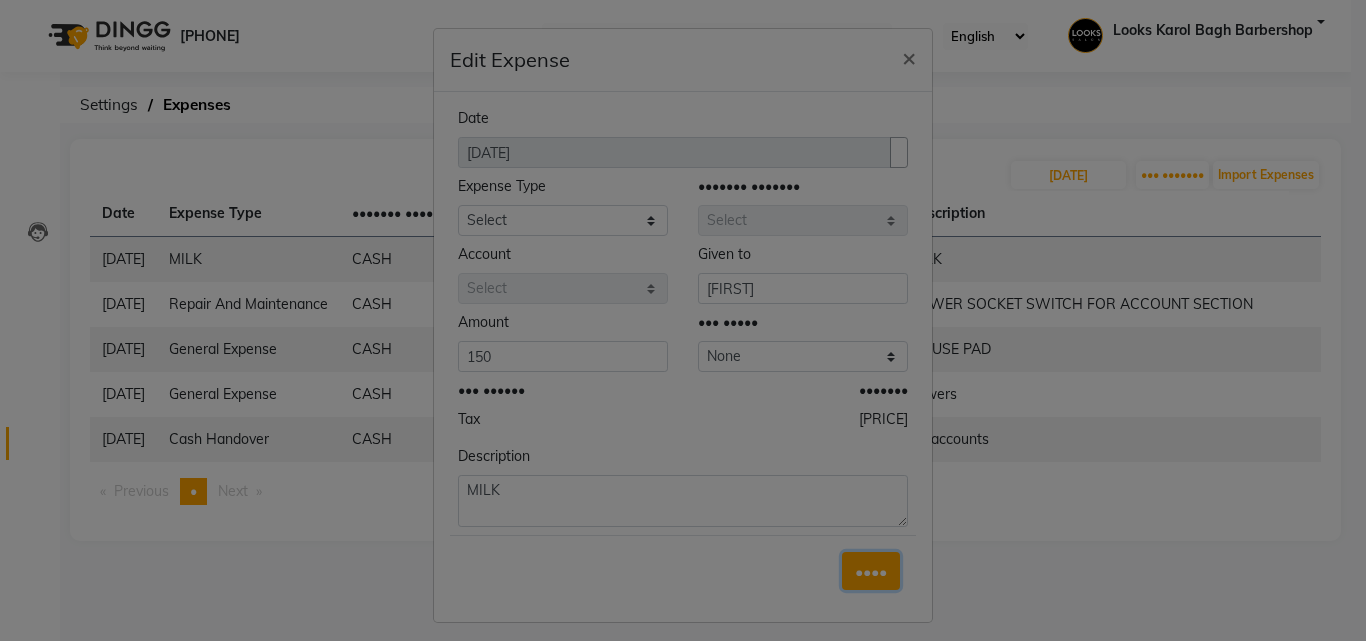 click on "••••" at bounding box center [871, 571] 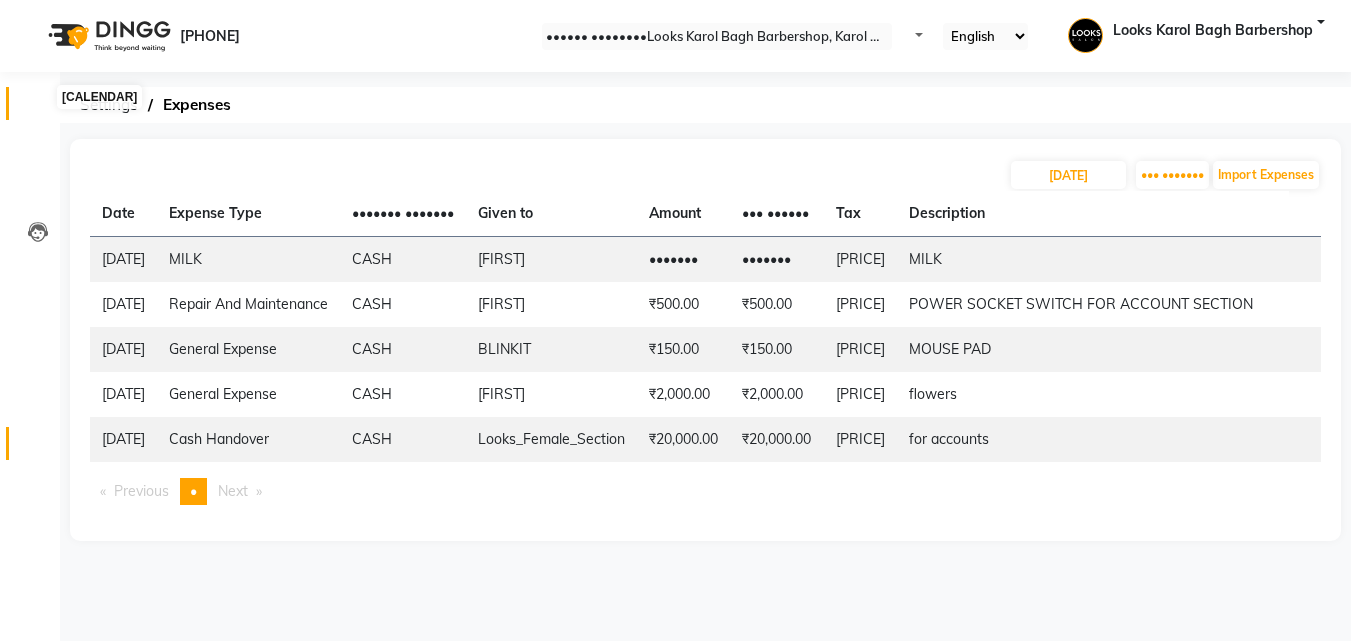 click at bounding box center [38, 108] 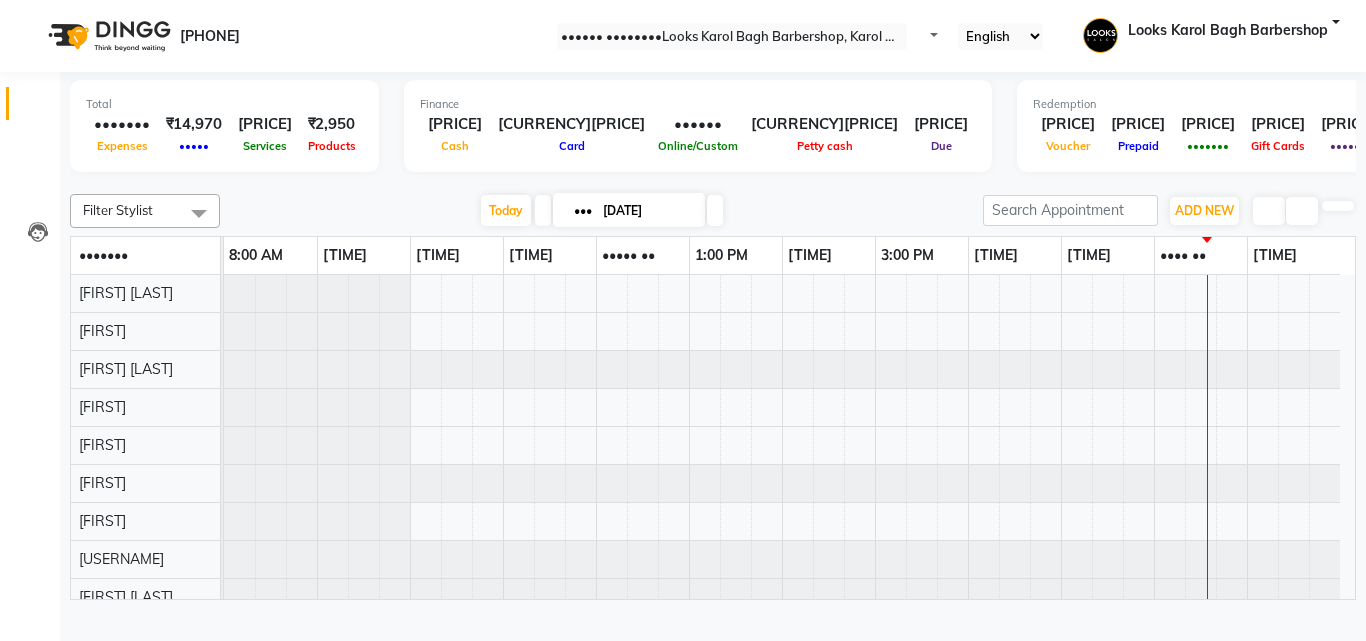 scroll, scrollTop: 27, scrollLeft: 0, axis: vertical 